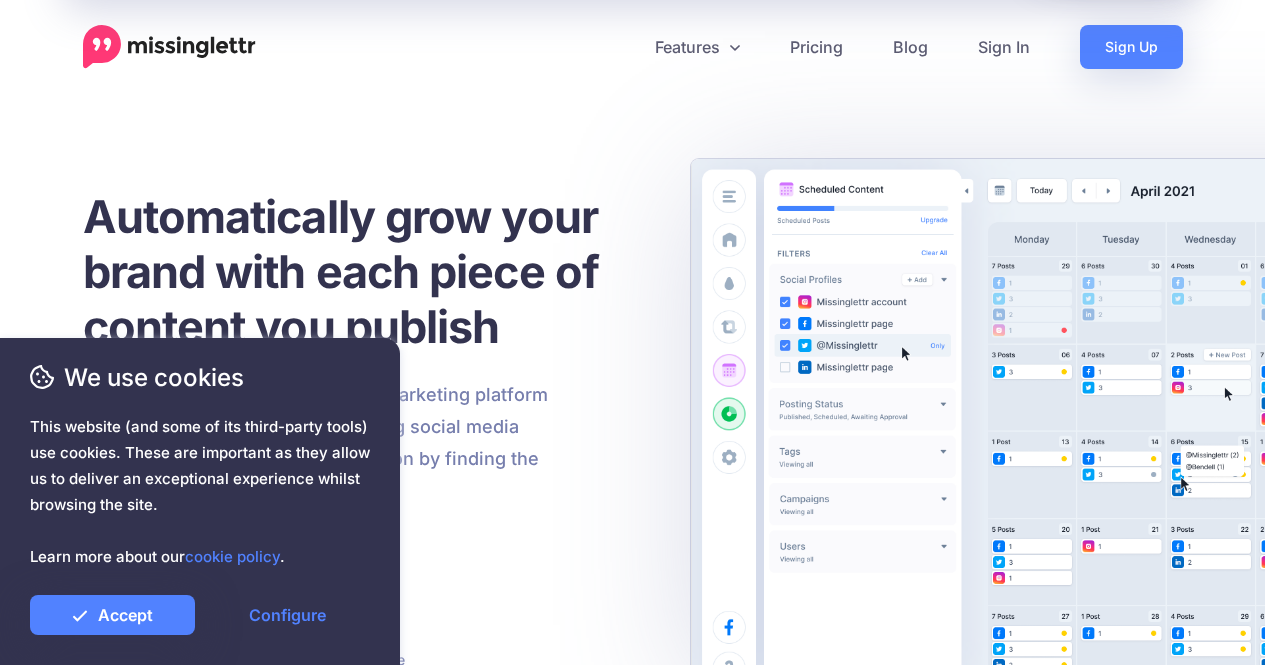 scroll, scrollTop: 0, scrollLeft: 0, axis: both 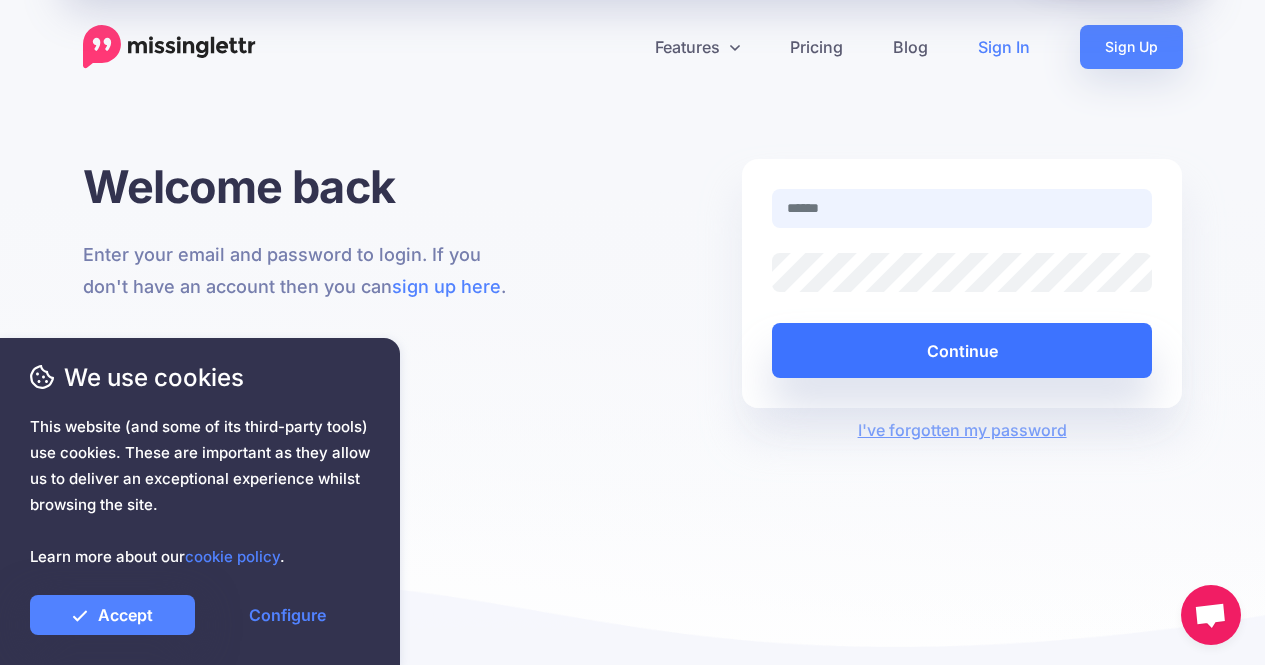 type on "**********" 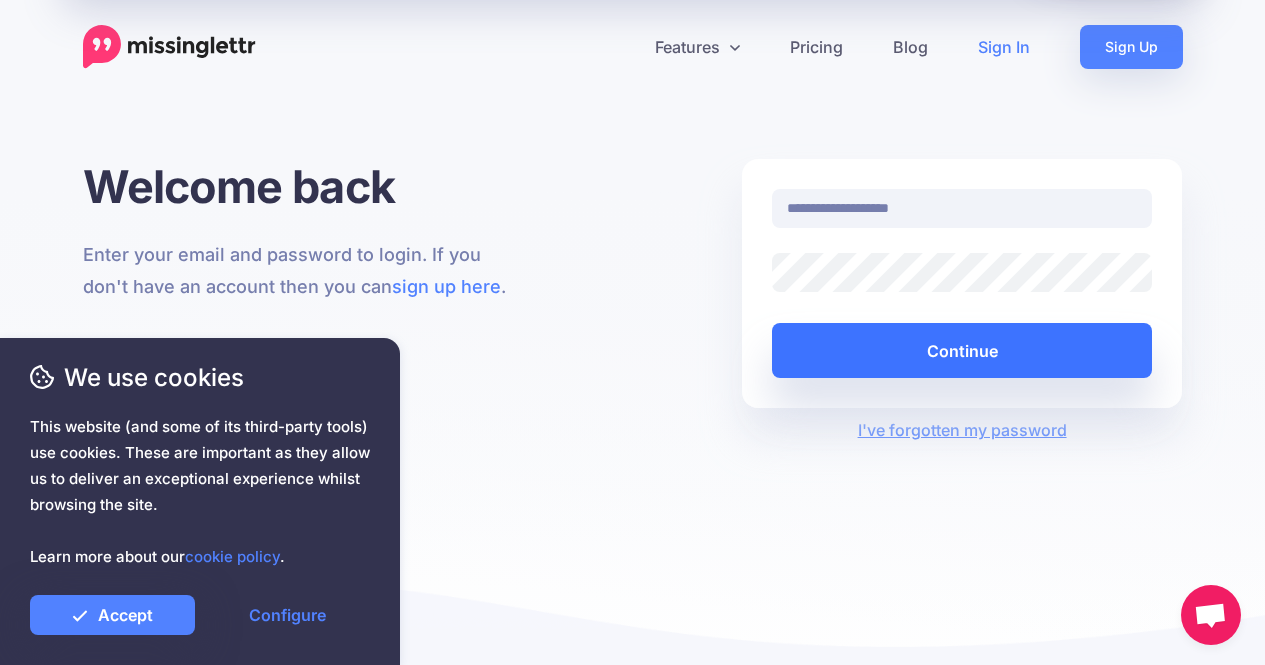 click on "Continue" at bounding box center (962, 350) 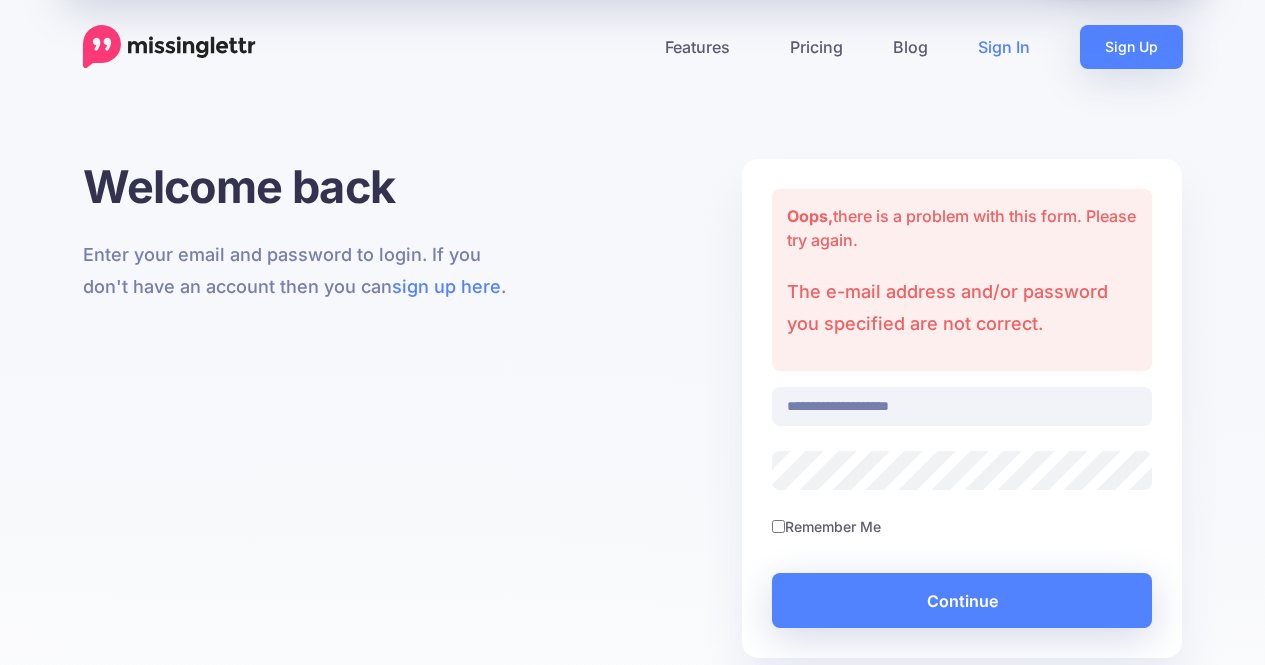 scroll, scrollTop: 0, scrollLeft: 0, axis: both 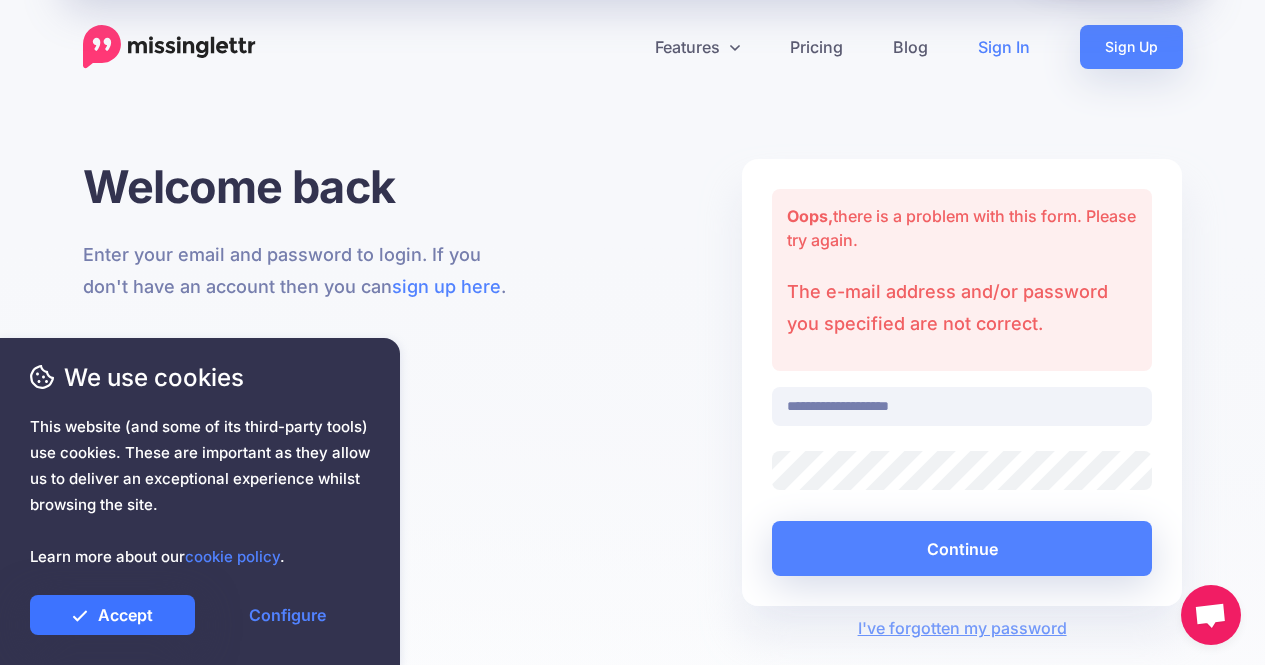 click on "Accept" at bounding box center [112, 615] 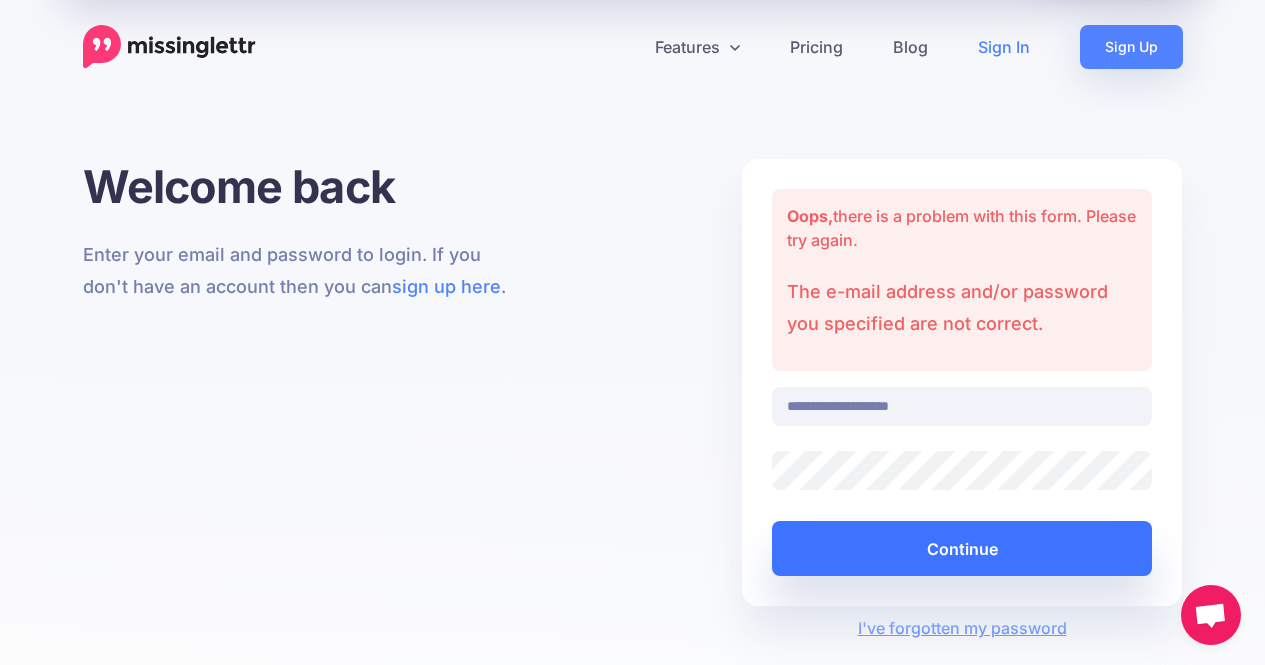 click on "Continue" at bounding box center (962, 548) 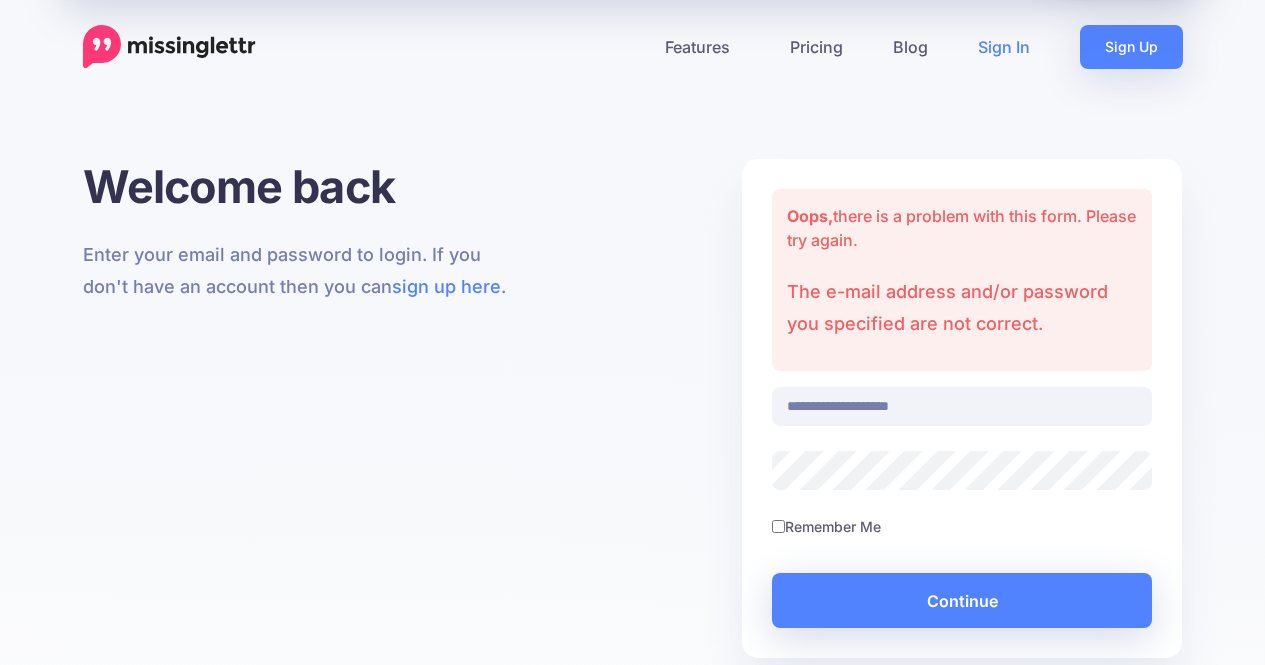scroll, scrollTop: 0, scrollLeft: 0, axis: both 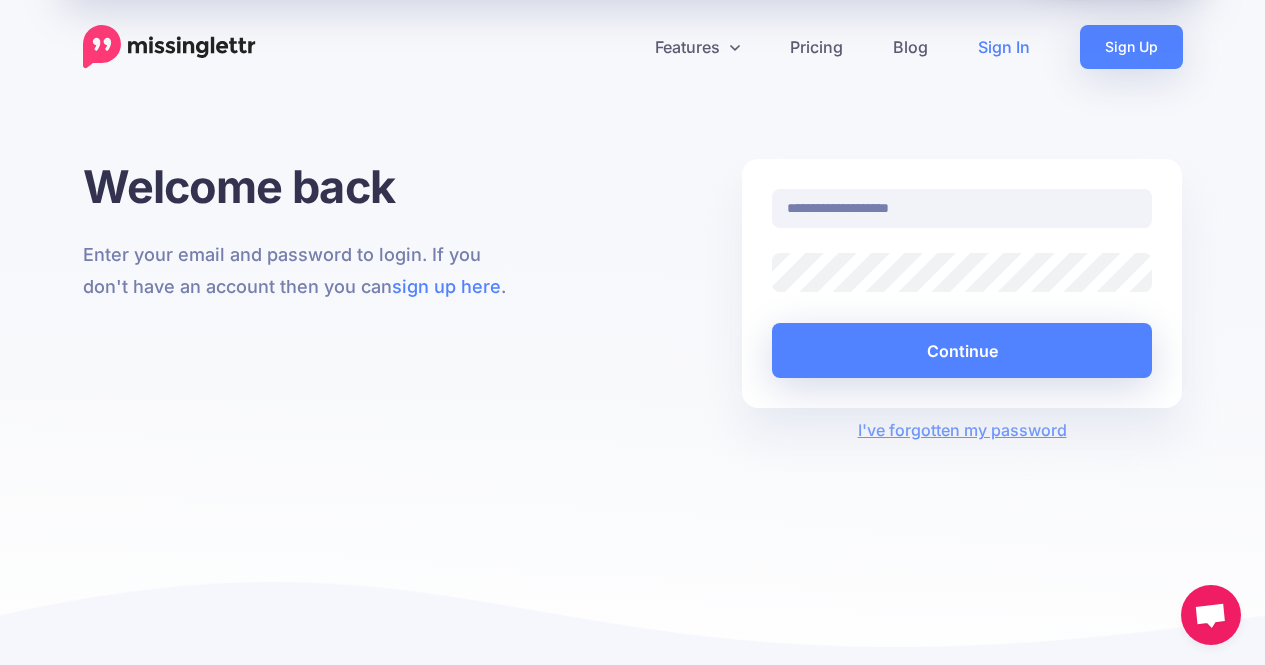 click on "**********" at bounding box center (962, 208) 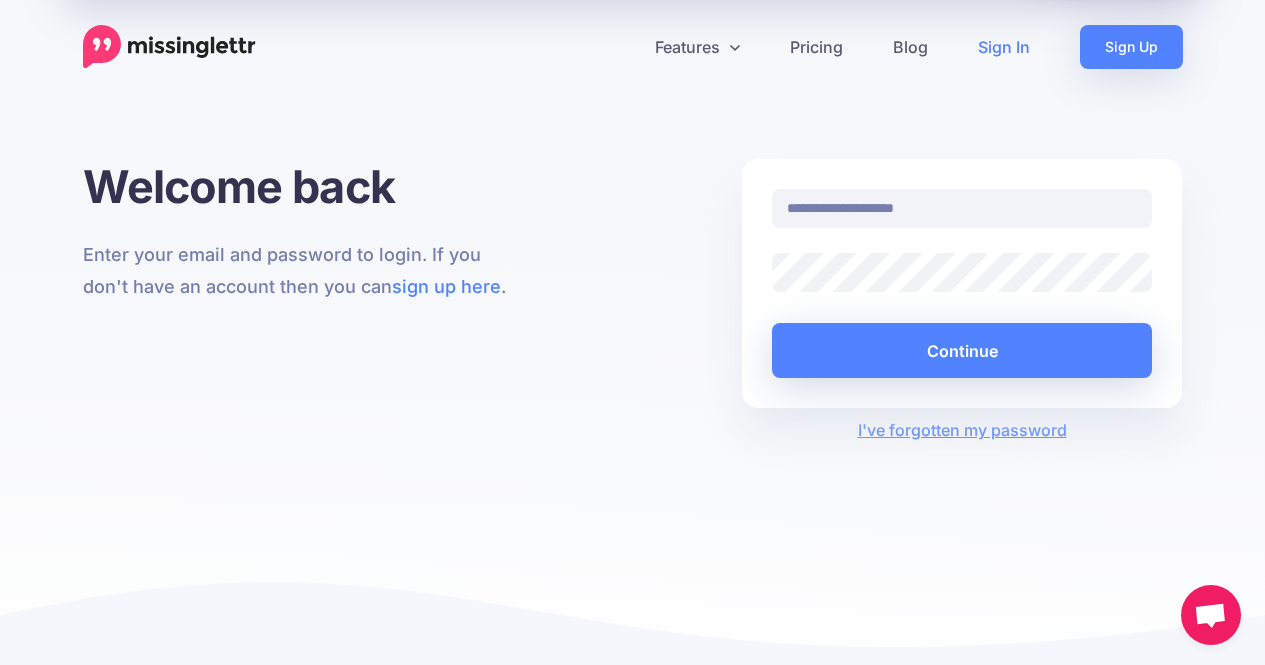 type on "**********" 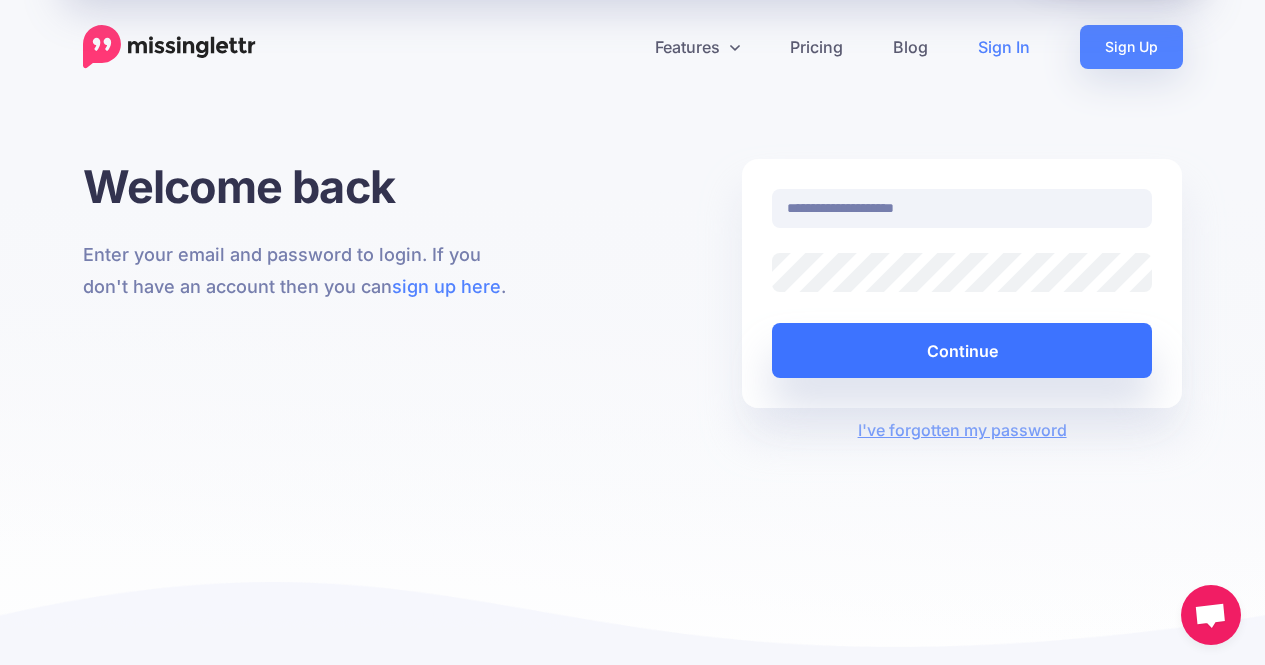 click on "Continue" at bounding box center (962, 350) 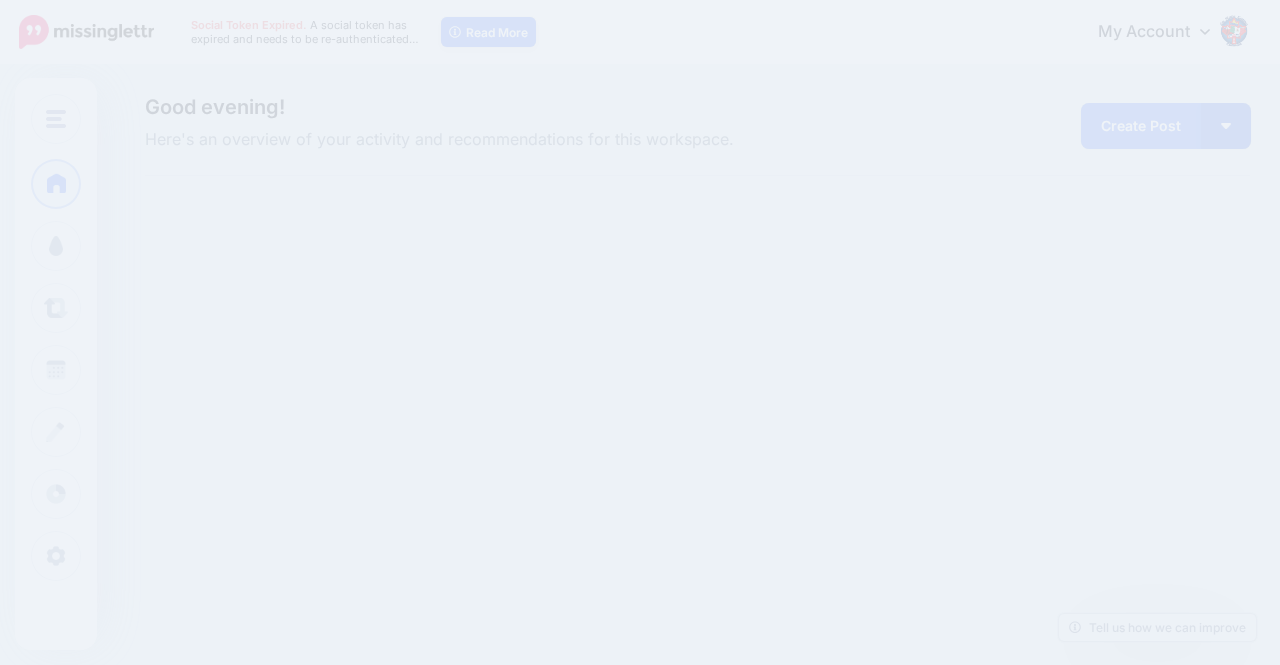 scroll, scrollTop: 0, scrollLeft: 0, axis: both 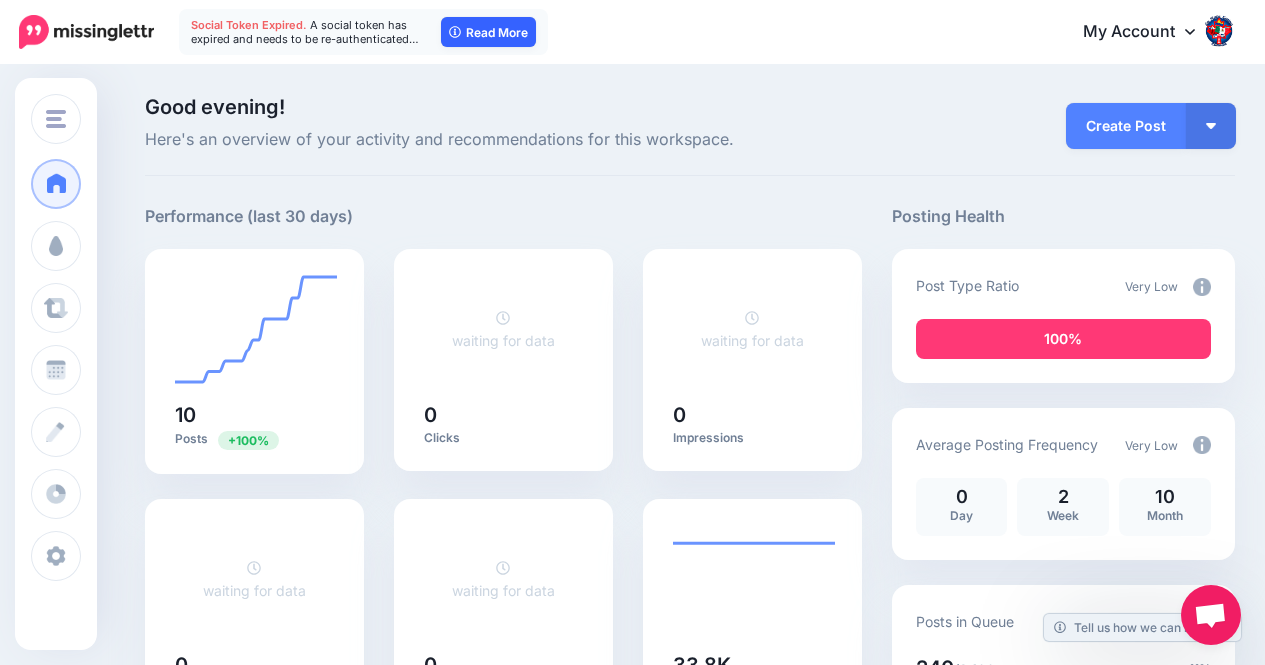 click on "Read More" at bounding box center [488, 32] 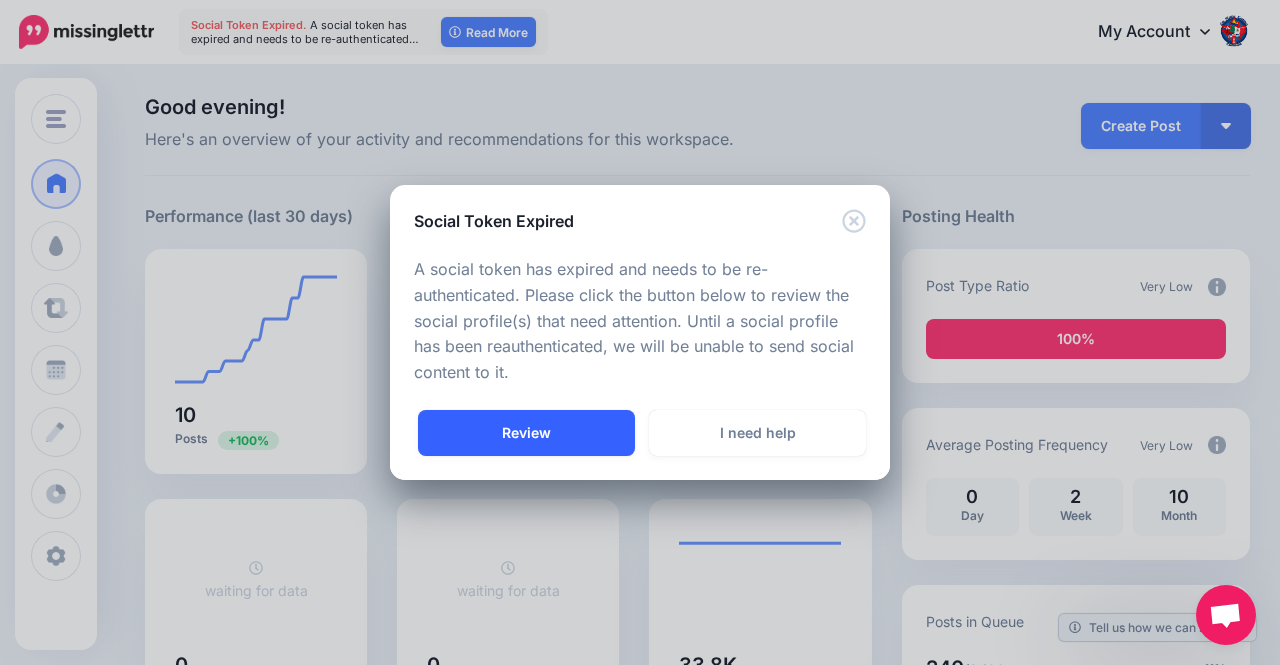 click on "Review" at bounding box center (526, 433) 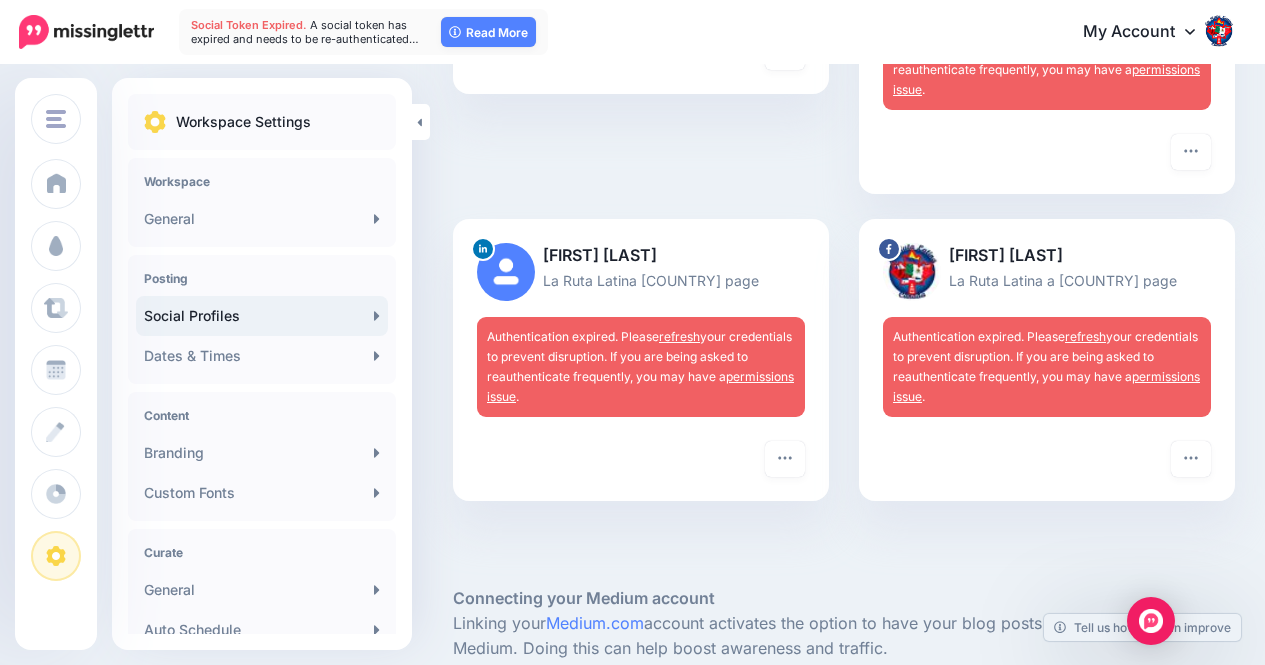 scroll, scrollTop: 396, scrollLeft: 0, axis: vertical 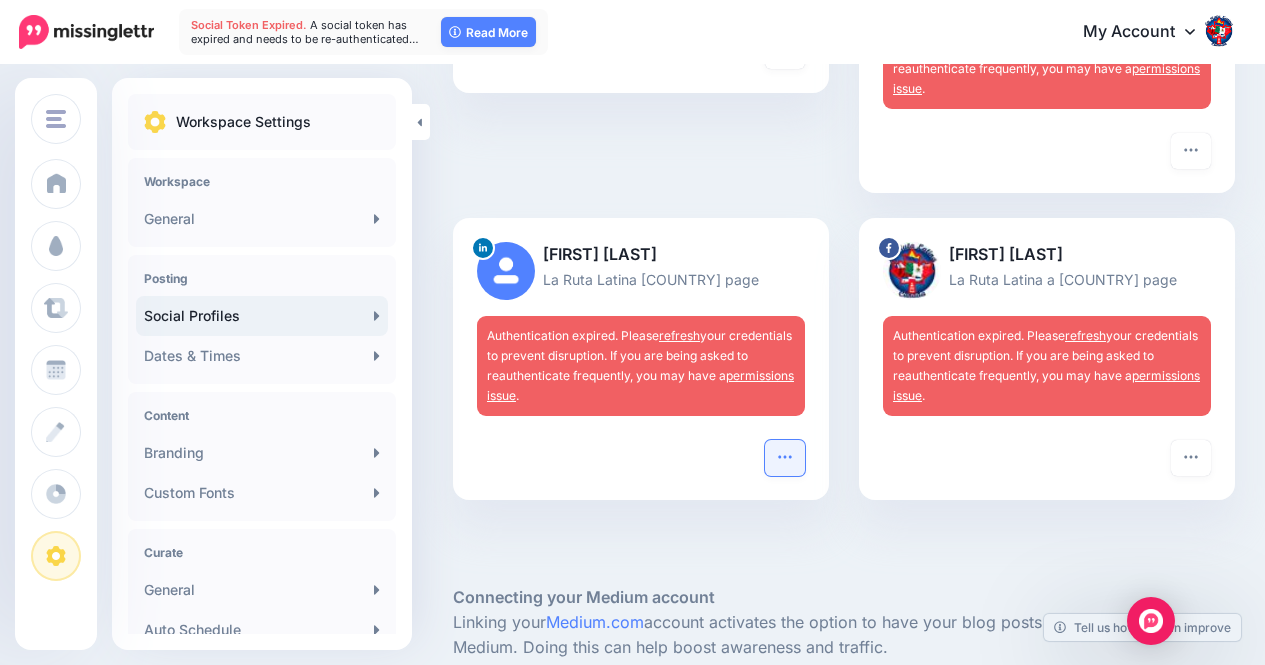 click 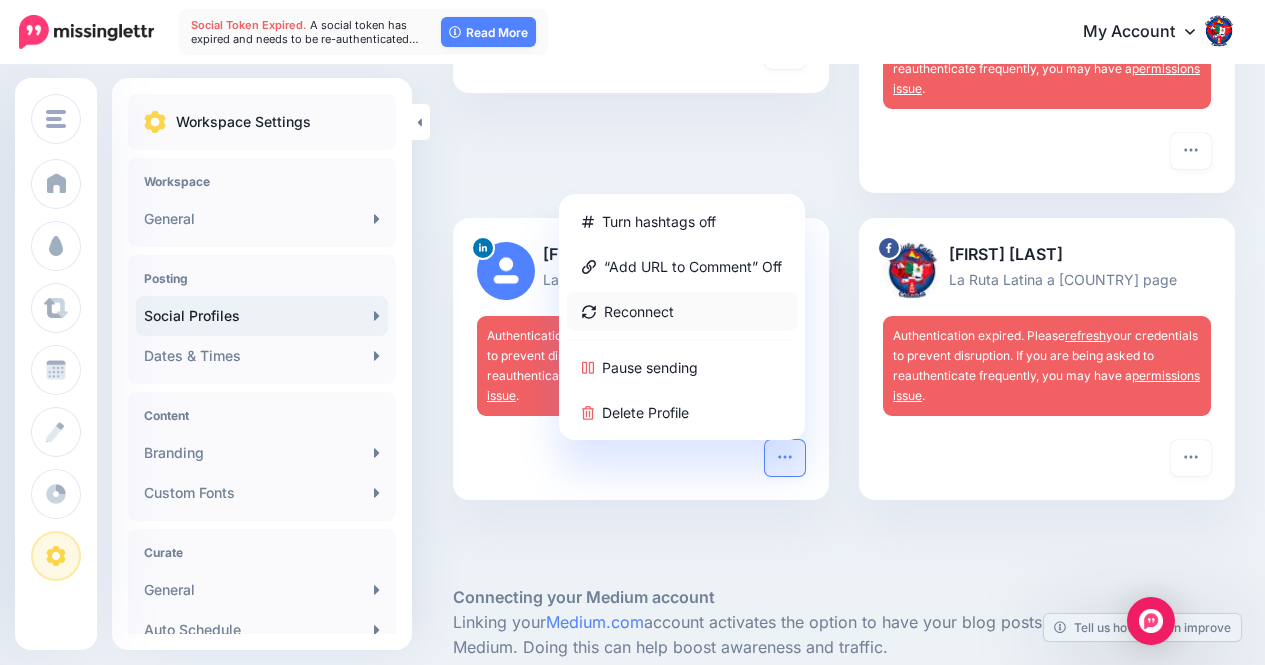 click on "Reconnect" at bounding box center [682, 311] 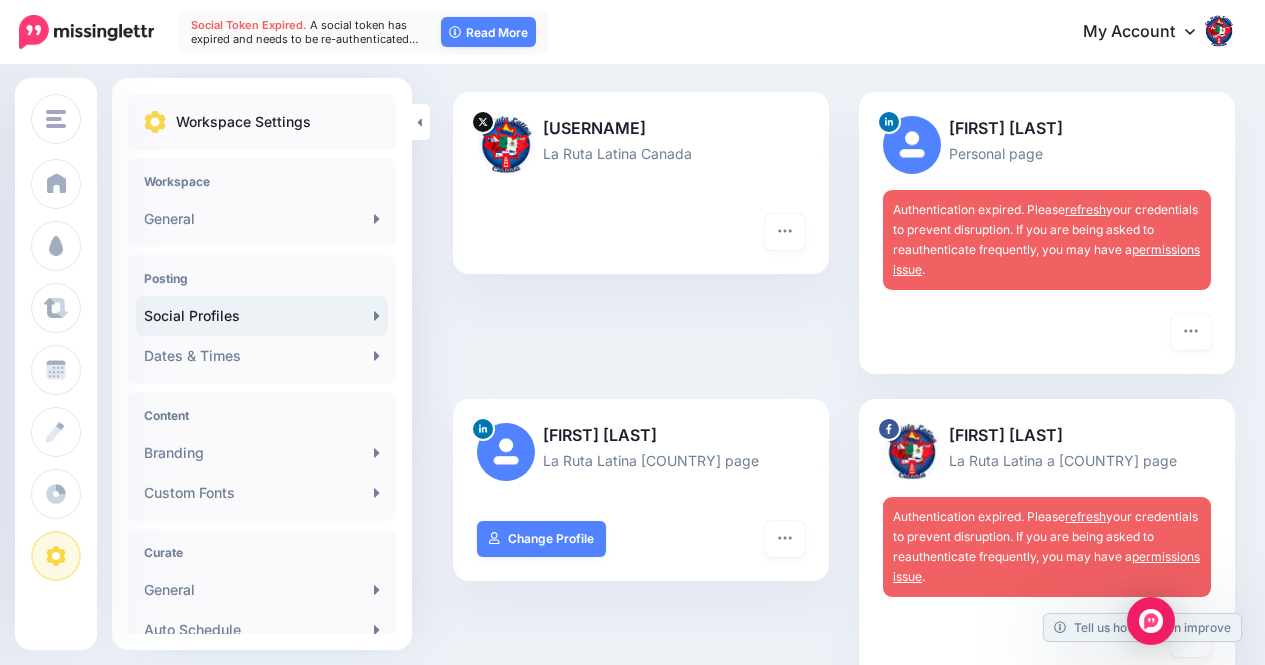 scroll, scrollTop: 278, scrollLeft: 0, axis: vertical 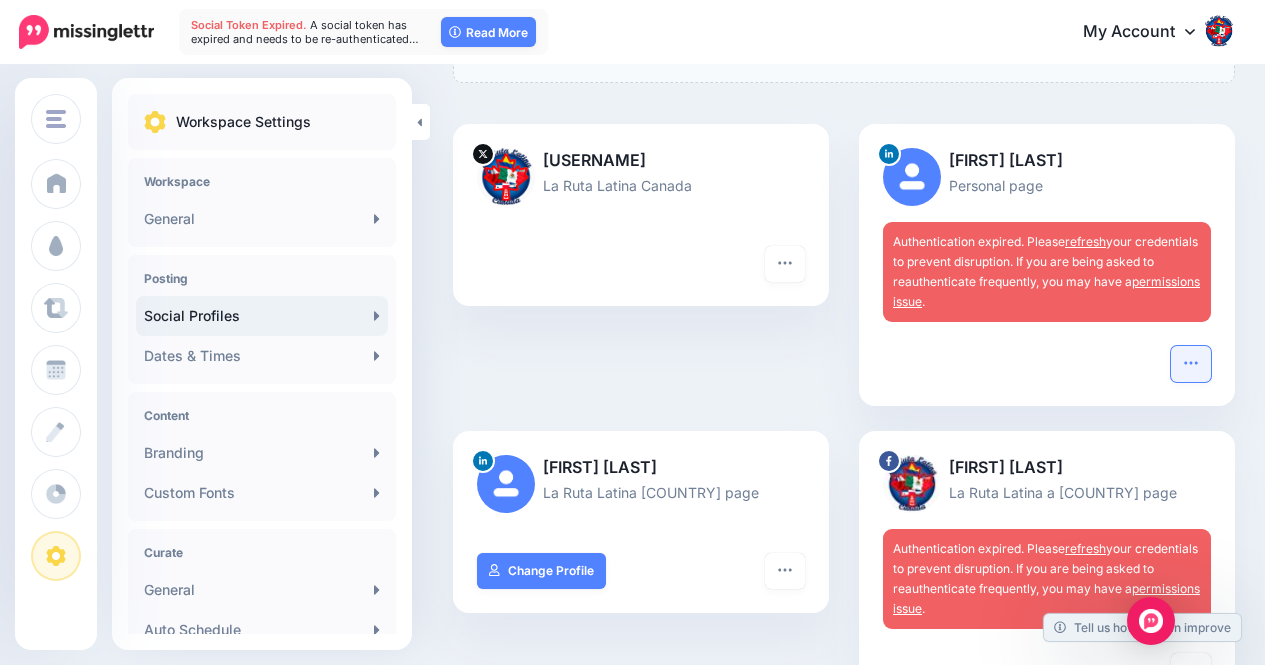 click at bounding box center (1191, 364) 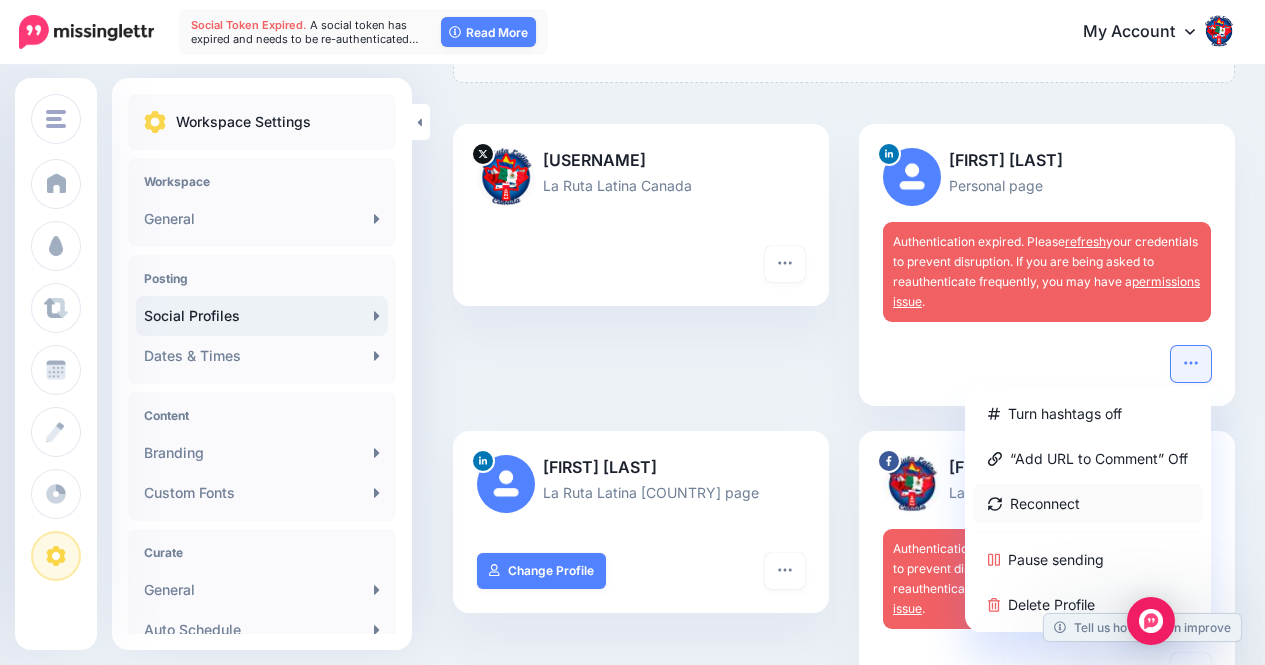 click on "Reconnect" at bounding box center (1088, 503) 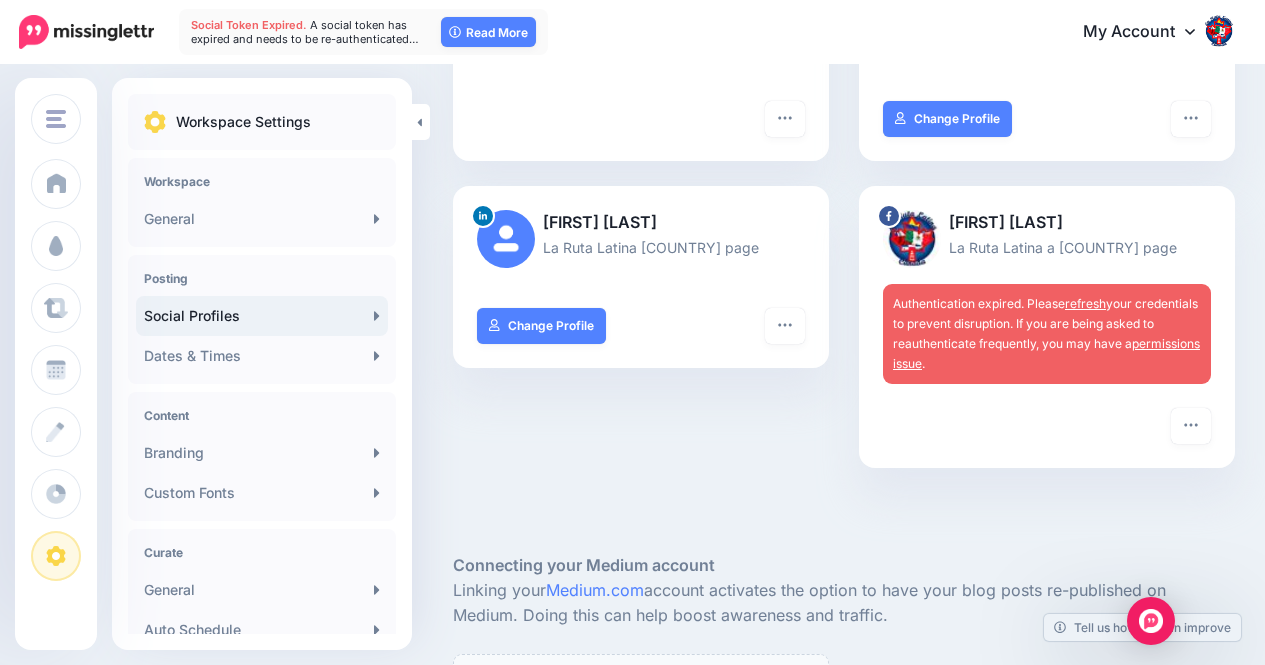 scroll, scrollTop: 424, scrollLeft: 0, axis: vertical 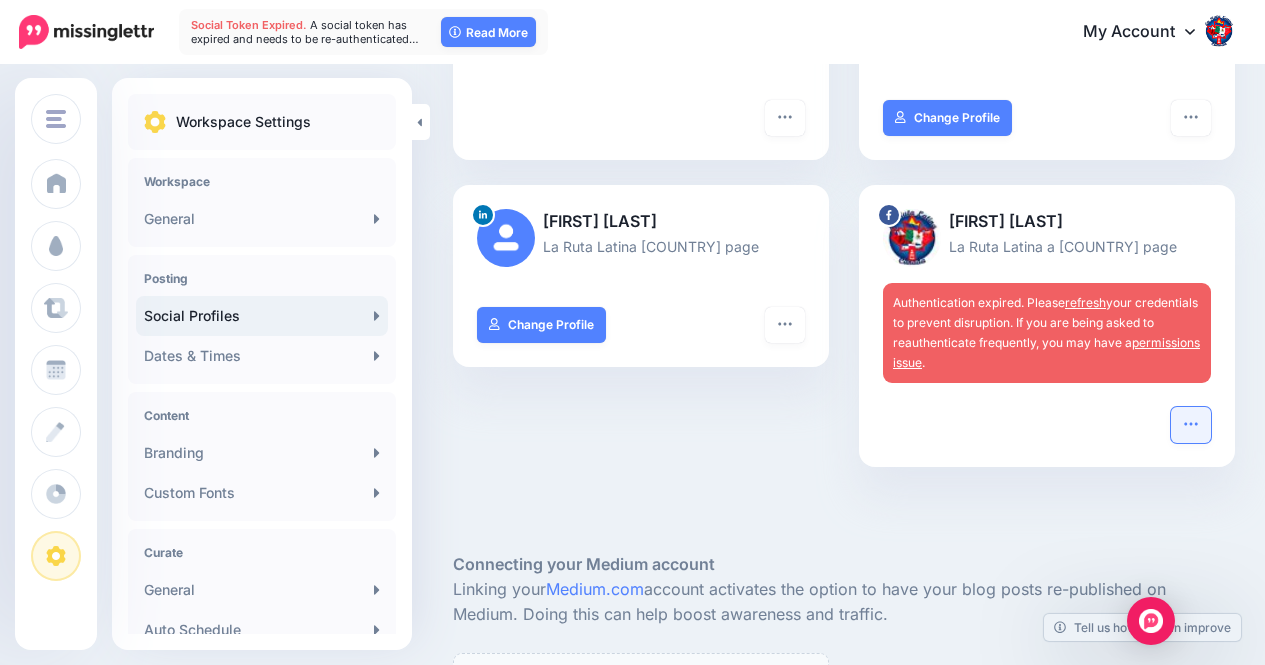 click 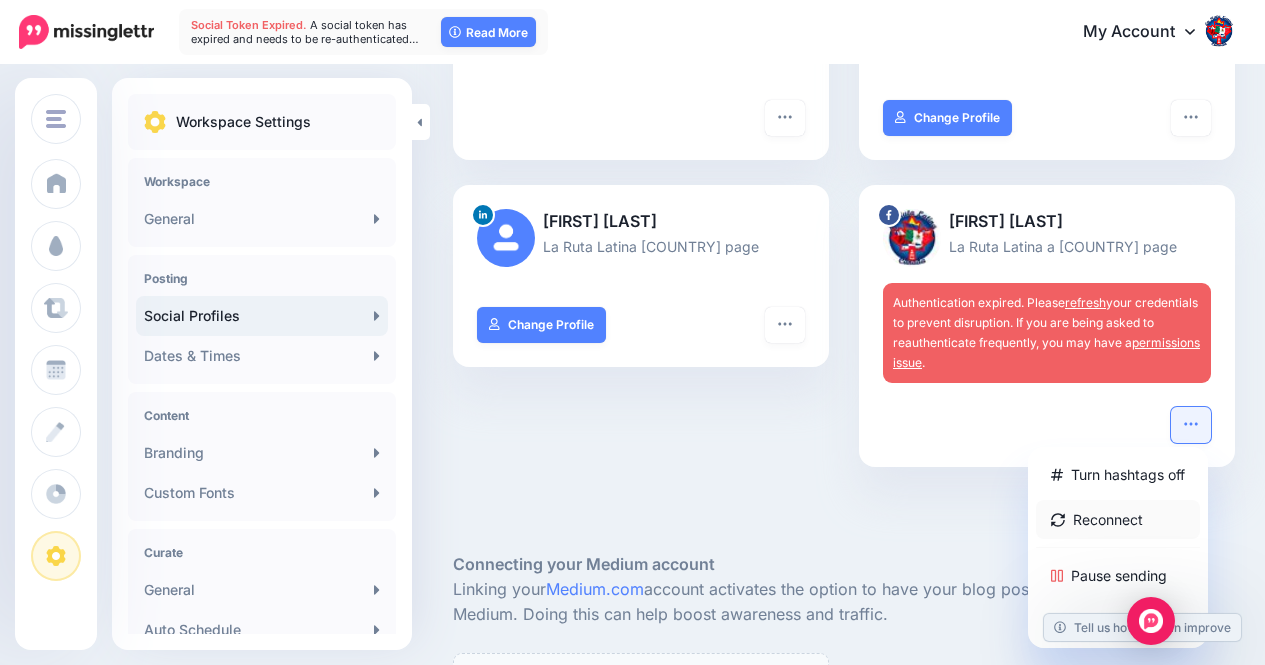 click on "Reconnect" at bounding box center (1118, 519) 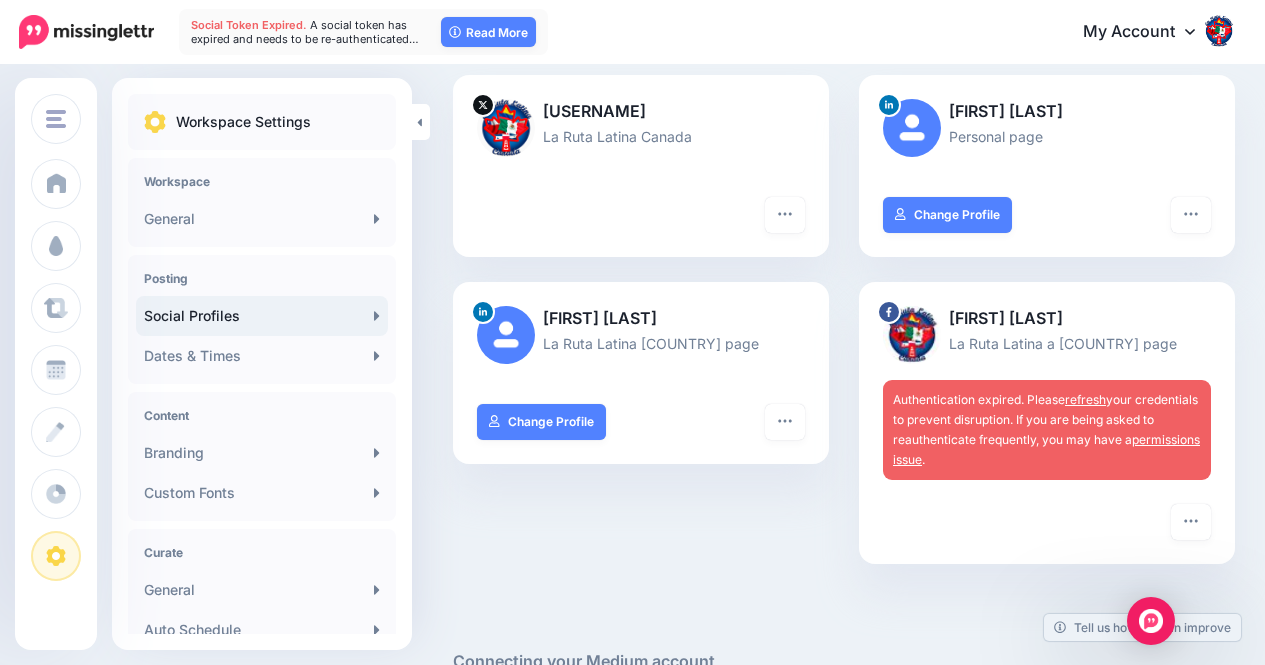 scroll, scrollTop: 328, scrollLeft: 0, axis: vertical 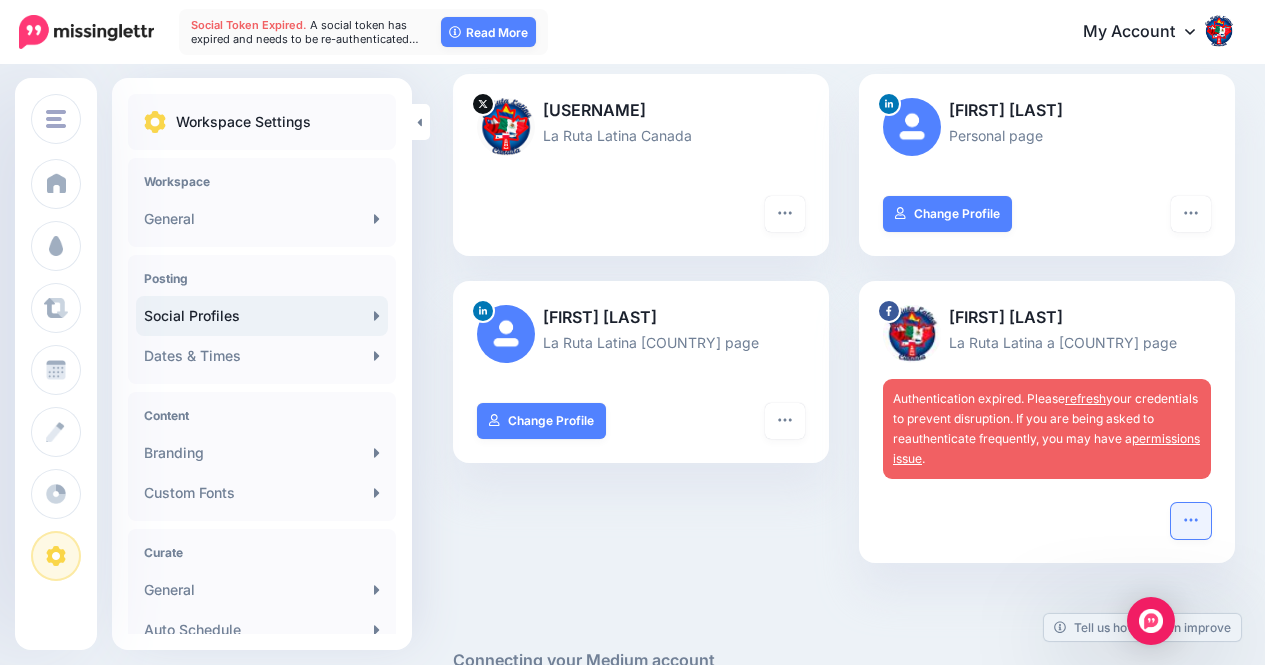 click at bounding box center [1191, 521] 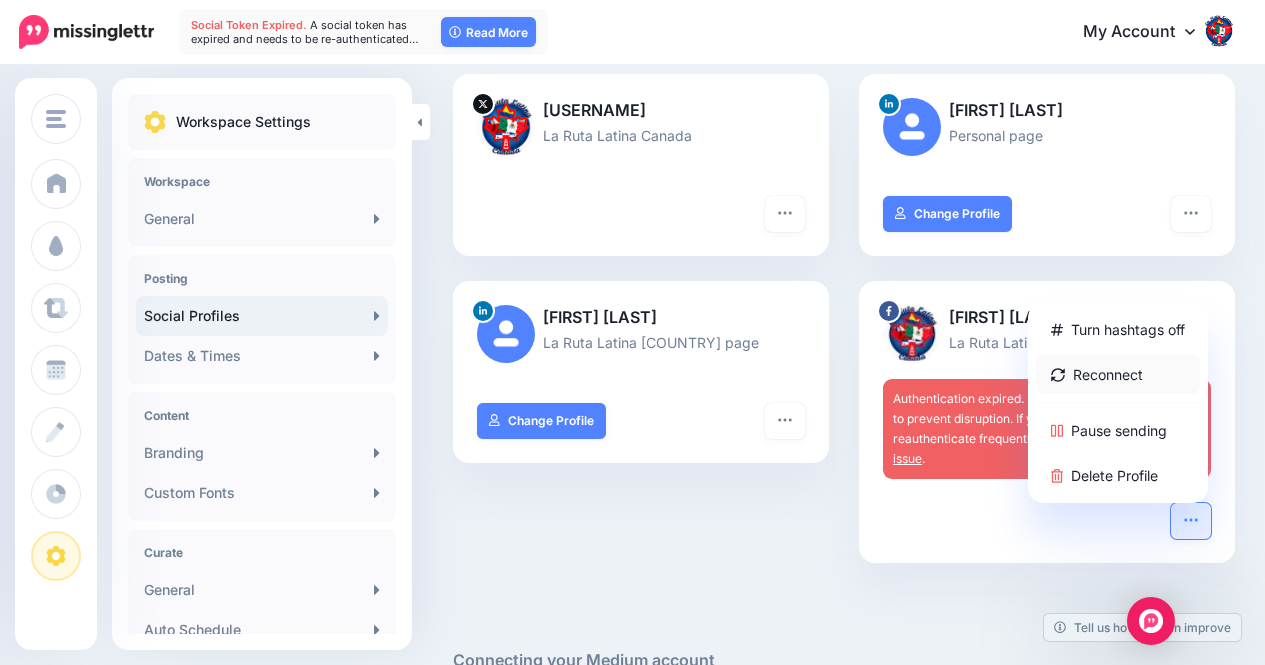 click on "Reconnect" at bounding box center [1118, 374] 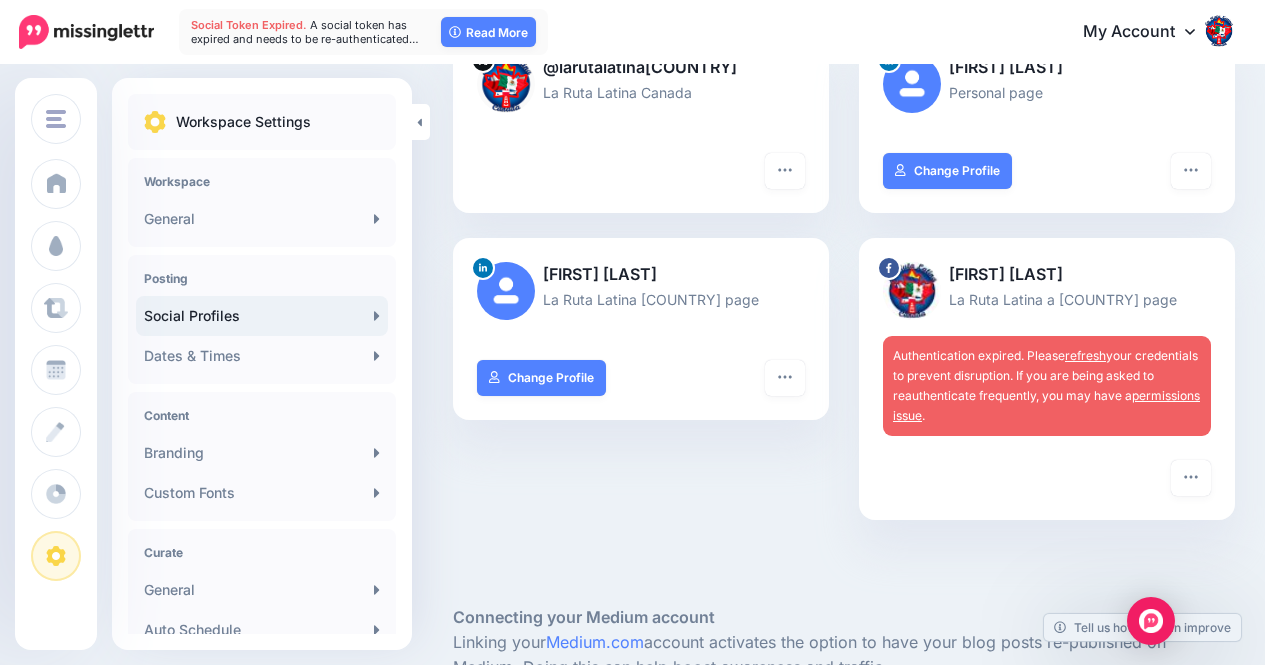scroll, scrollTop: 373, scrollLeft: 0, axis: vertical 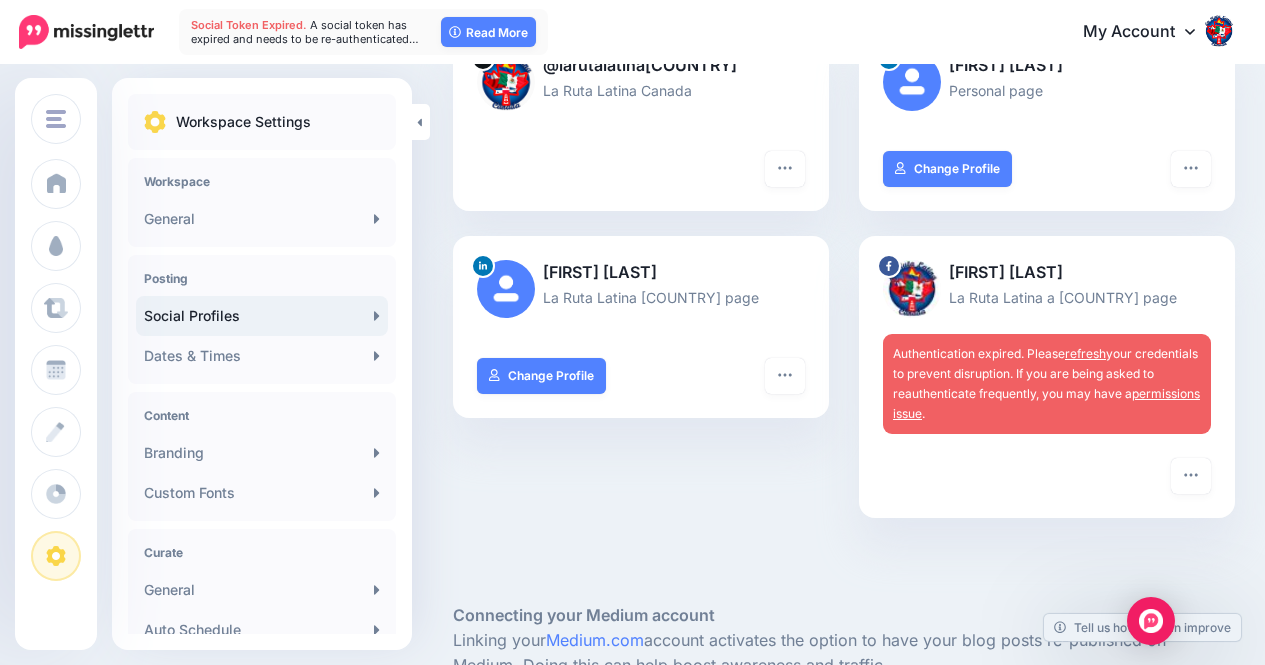 click on "refresh" at bounding box center [1085, 353] 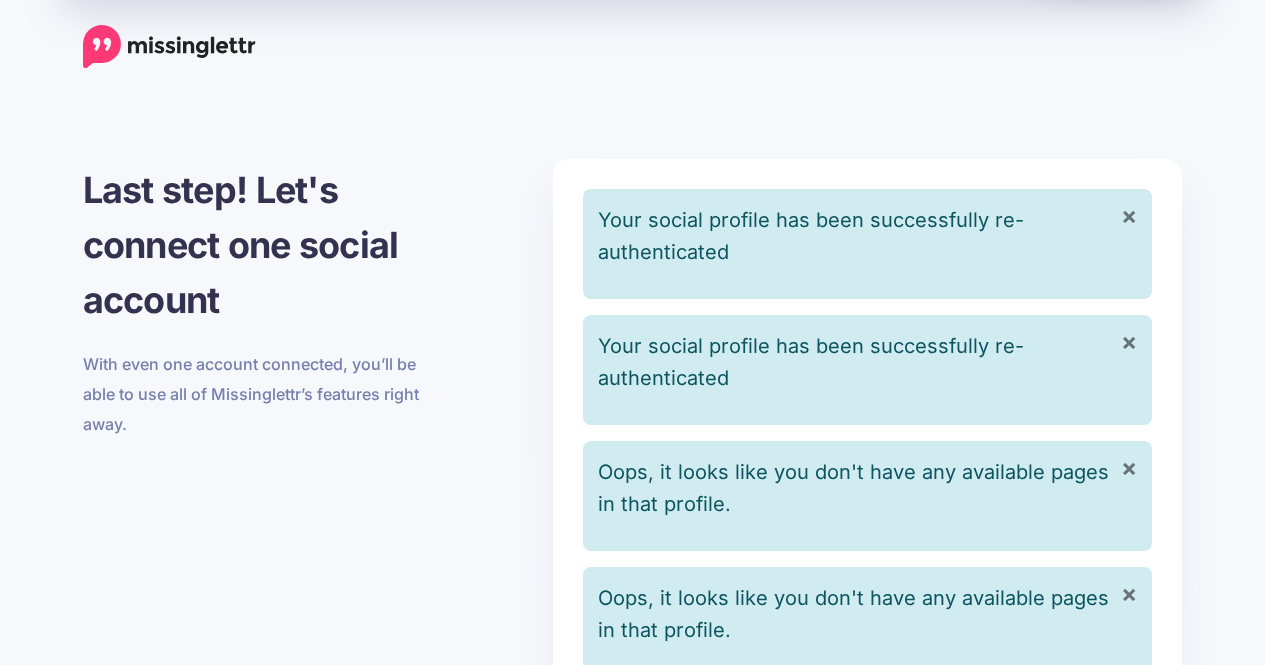 scroll, scrollTop: 0, scrollLeft: 0, axis: both 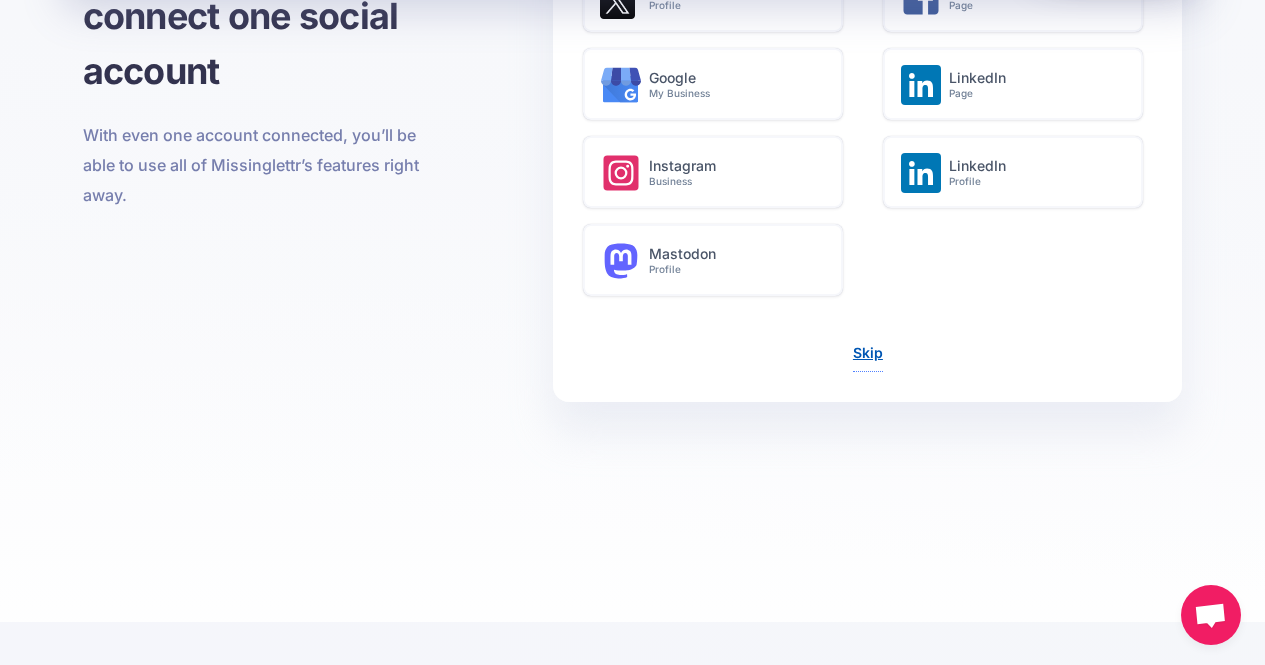 click on "Skip" at bounding box center (868, 352) 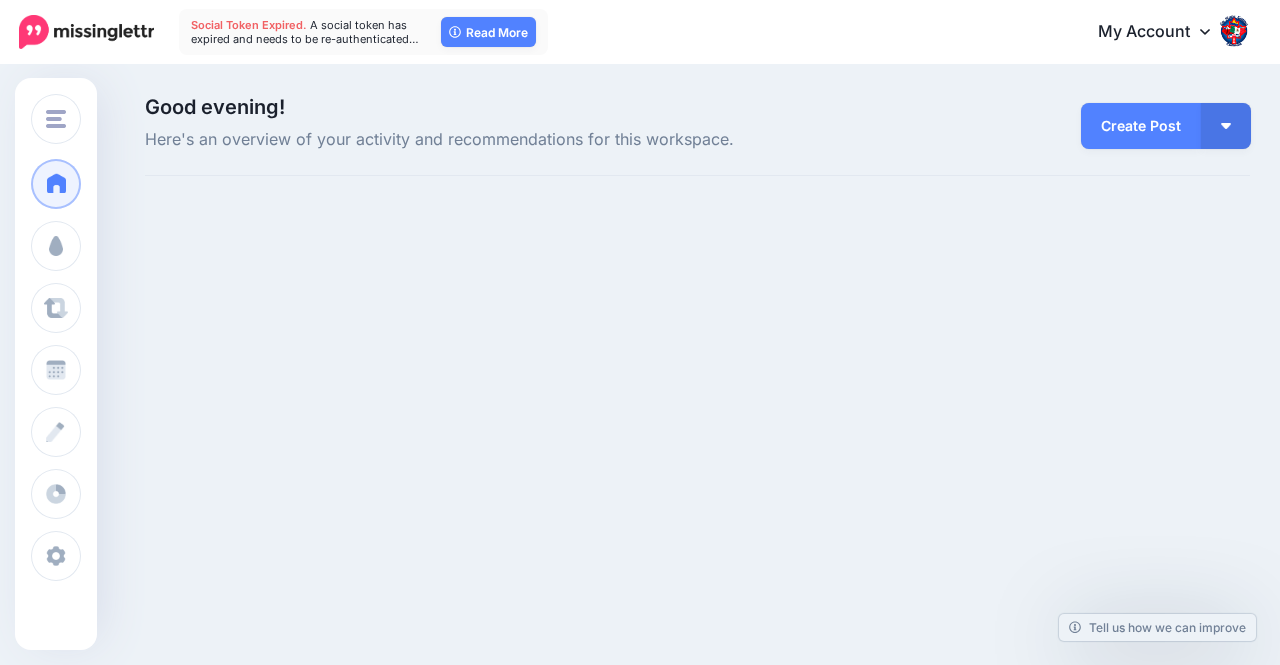 scroll, scrollTop: 0, scrollLeft: 0, axis: both 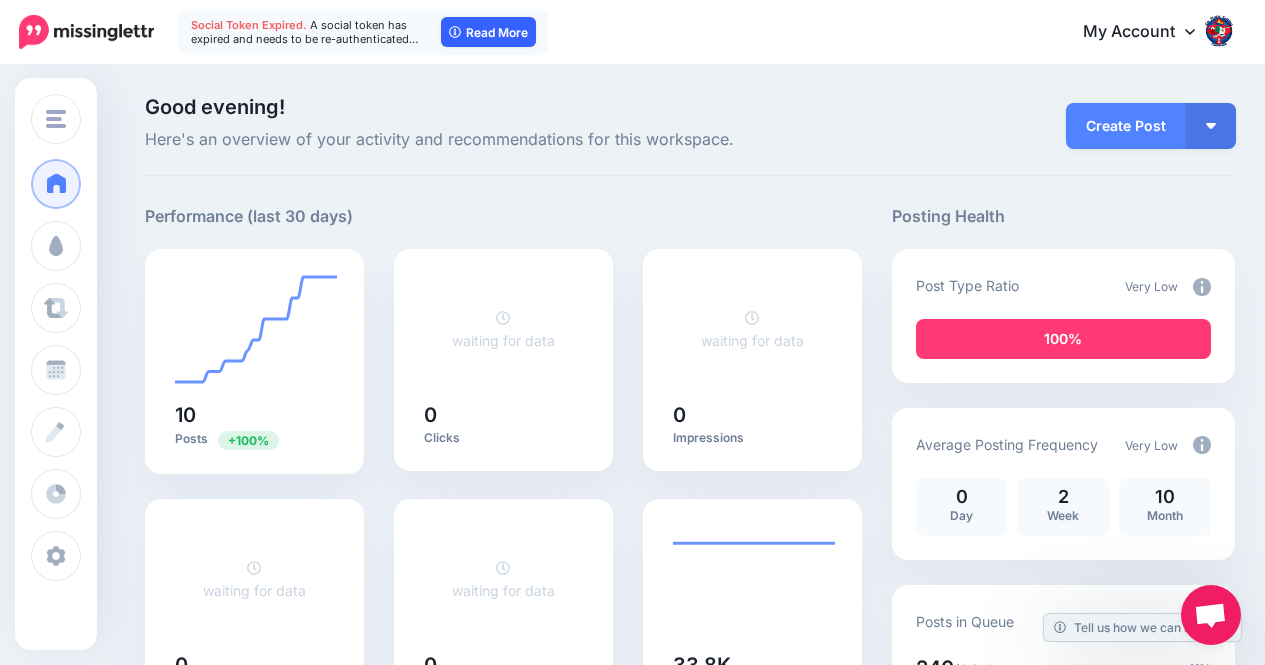 click on "Read More" at bounding box center (488, 32) 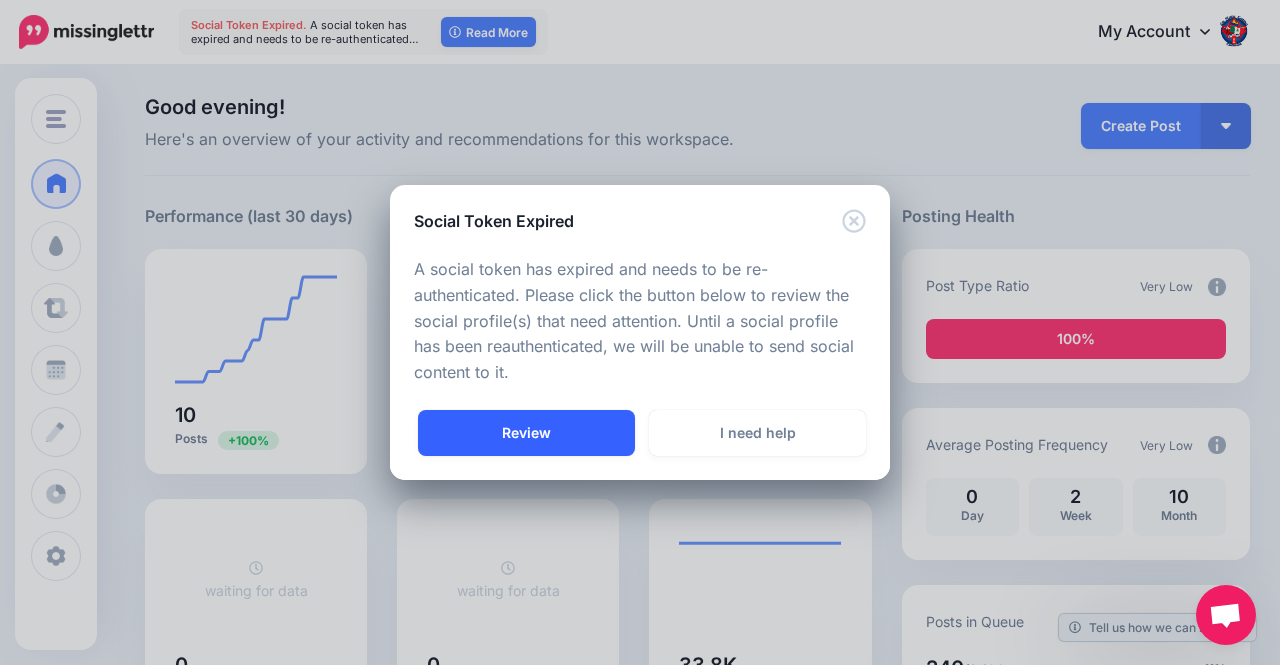 click on "Review" at bounding box center [526, 433] 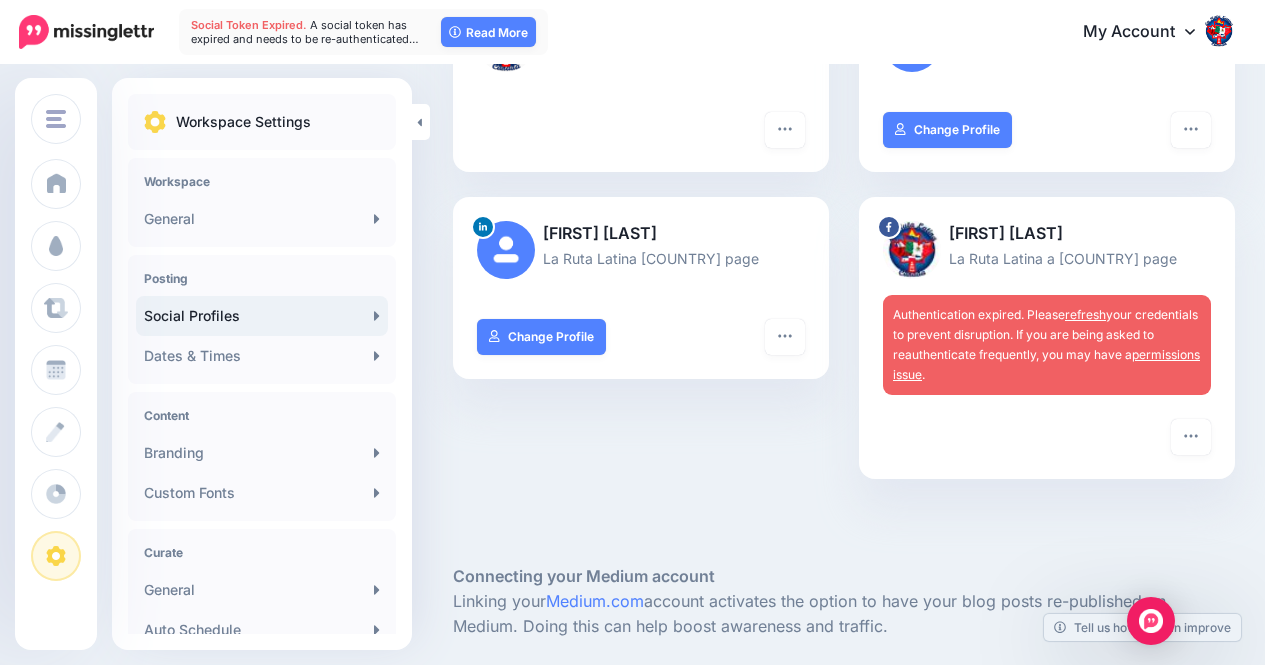 scroll, scrollTop: 319, scrollLeft: 0, axis: vertical 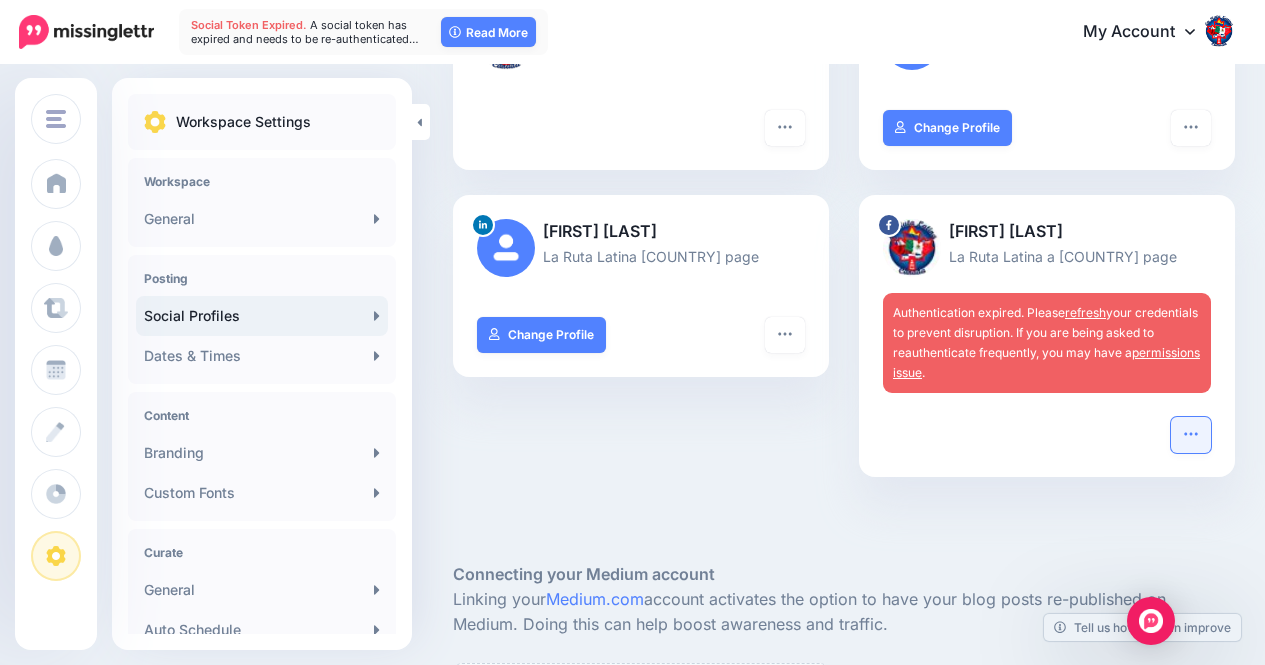 click at bounding box center [1191, 435] 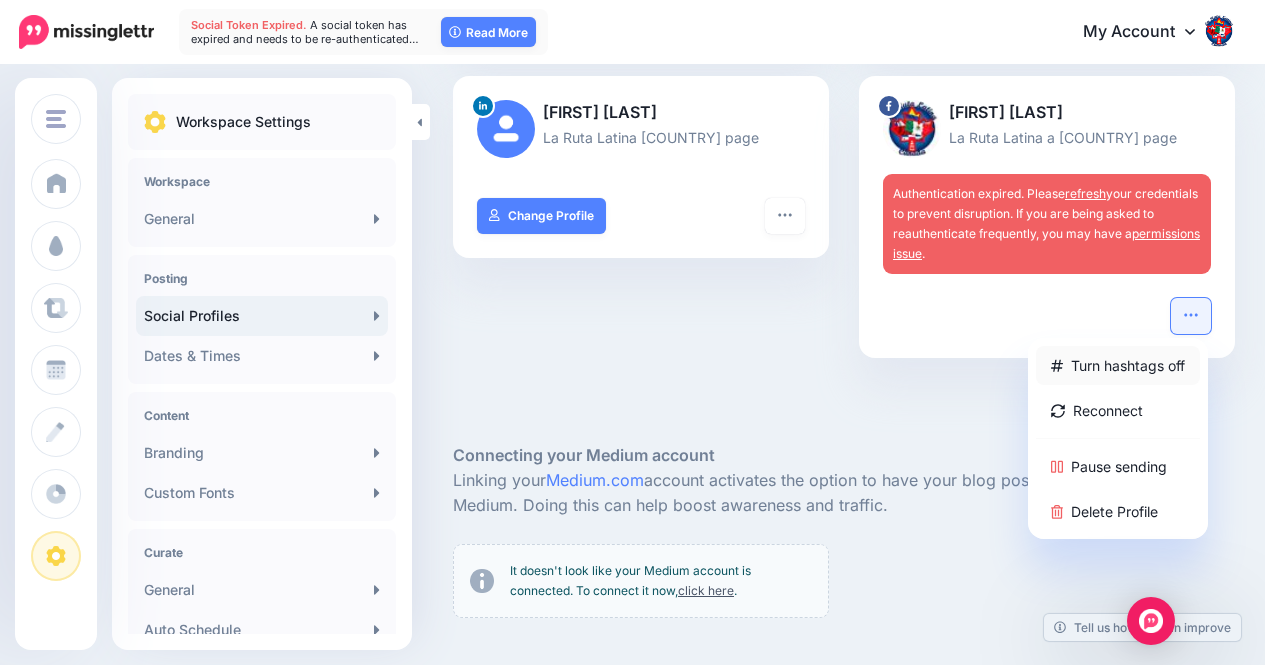 scroll, scrollTop: 452, scrollLeft: 0, axis: vertical 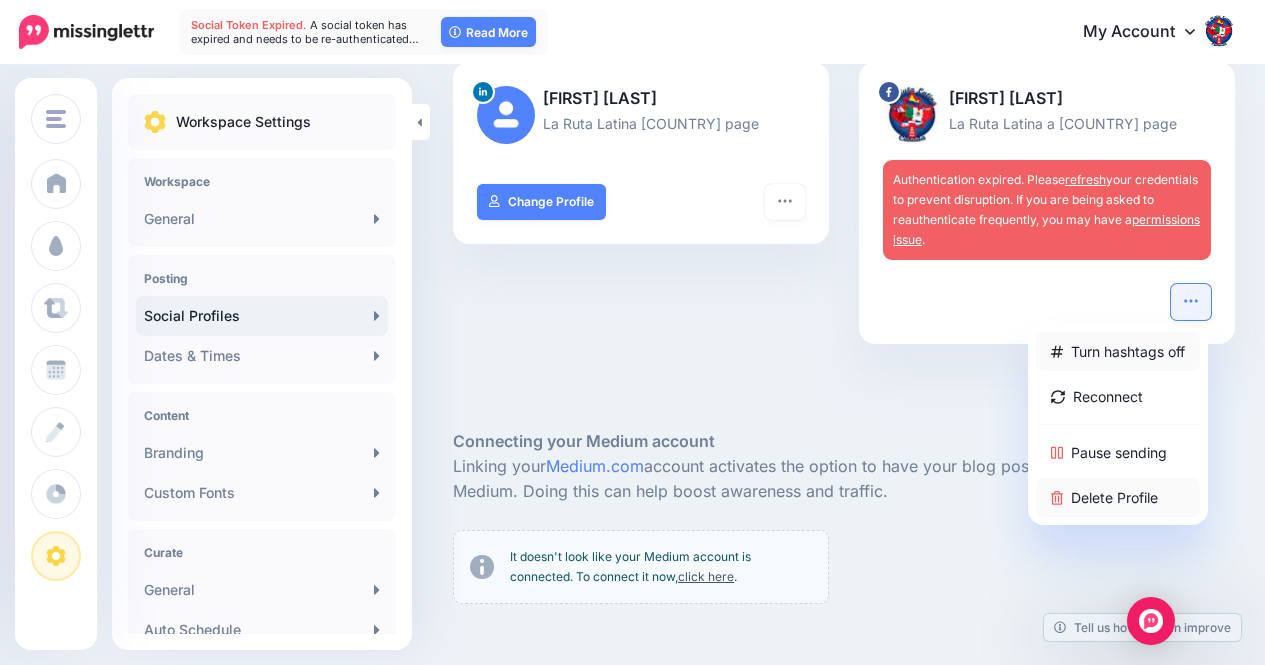 click on "Delete Profile" at bounding box center (1118, 497) 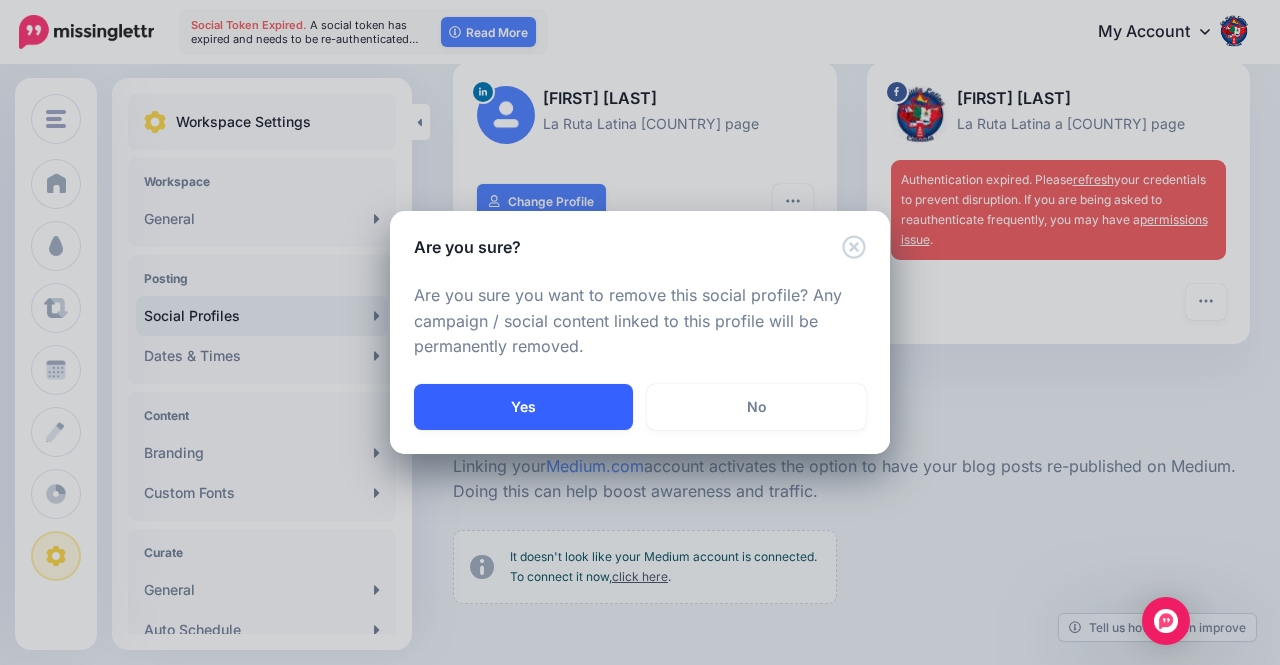 click on "Yes" at bounding box center (523, 407) 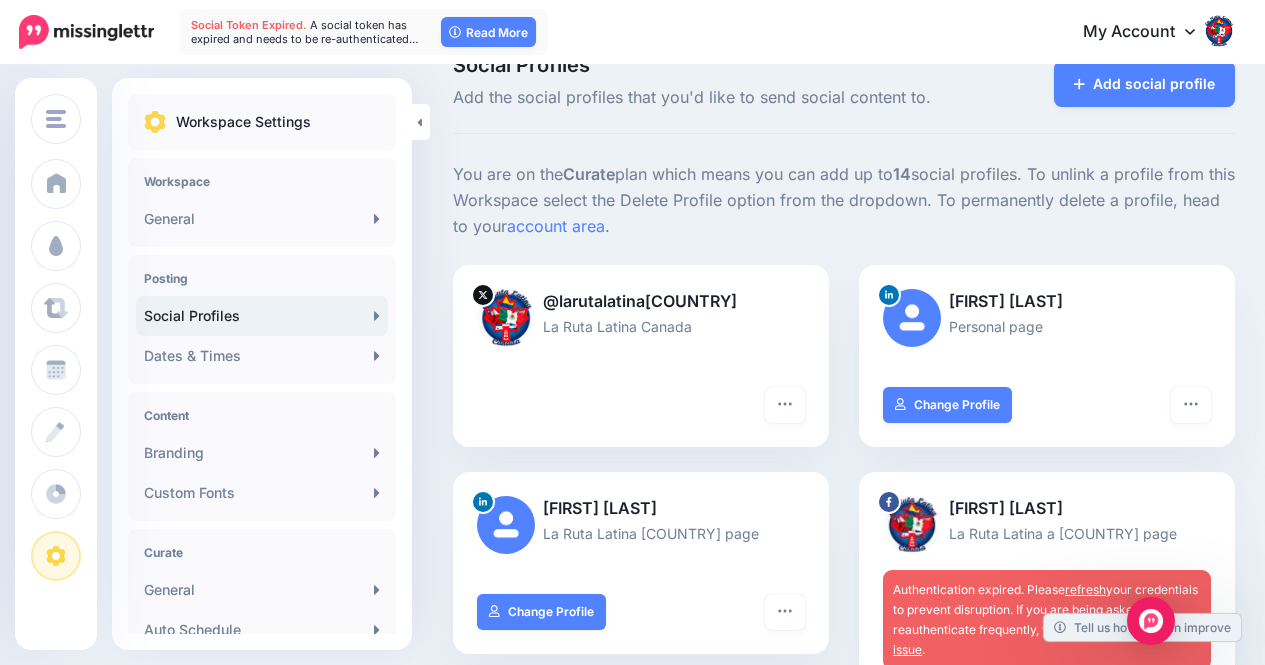 scroll, scrollTop: 29, scrollLeft: 0, axis: vertical 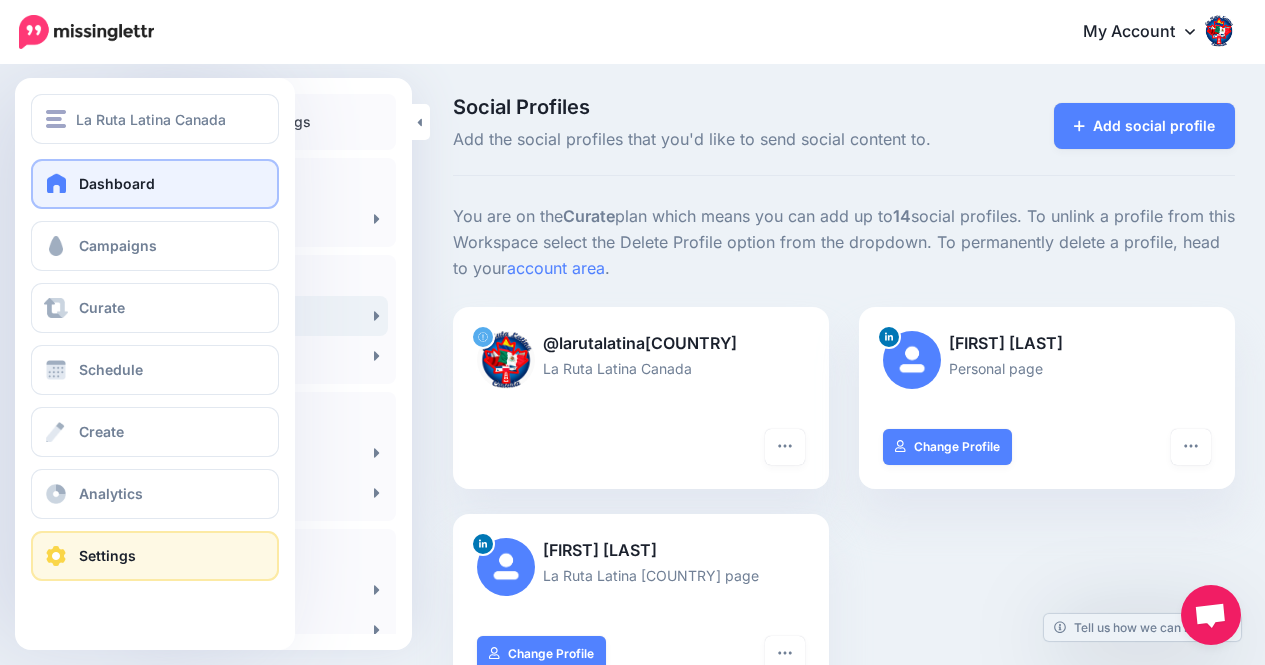 click on "Dashboard" at bounding box center [117, 183] 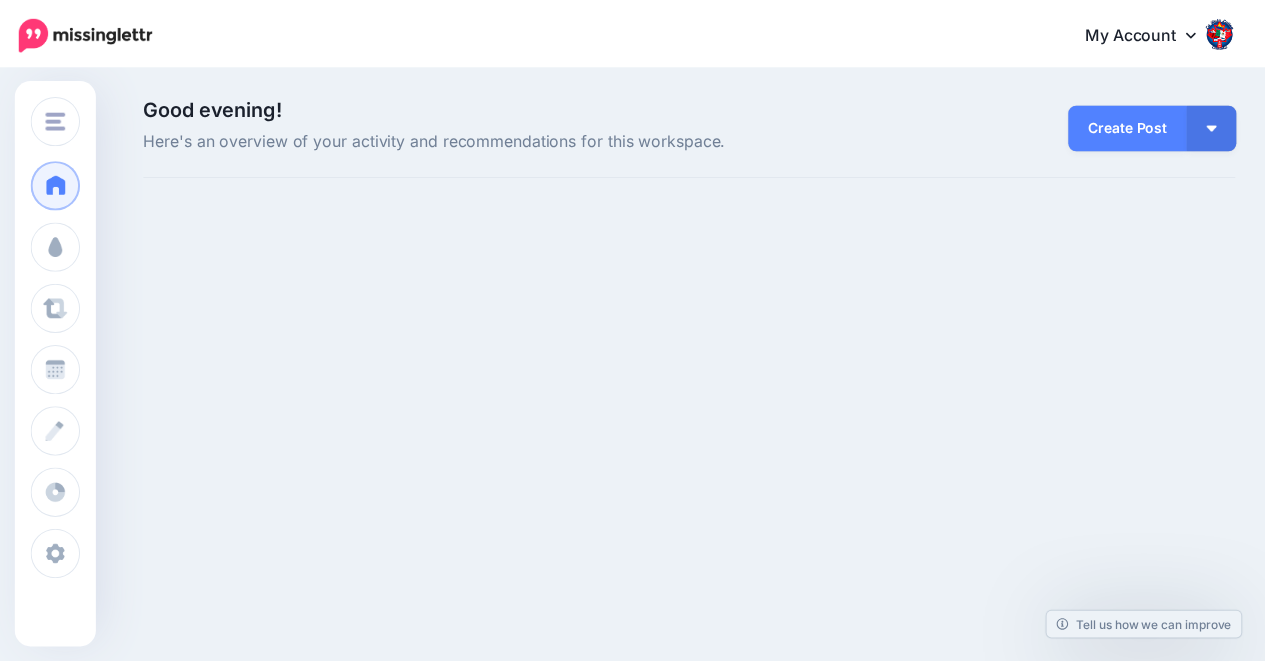 scroll, scrollTop: 0, scrollLeft: 0, axis: both 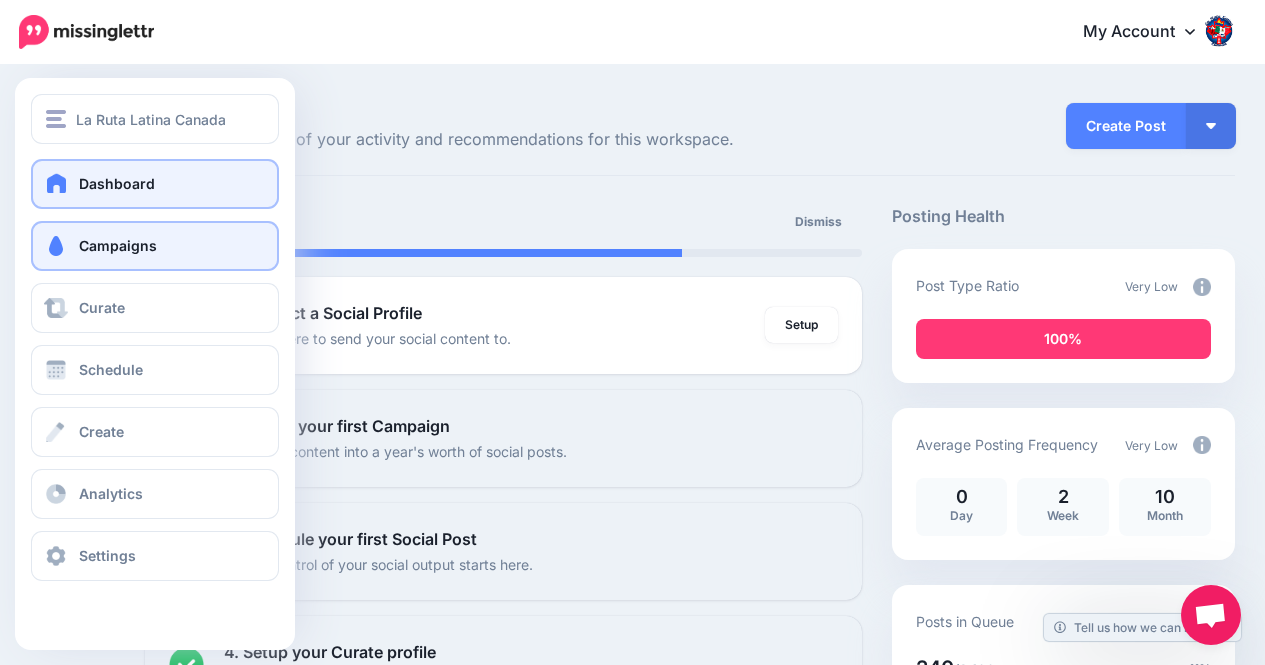 click on "Campaigns" at bounding box center [118, 245] 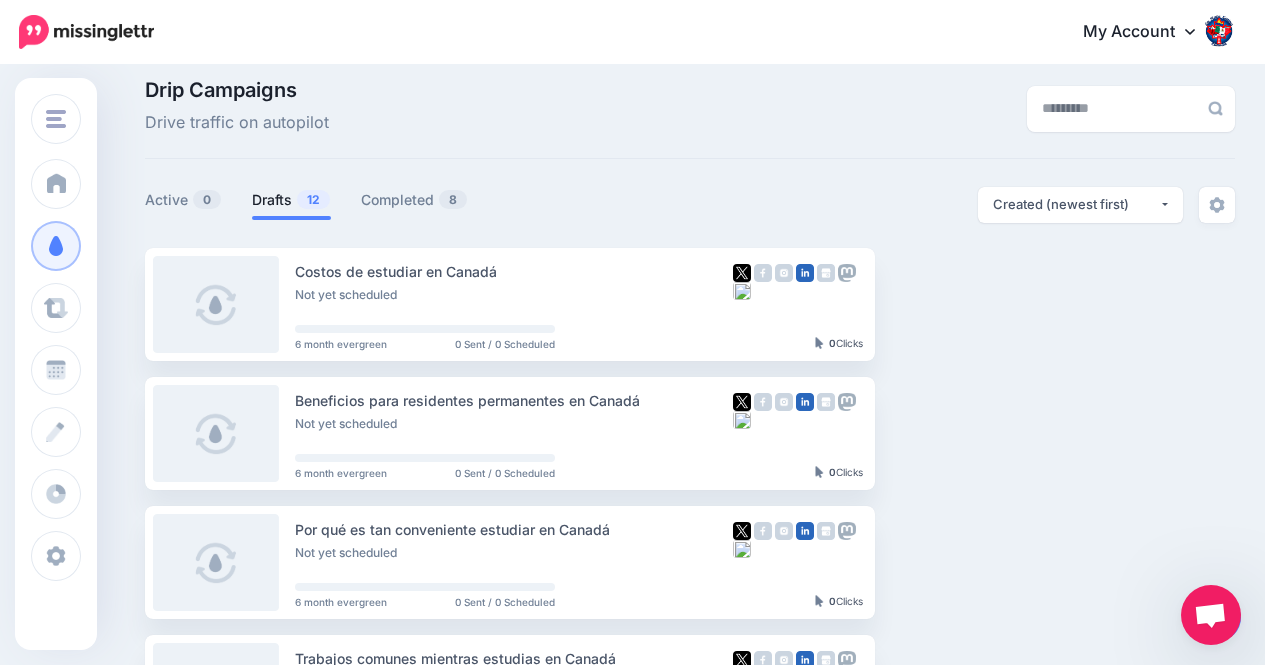 scroll, scrollTop: 0, scrollLeft: 0, axis: both 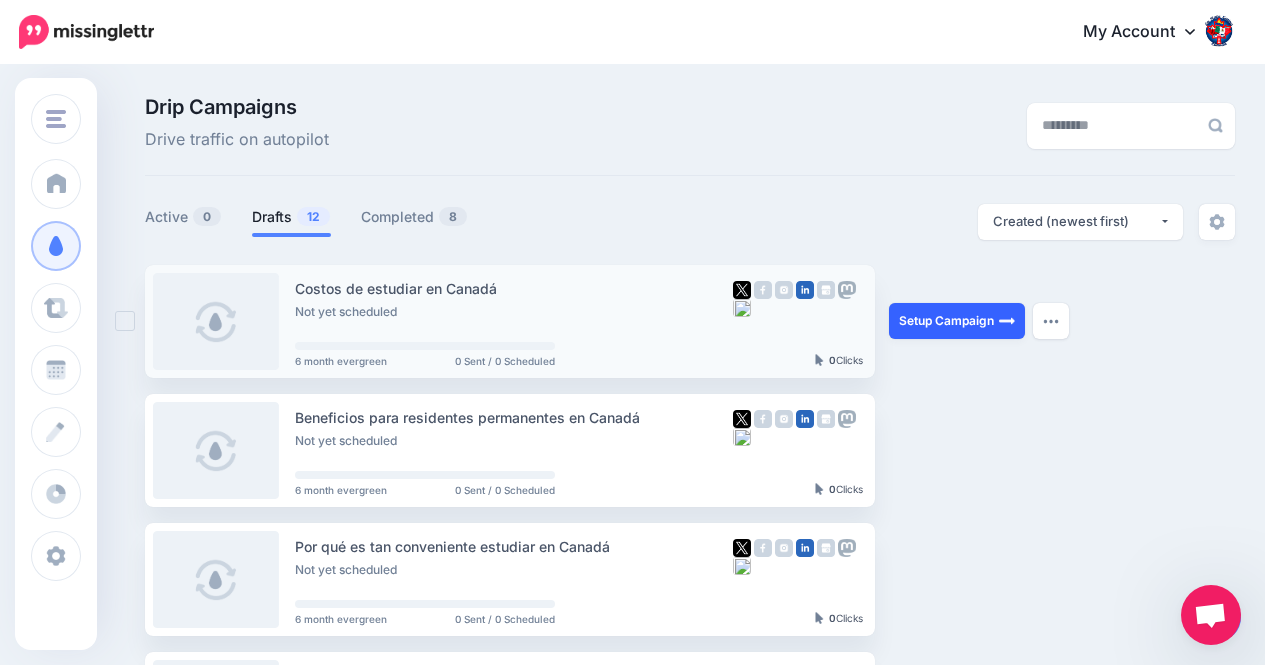 click on "Setup Campaign" at bounding box center [957, 321] 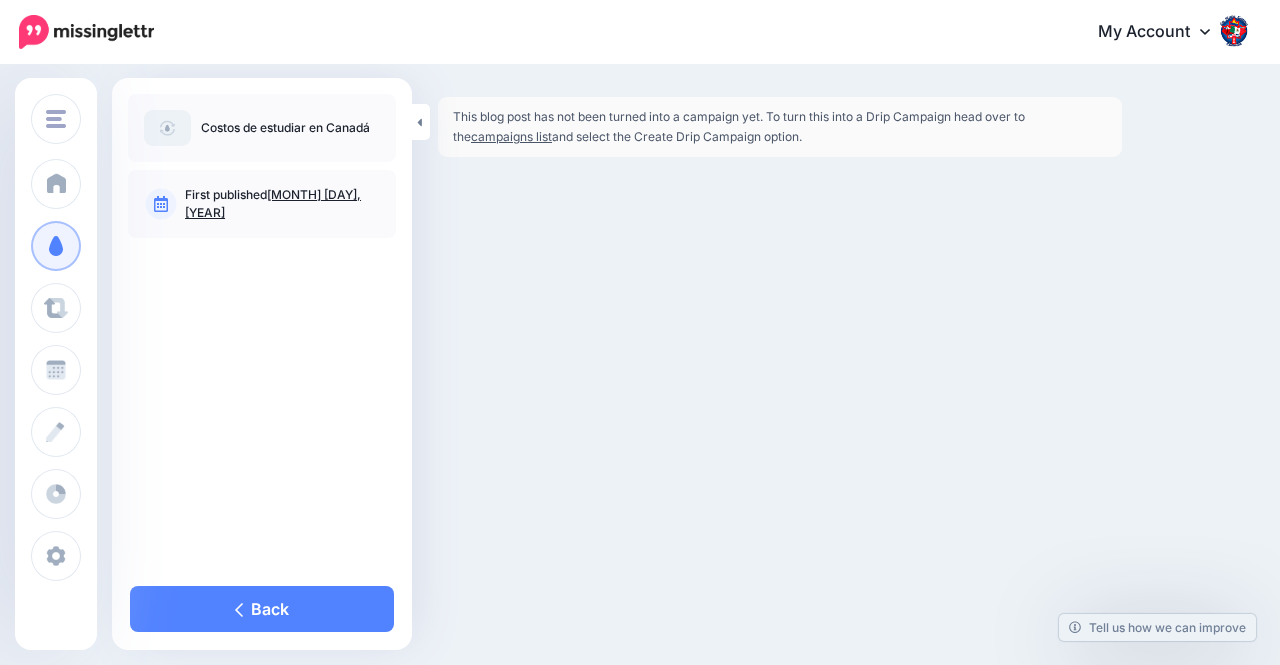 scroll, scrollTop: 0, scrollLeft: 0, axis: both 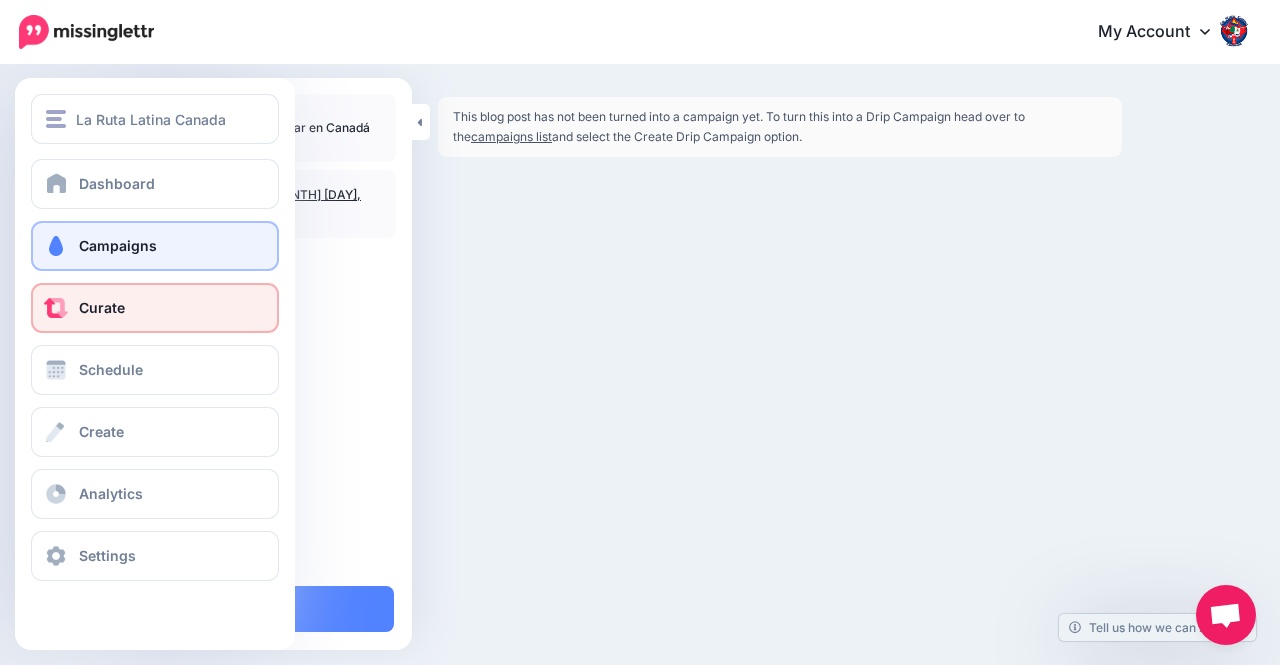 click on "Curate" at bounding box center (155, 308) 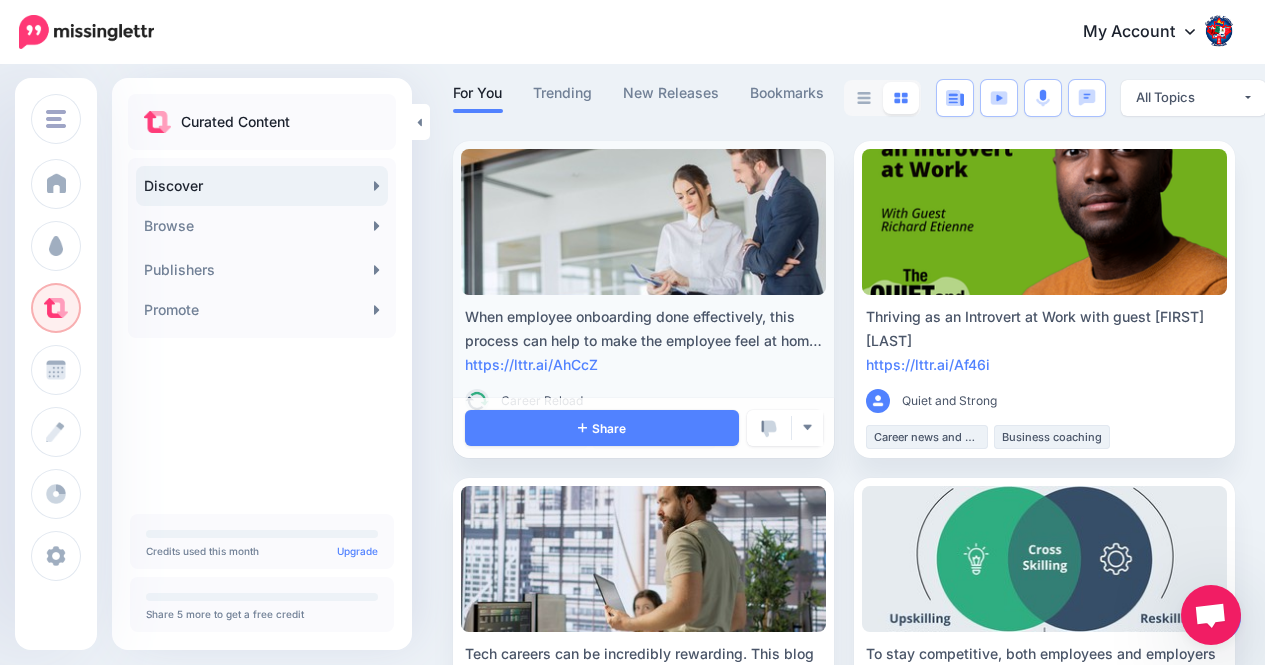 scroll, scrollTop: 121, scrollLeft: 0, axis: vertical 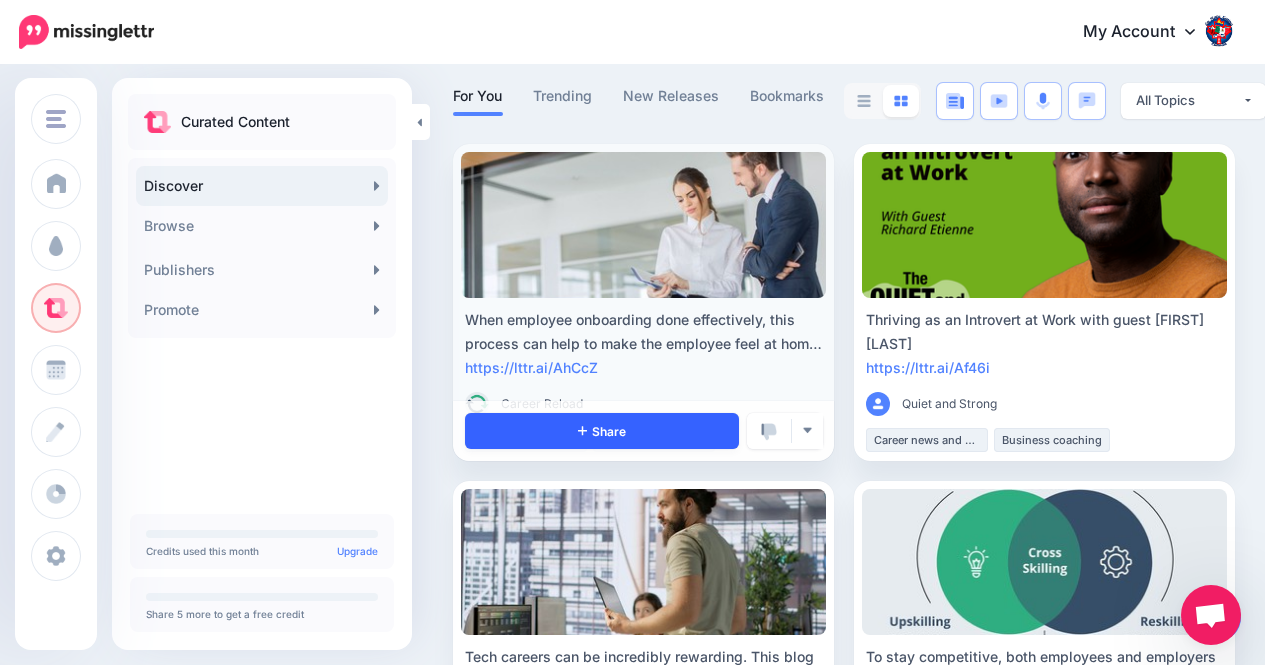 click on "Share" at bounding box center [602, 431] 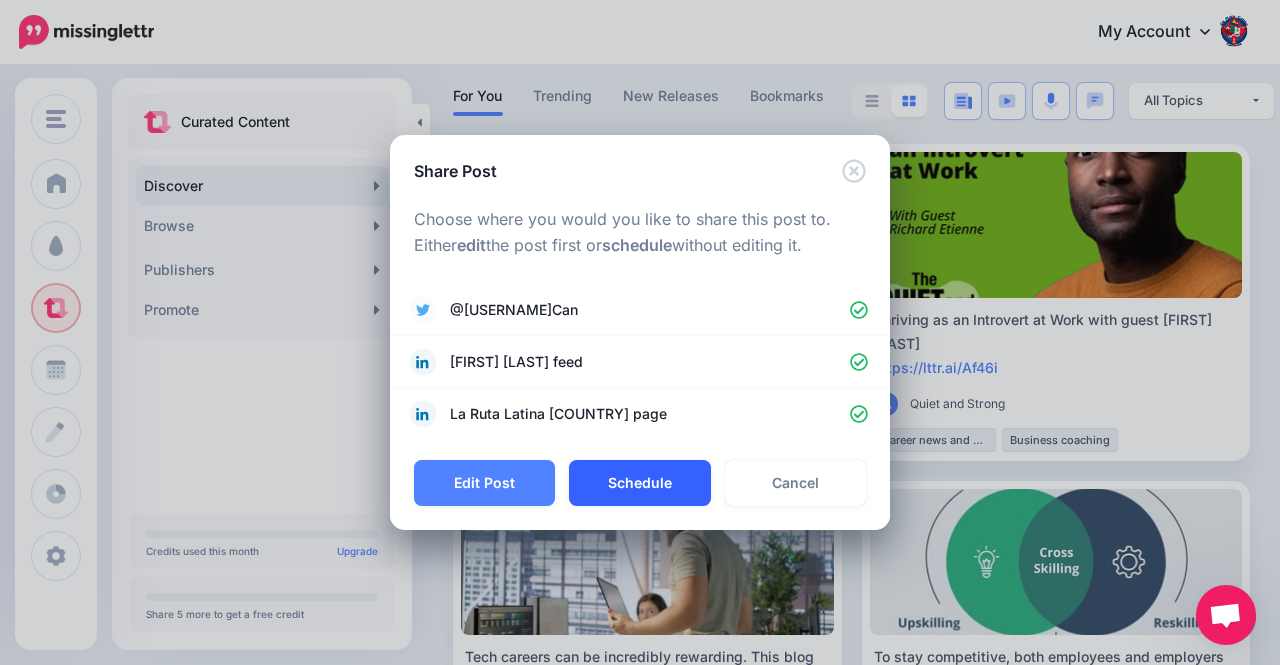 click on "Schedule" at bounding box center [639, 483] 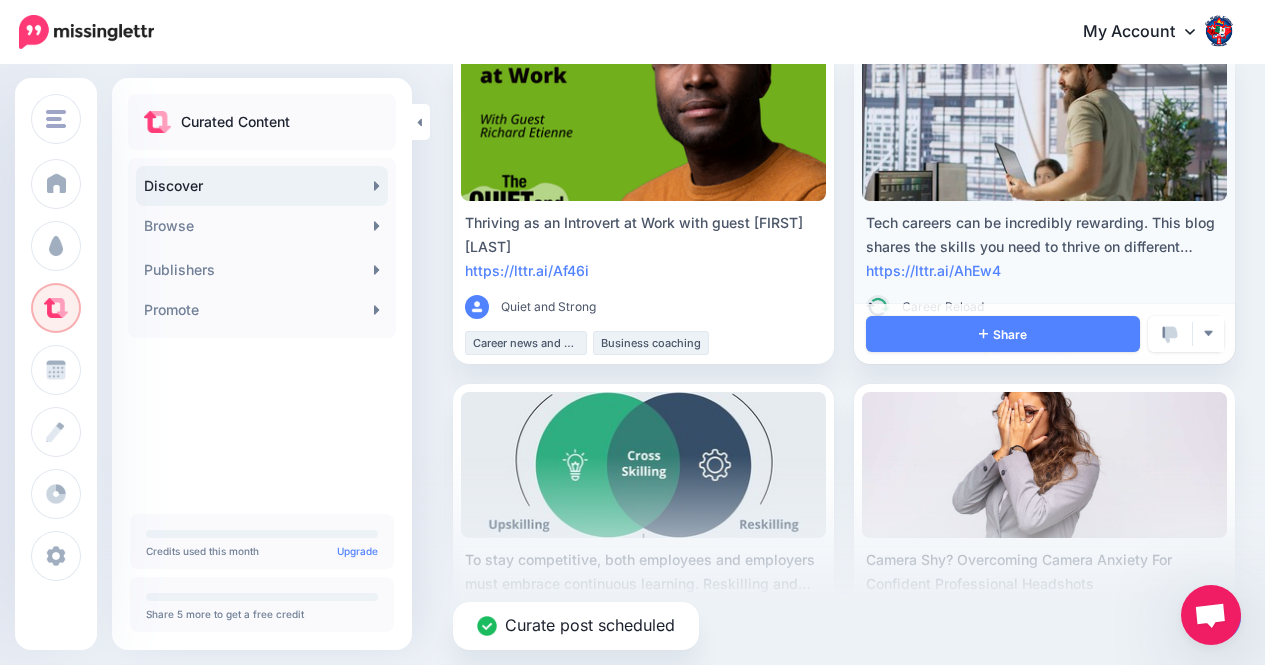 scroll, scrollTop: 252, scrollLeft: 0, axis: vertical 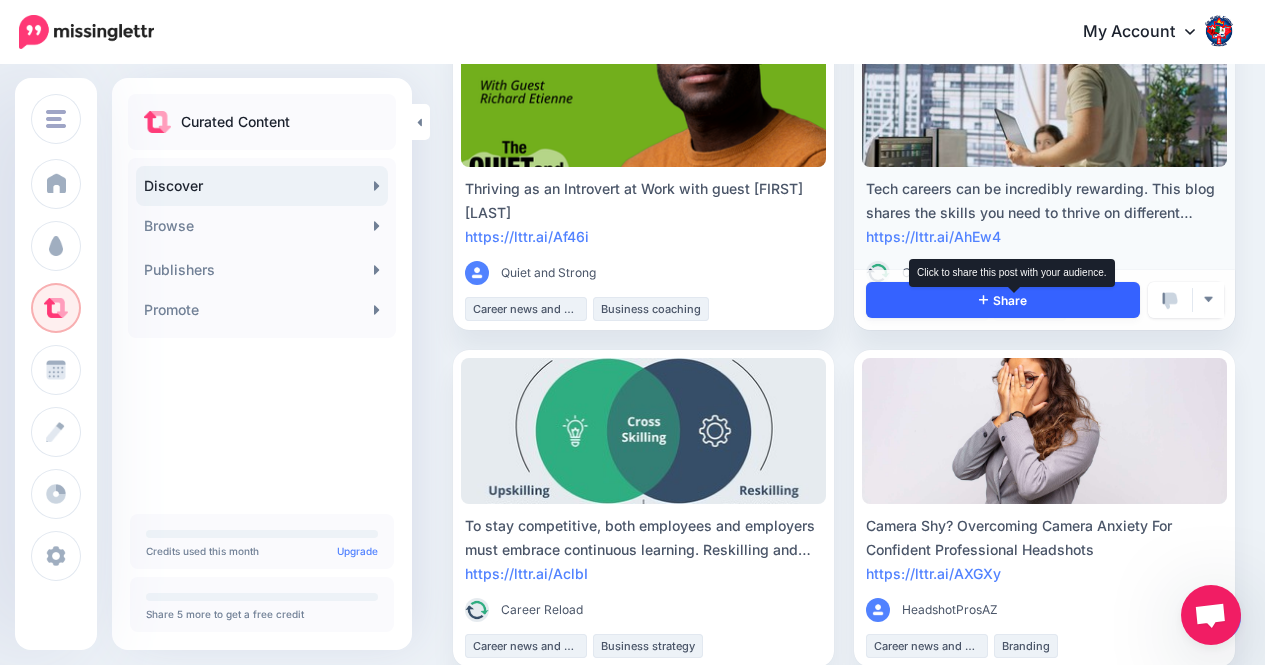 click on "Share" at bounding box center (1003, 300) 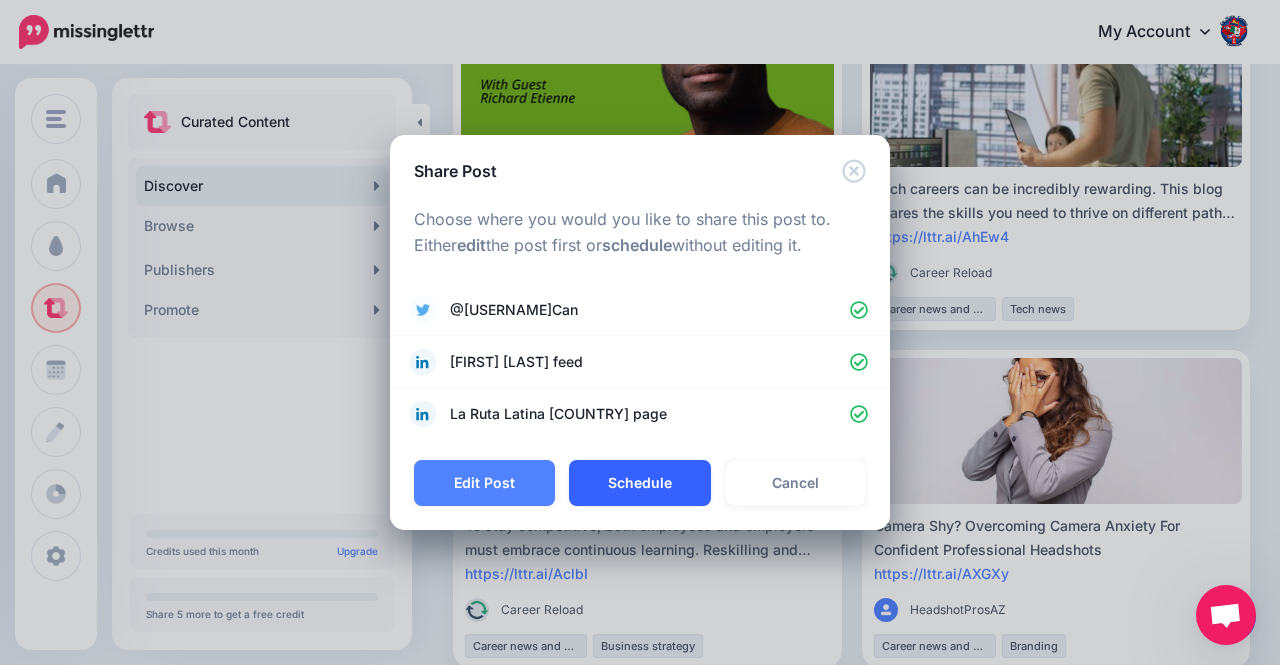 click on "Schedule" at bounding box center (639, 483) 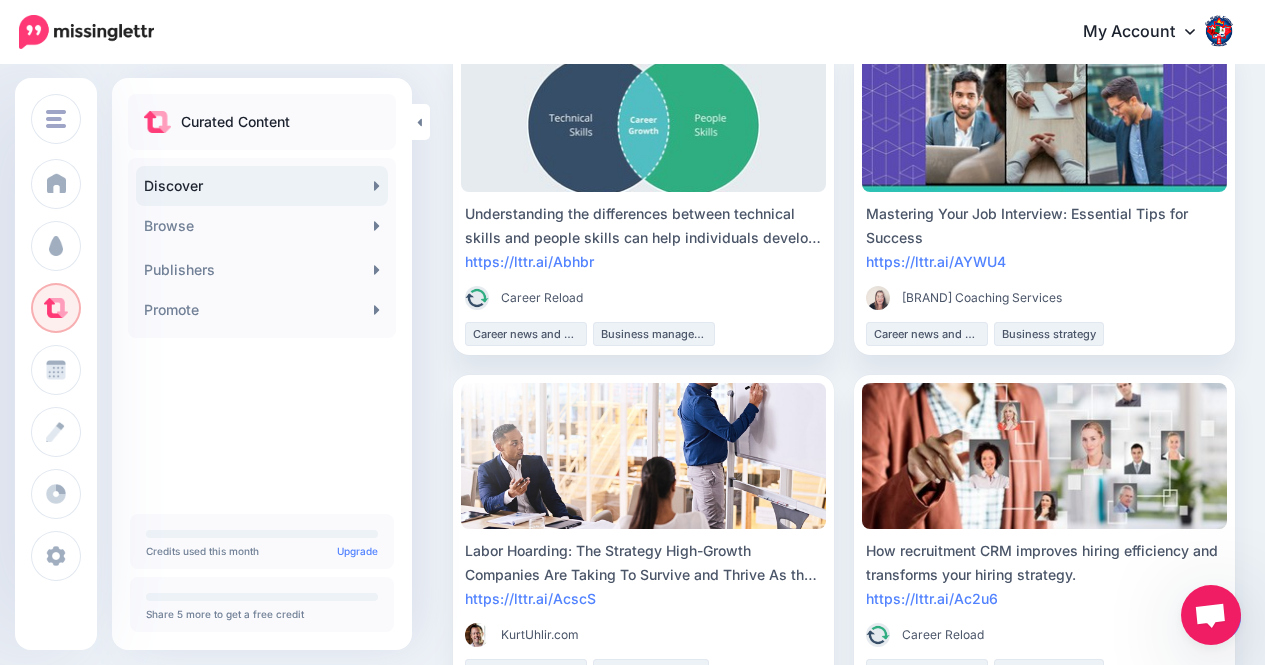 scroll, scrollTop: 903, scrollLeft: 0, axis: vertical 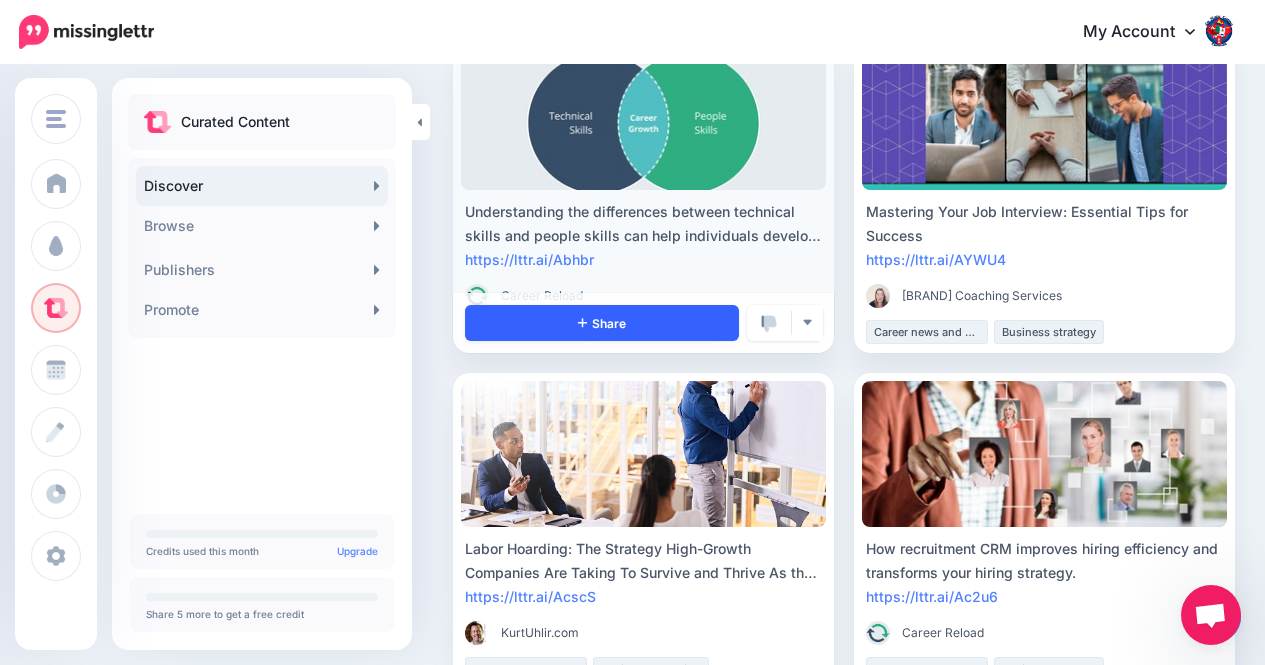 click on "Share" at bounding box center [602, 323] 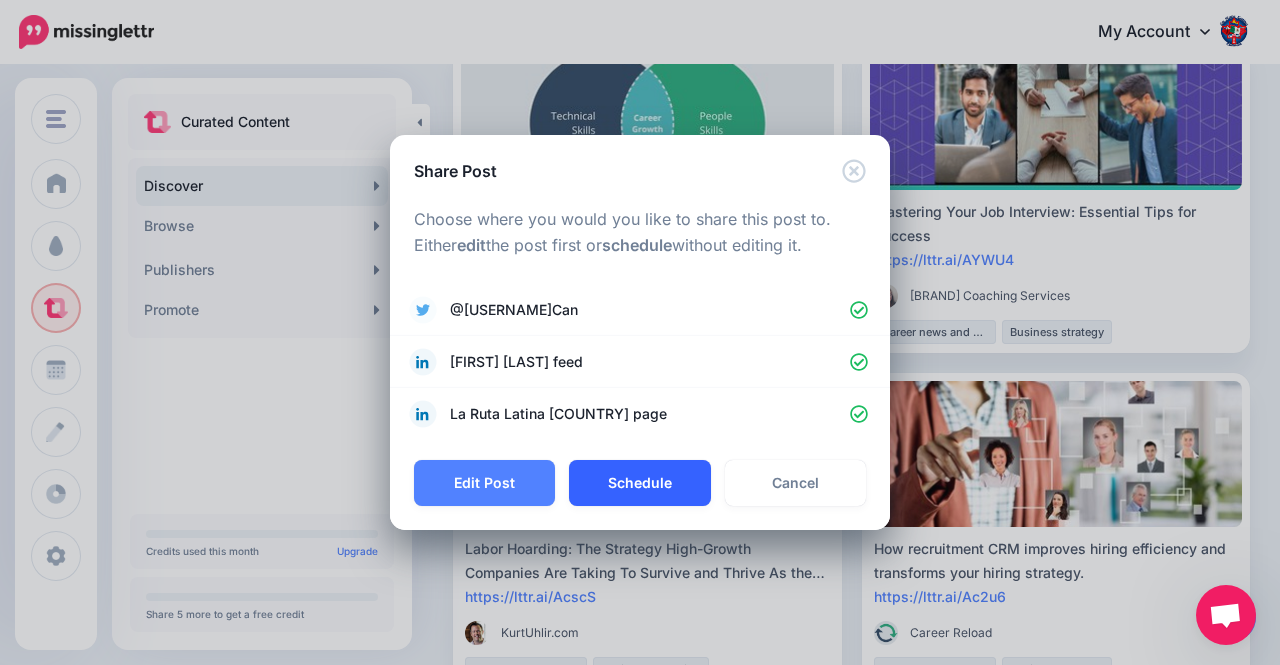 click on "Schedule" at bounding box center (639, 483) 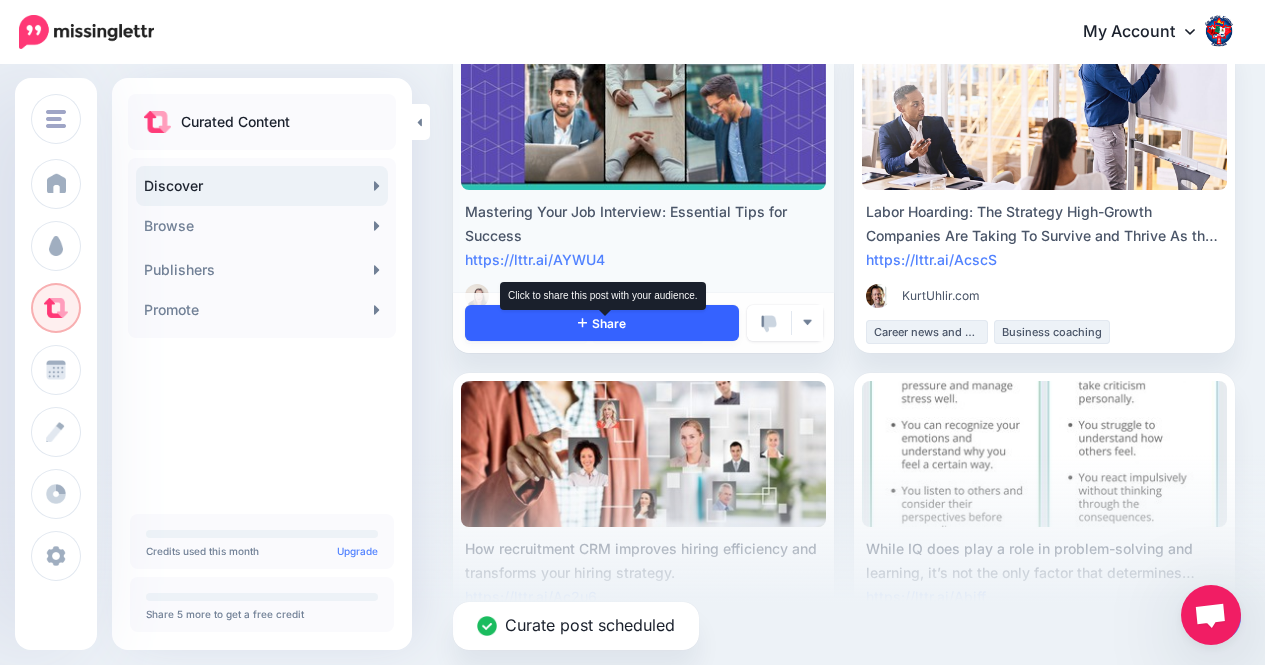 click on "Share" at bounding box center (602, 323) 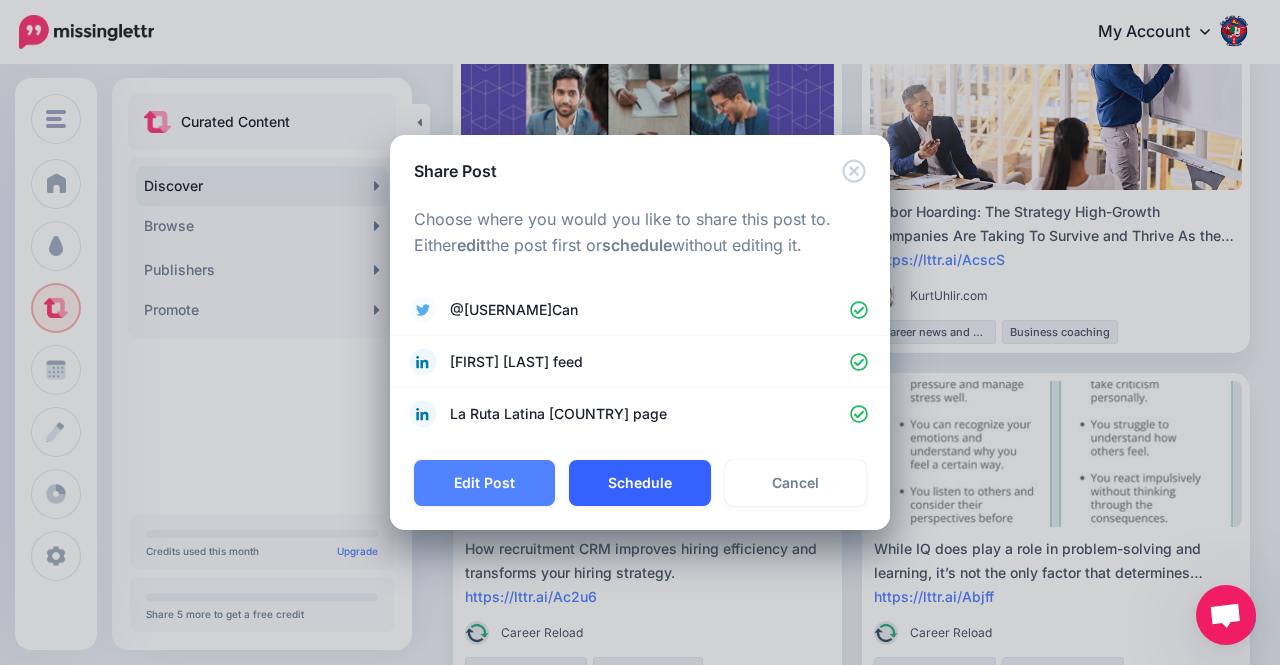 click on "Schedule" at bounding box center (639, 483) 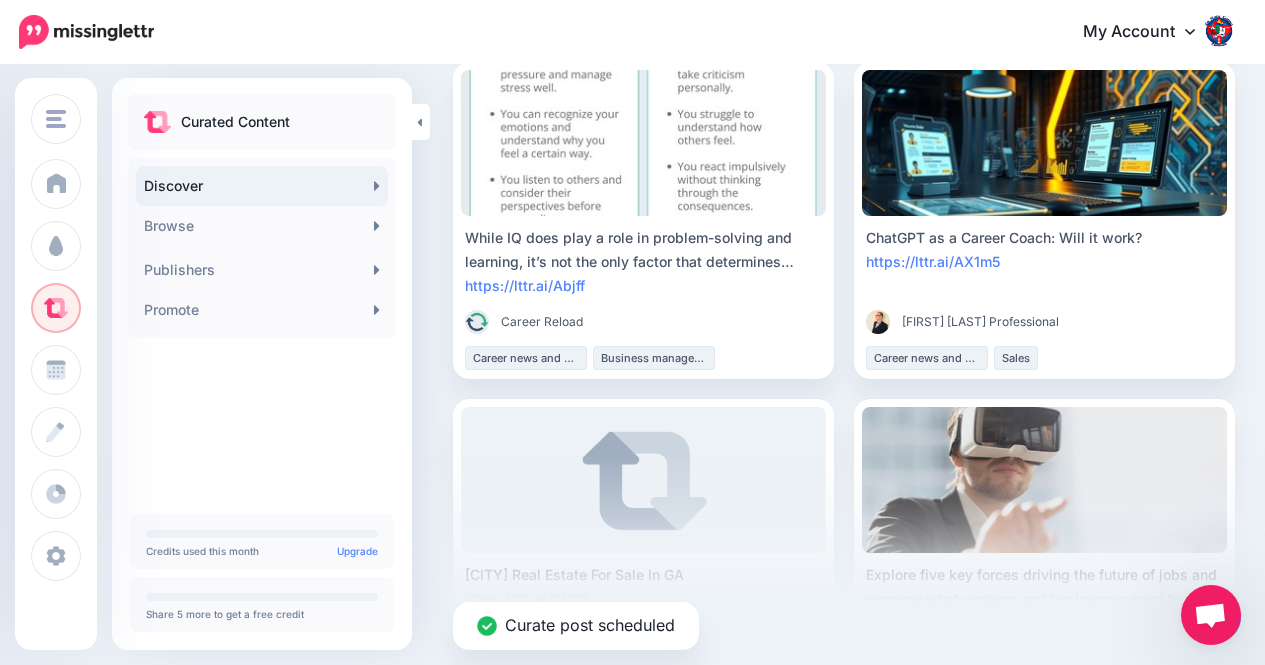 scroll, scrollTop: 1216, scrollLeft: 0, axis: vertical 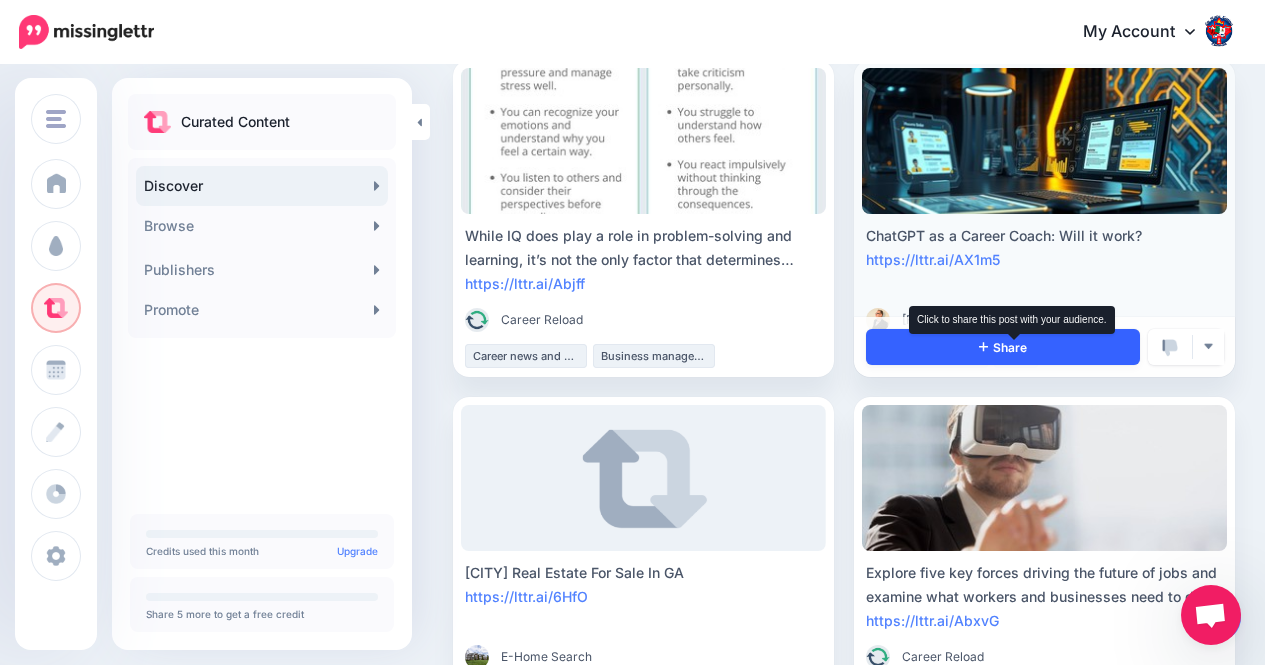click on "Share" at bounding box center [1003, 347] 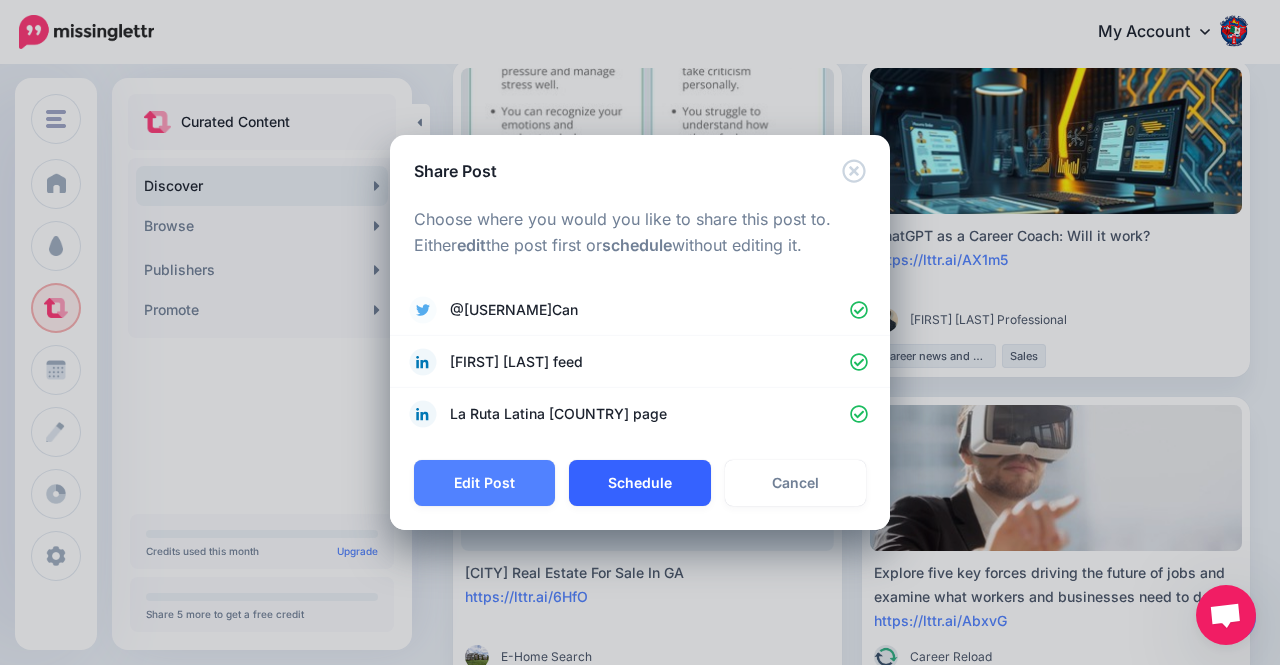 click on "Schedule" at bounding box center [639, 483] 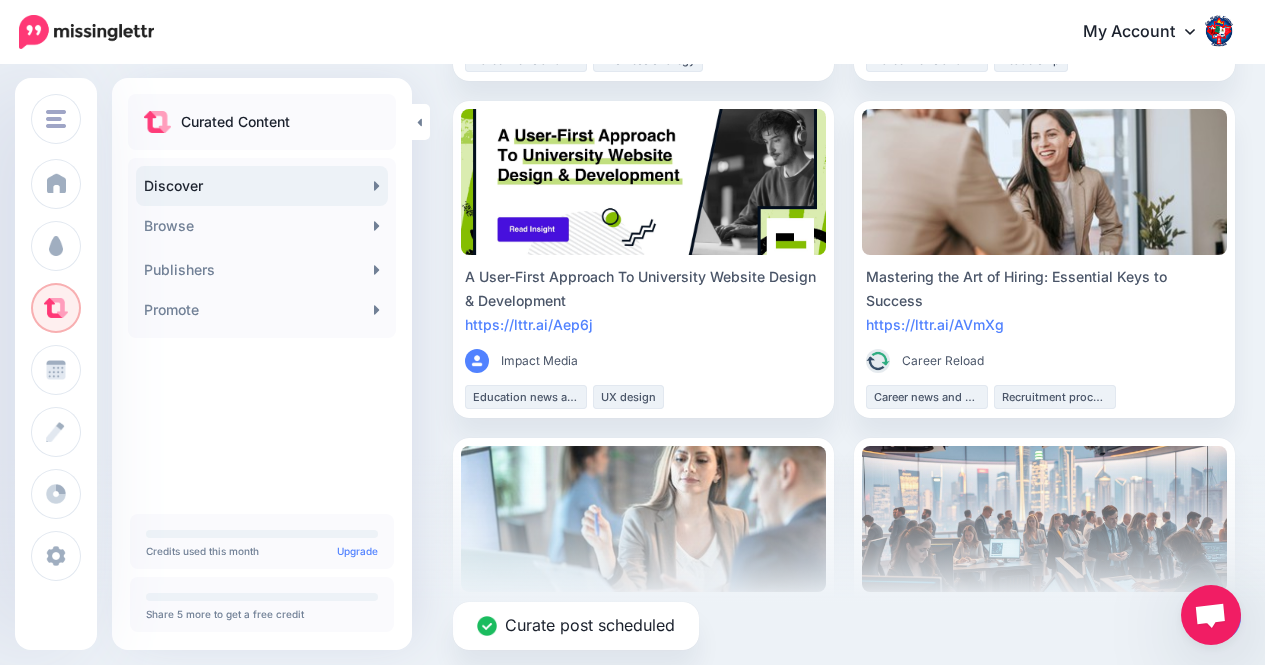 scroll, scrollTop: 1850, scrollLeft: 0, axis: vertical 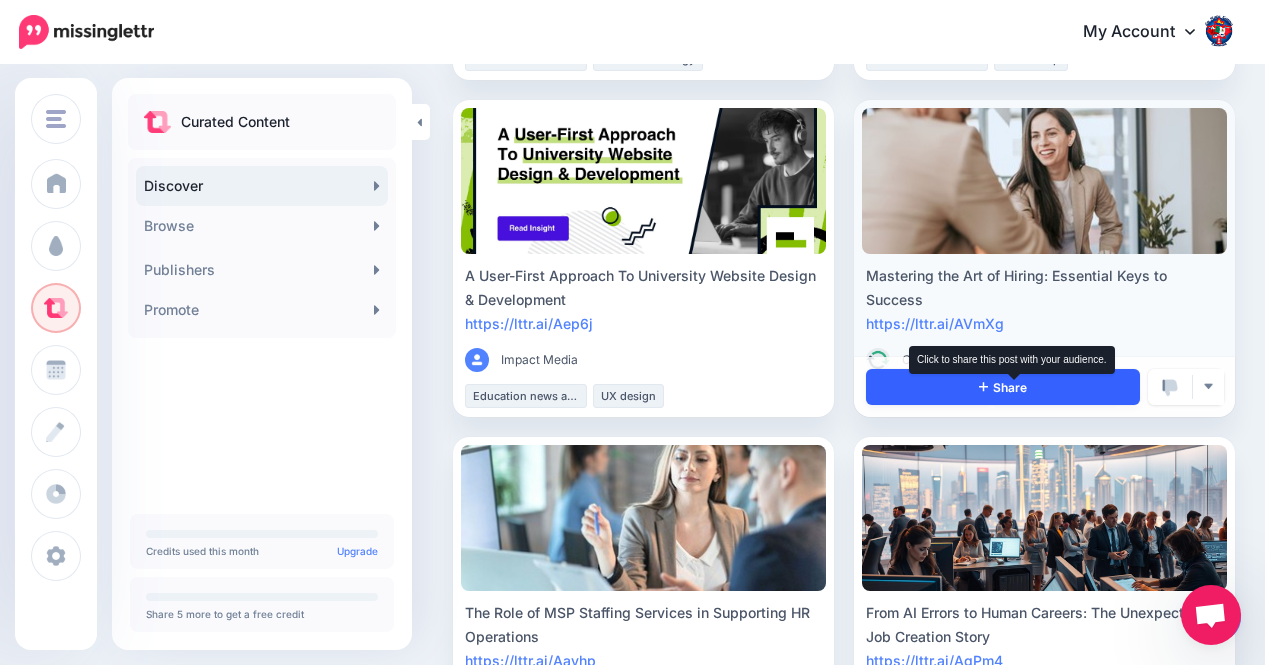click on "Share" at bounding box center [1003, 387] 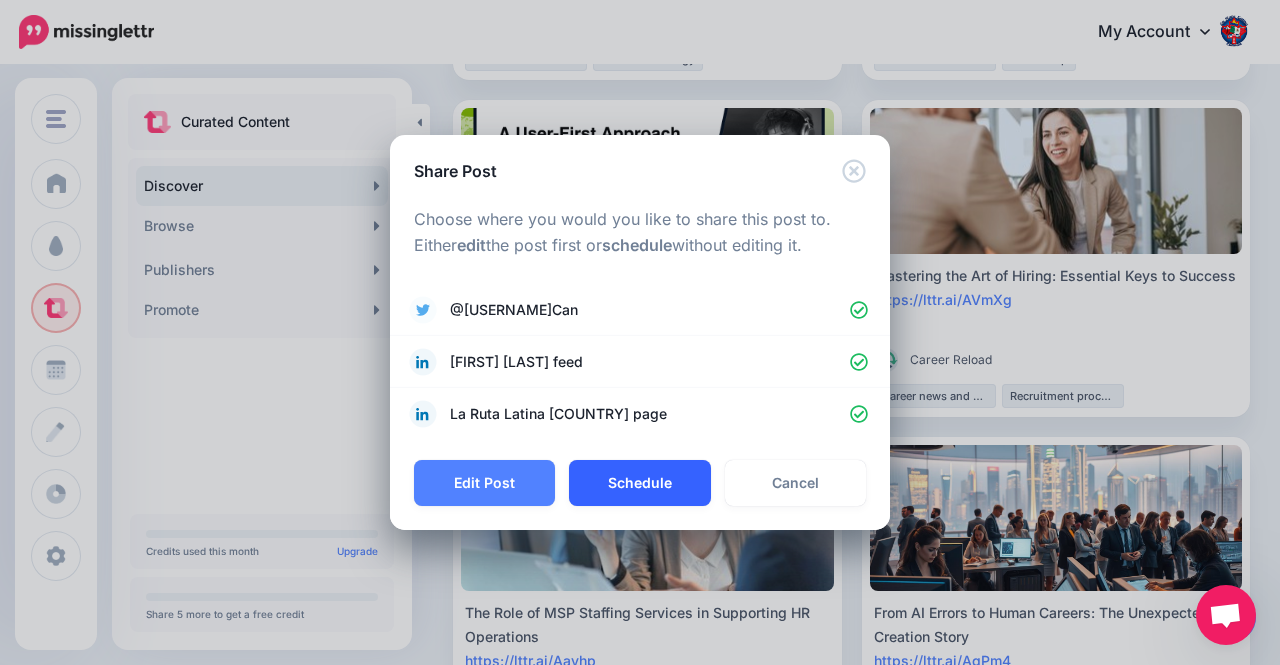 click on "Schedule" at bounding box center [639, 483] 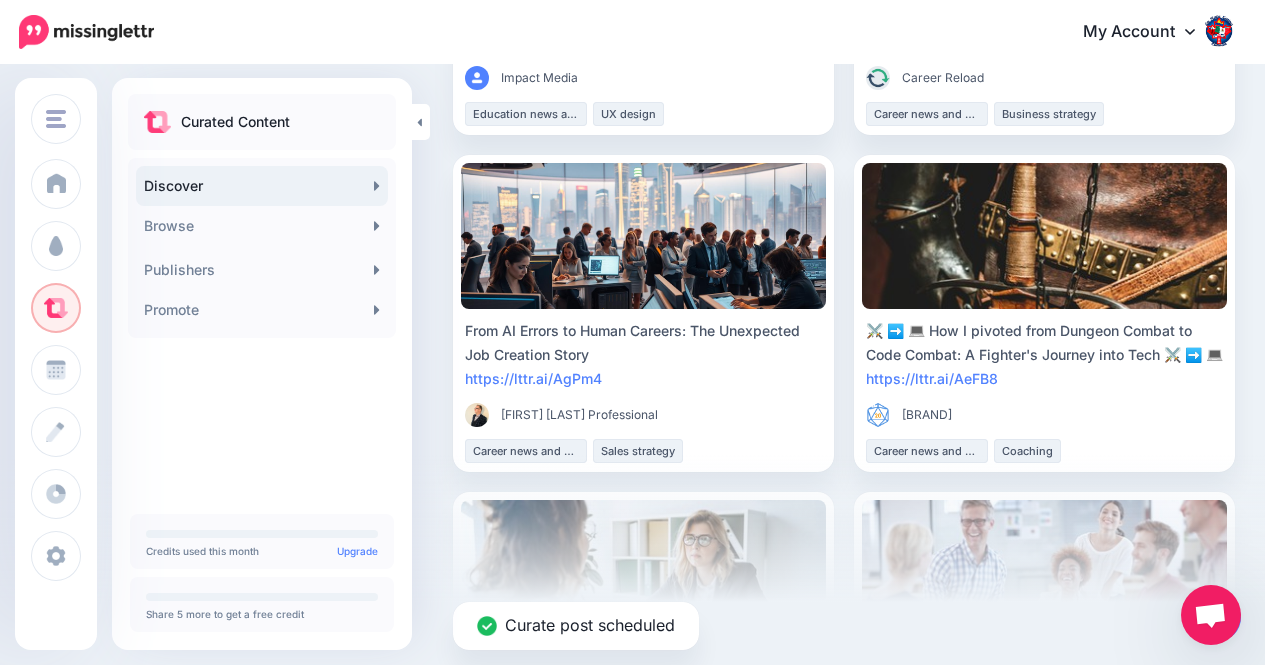 scroll, scrollTop: 2133, scrollLeft: 0, axis: vertical 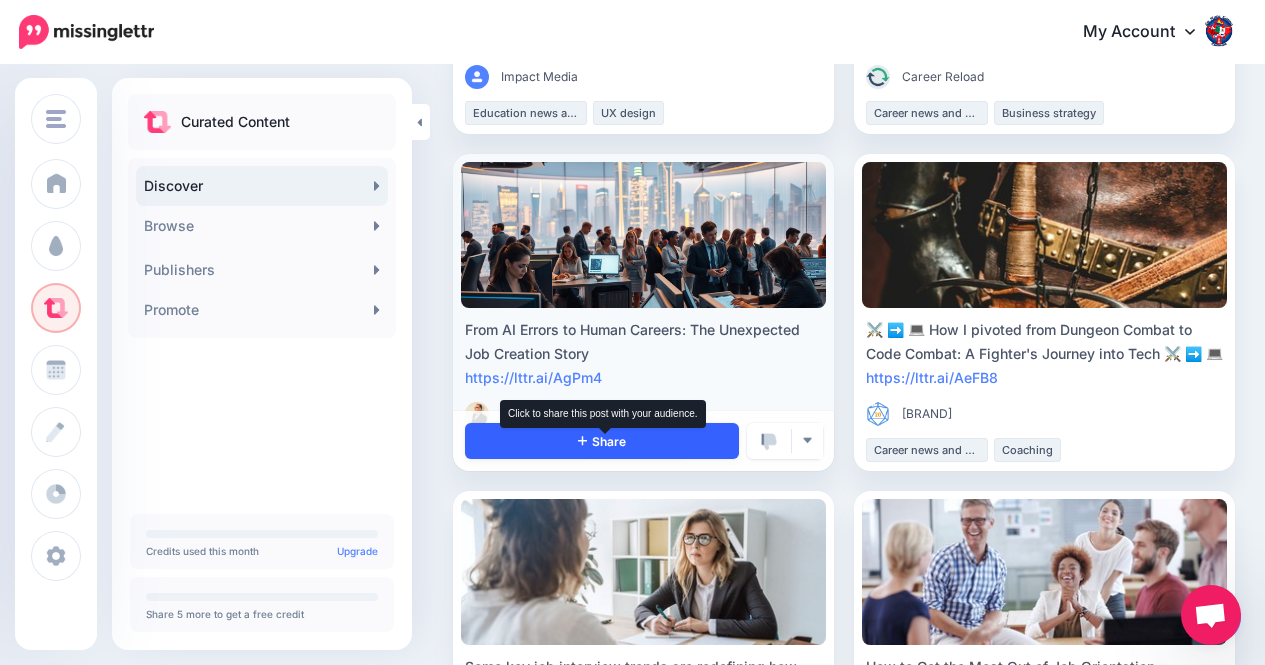 click on "Share" at bounding box center (602, 441) 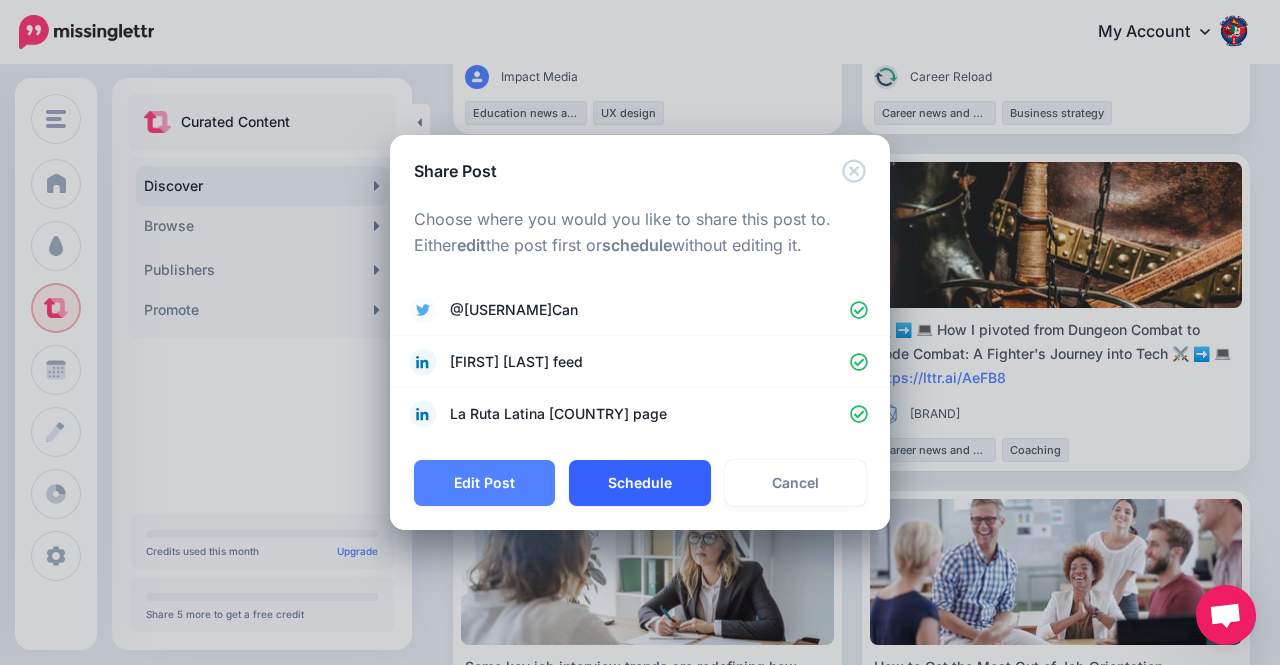 click on "Schedule" at bounding box center [639, 483] 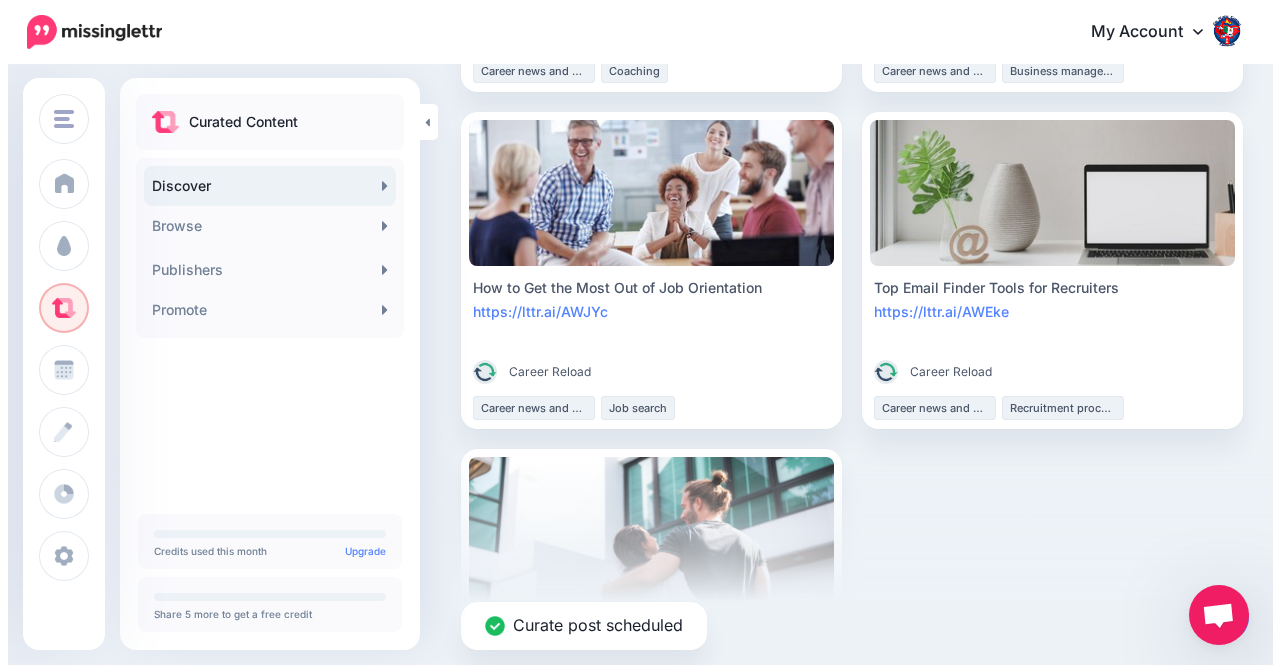 scroll, scrollTop: 2528, scrollLeft: 0, axis: vertical 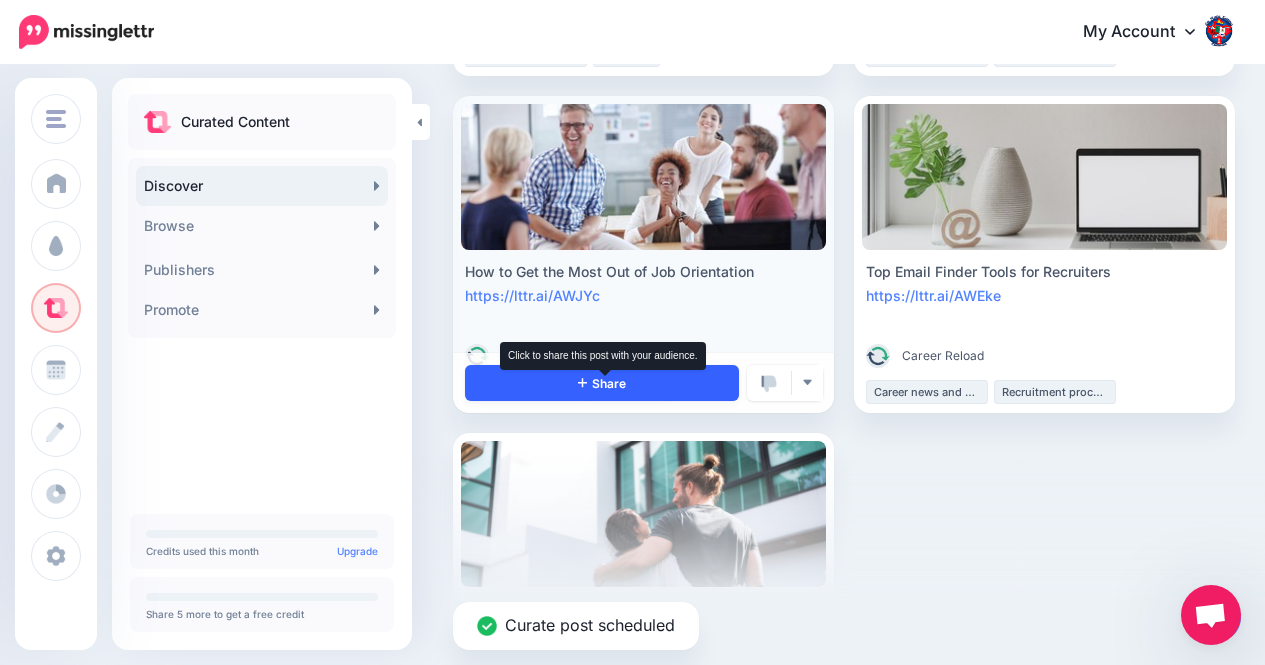 click on "Share" at bounding box center [602, 383] 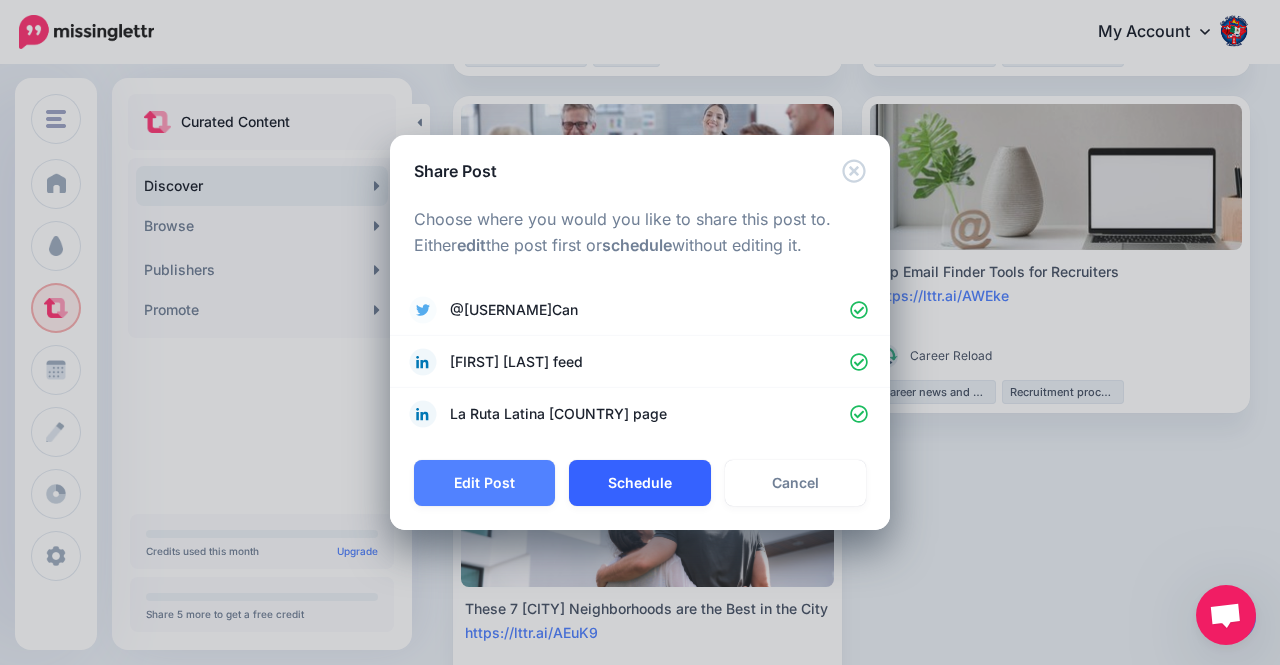 click on "Schedule" at bounding box center (639, 483) 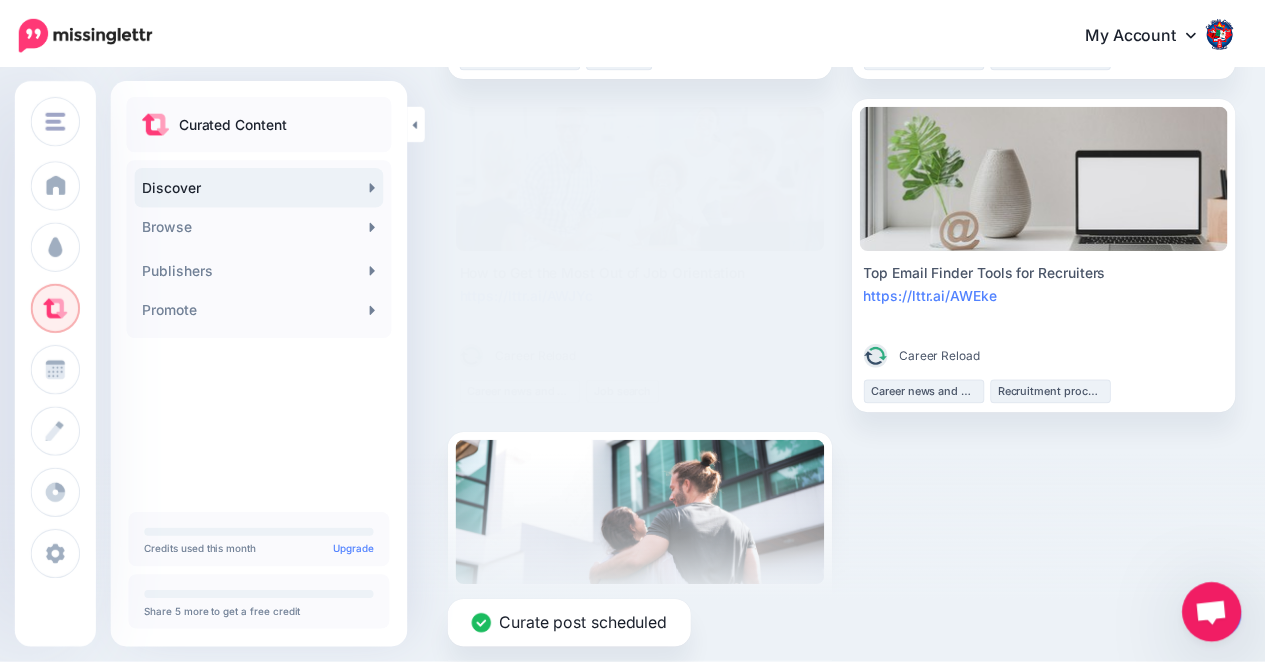 scroll, scrollTop: 2402, scrollLeft: 0, axis: vertical 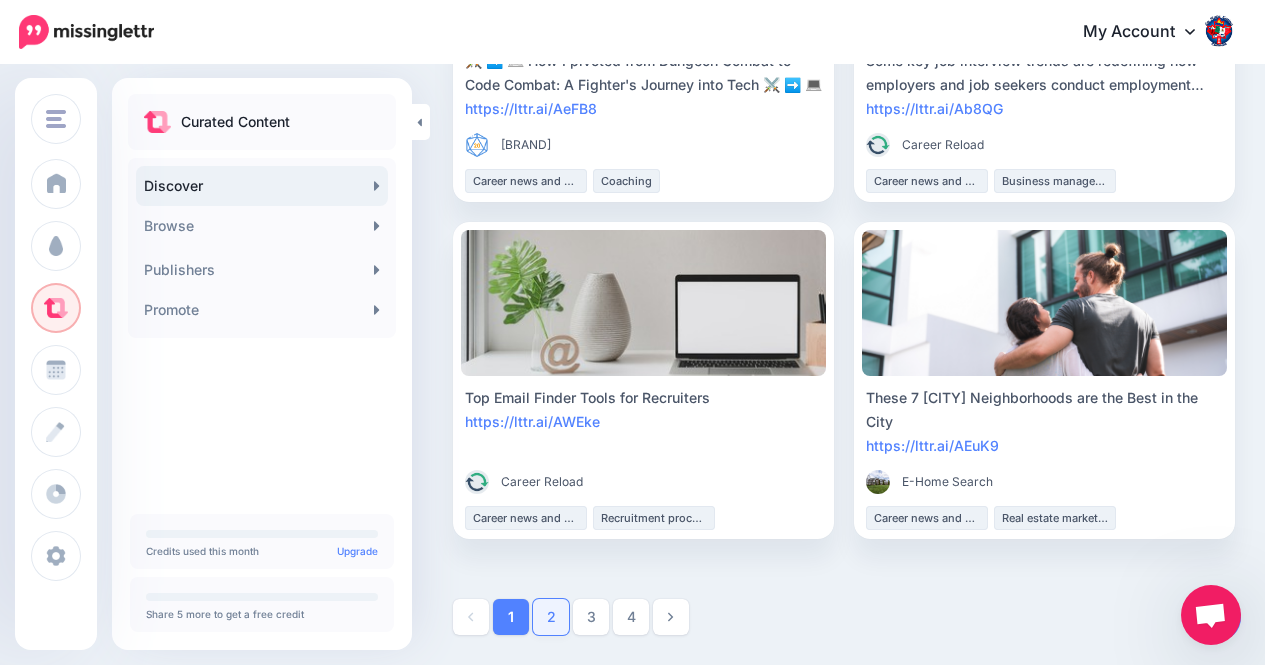 click on "2" at bounding box center (551, 617) 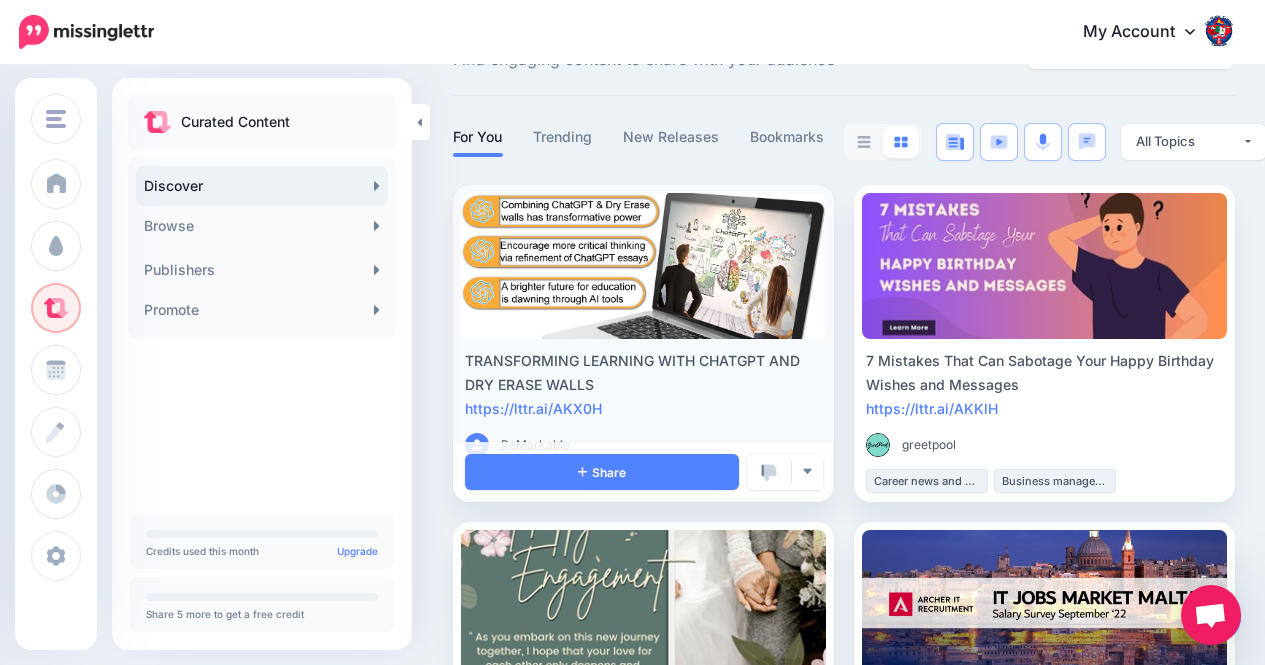 scroll, scrollTop: 81, scrollLeft: 0, axis: vertical 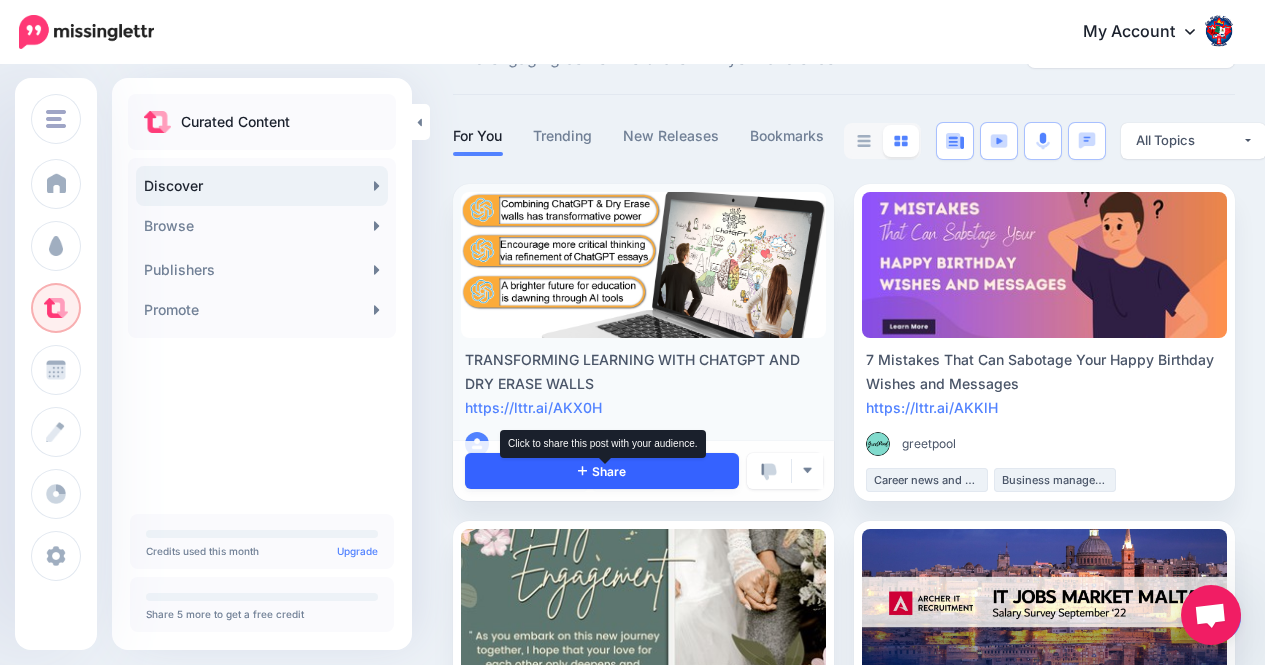 click on "Share" at bounding box center [602, 471] 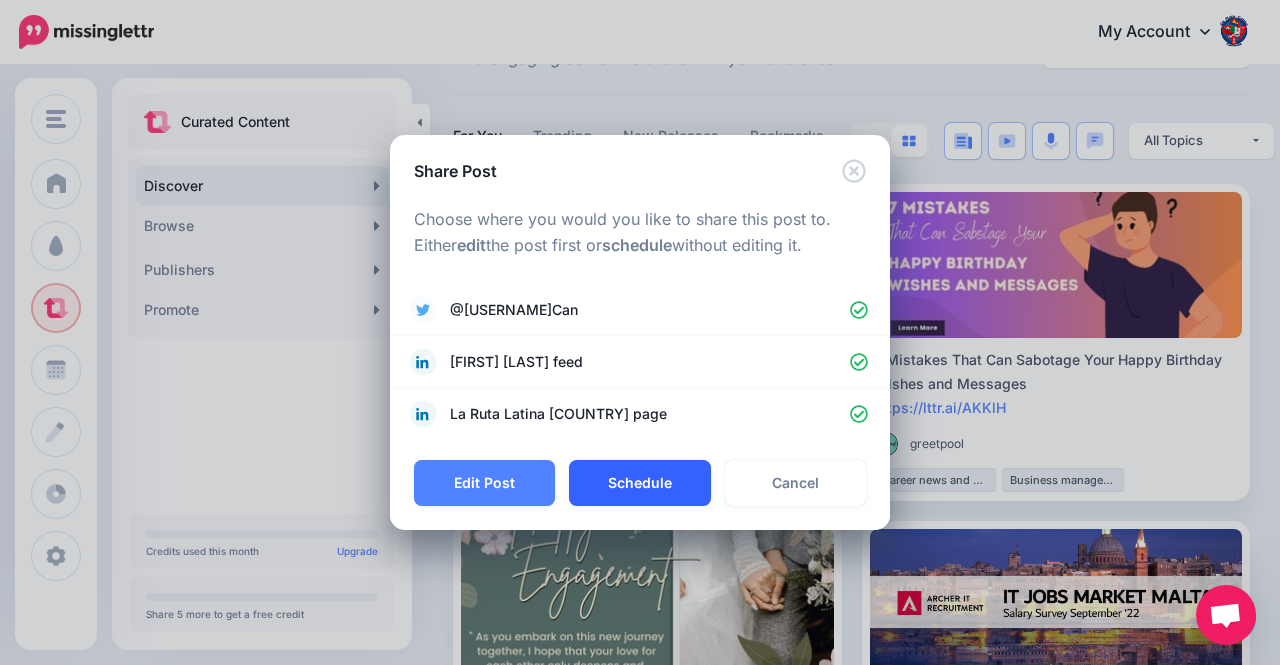click on "Schedule" at bounding box center (639, 483) 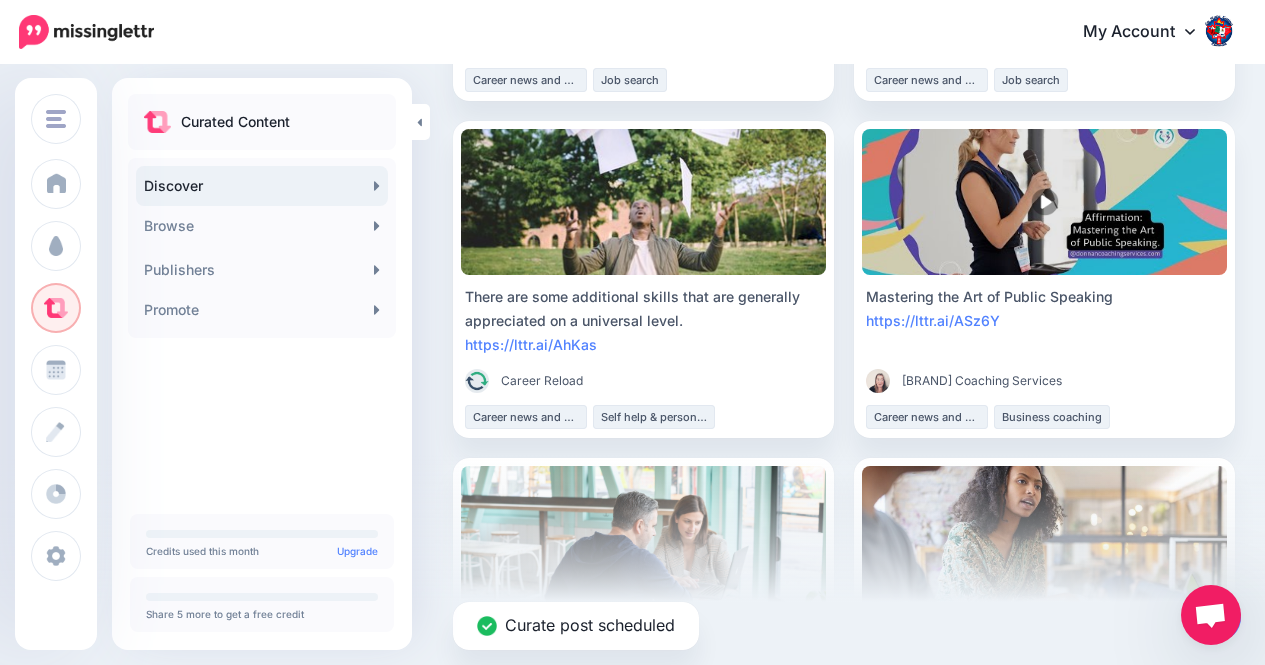 scroll, scrollTop: 819, scrollLeft: 0, axis: vertical 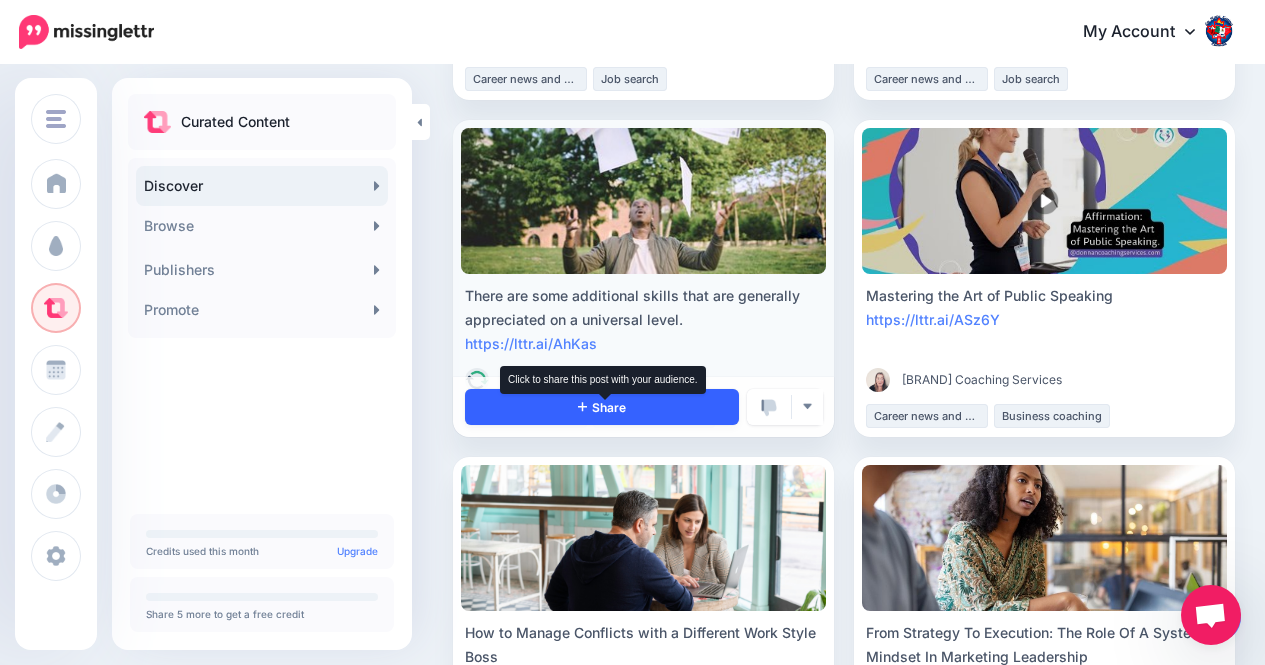 click on "Share" at bounding box center [602, 407] 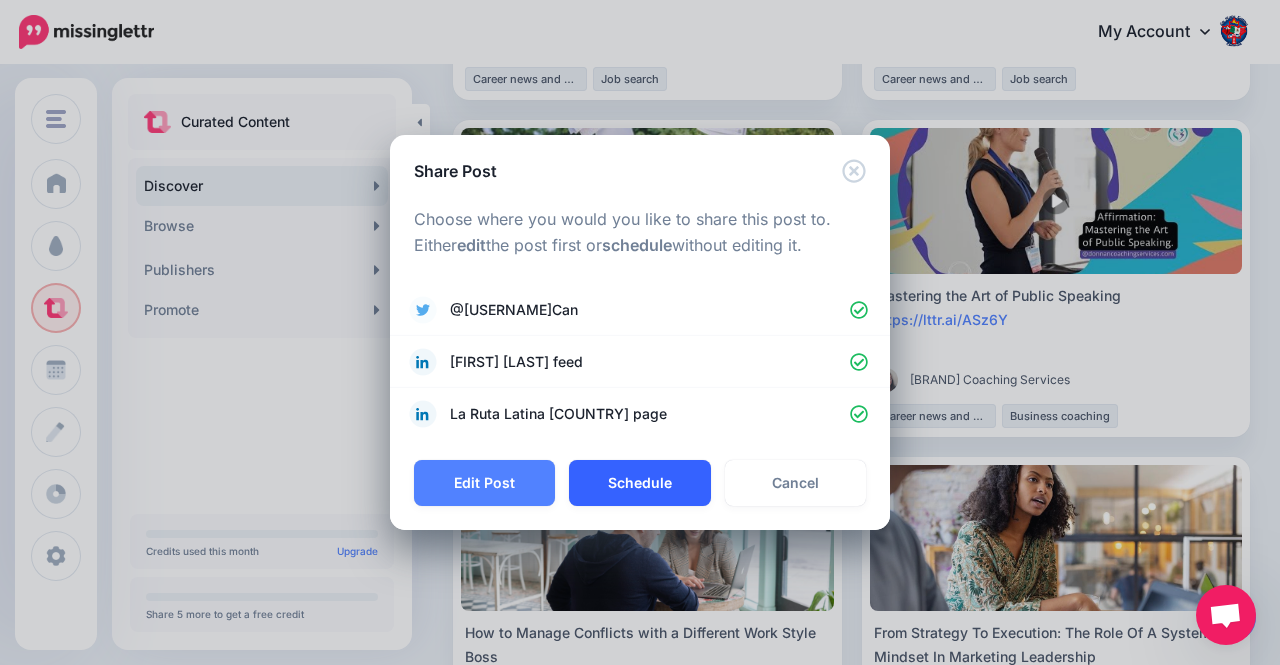 click on "Schedule" at bounding box center [639, 483] 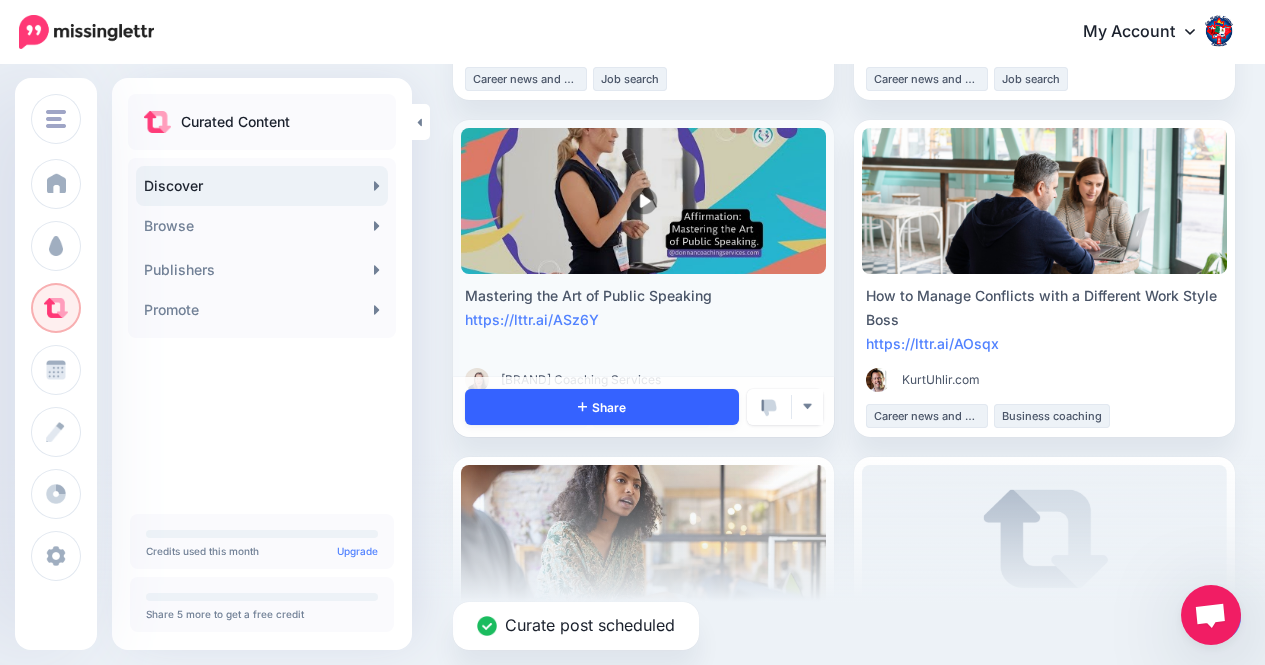 click on "Share" at bounding box center (602, 407) 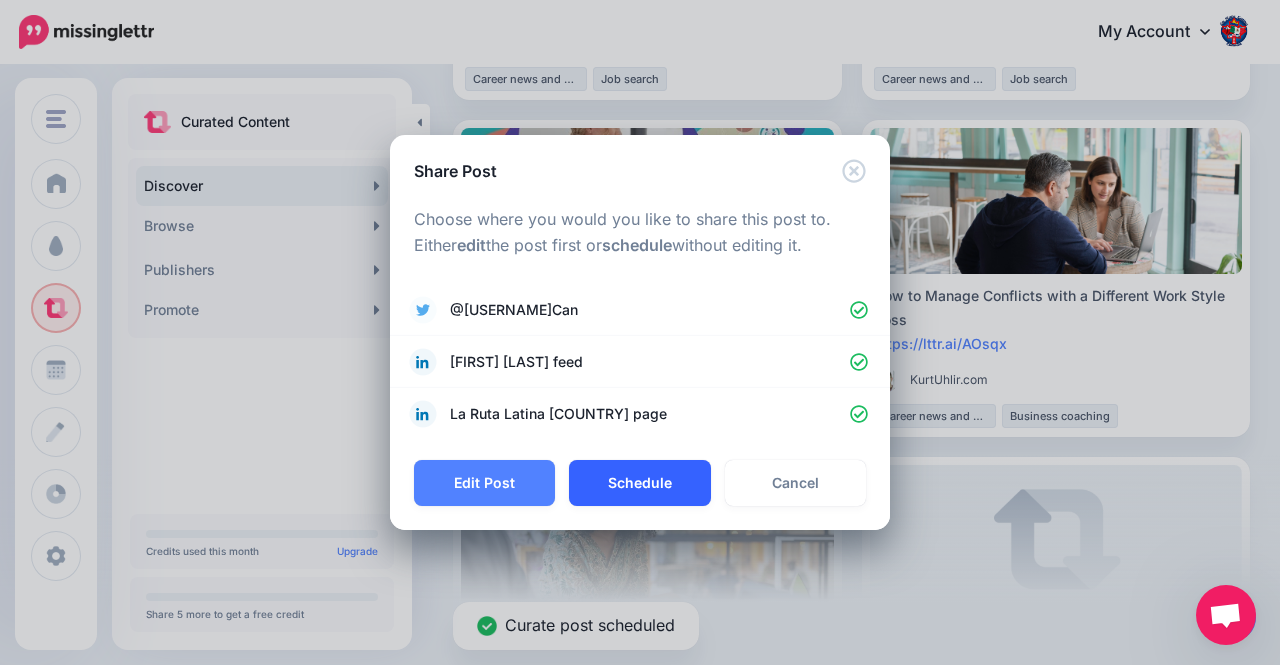 click on "Schedule" at bounding box center [639, 483] 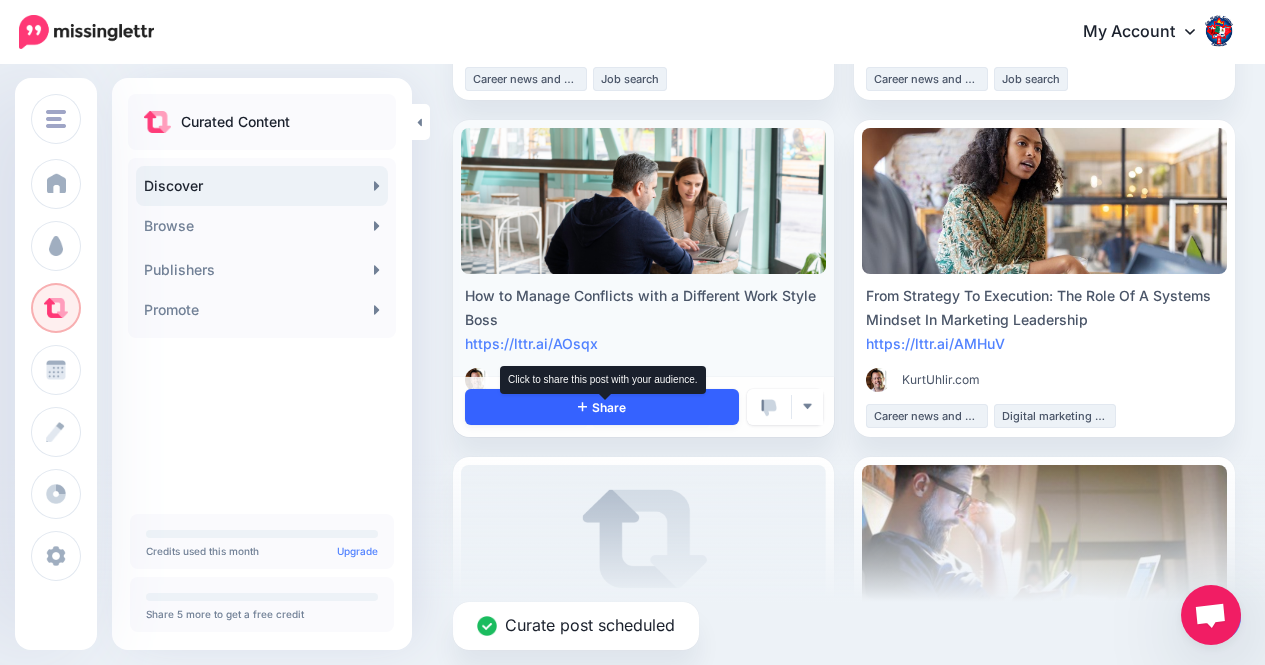 click on "Share" at bounding box center [602, 407] 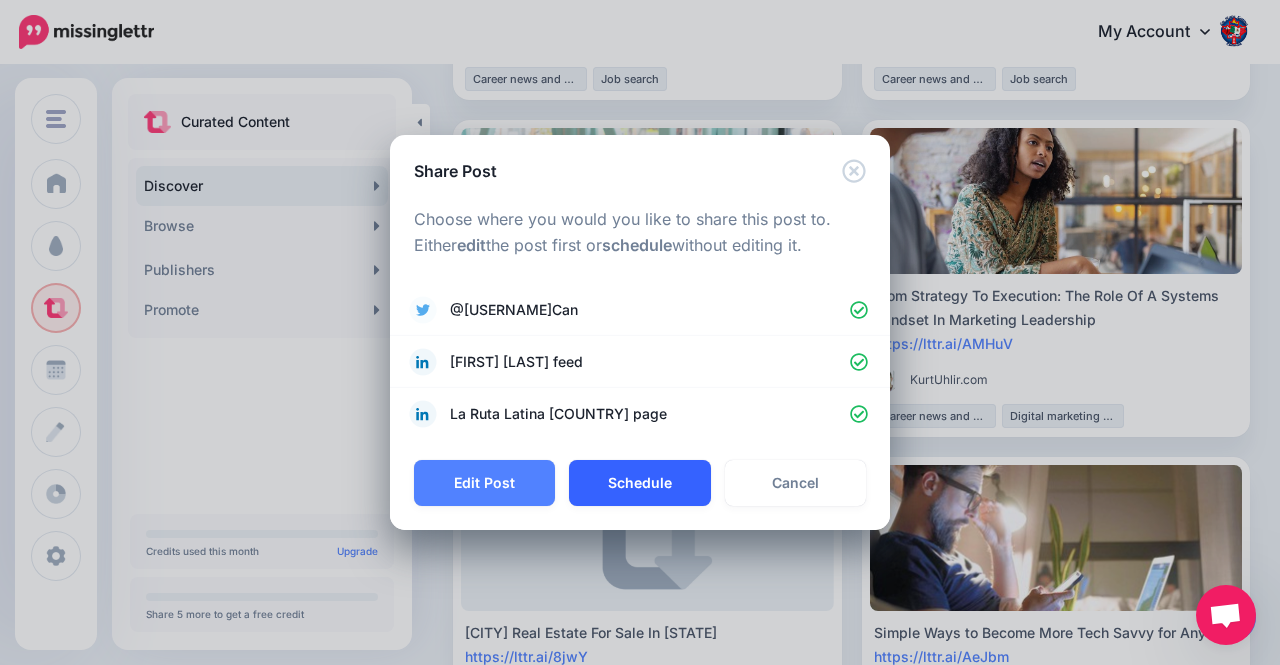 click on "Schedule" at bounding box center (639, 483) 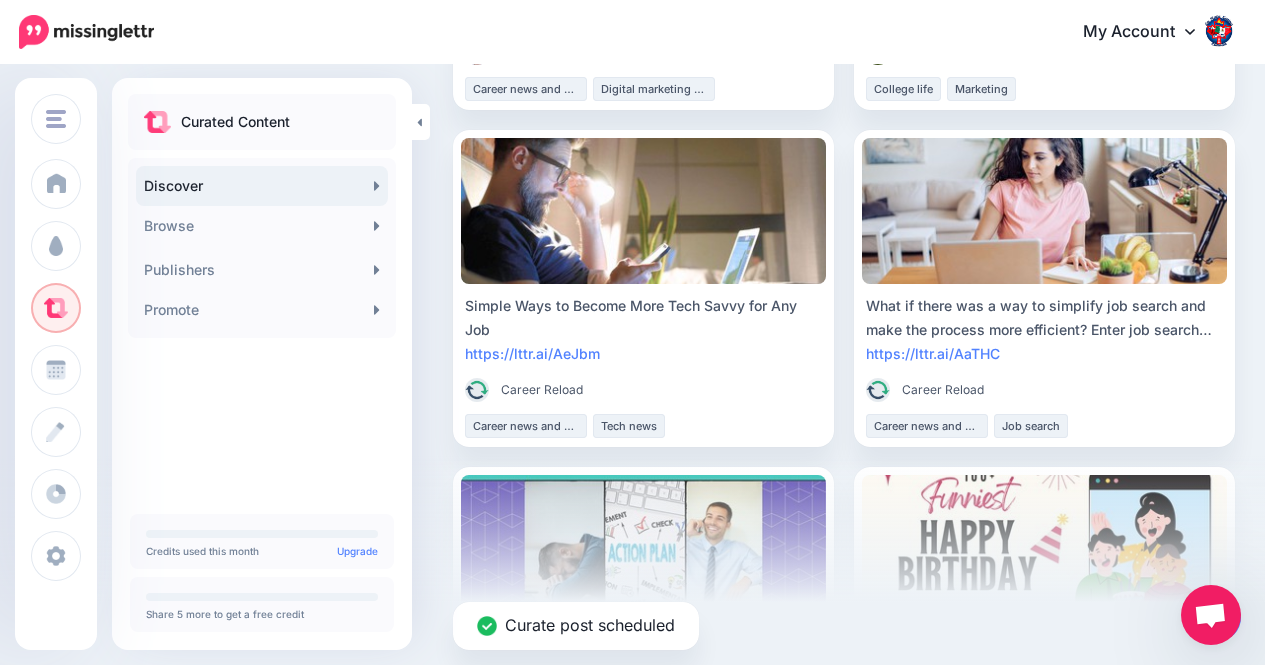 scroll, scrollTop: 1150, scrollLeft: 0, axis: vertical 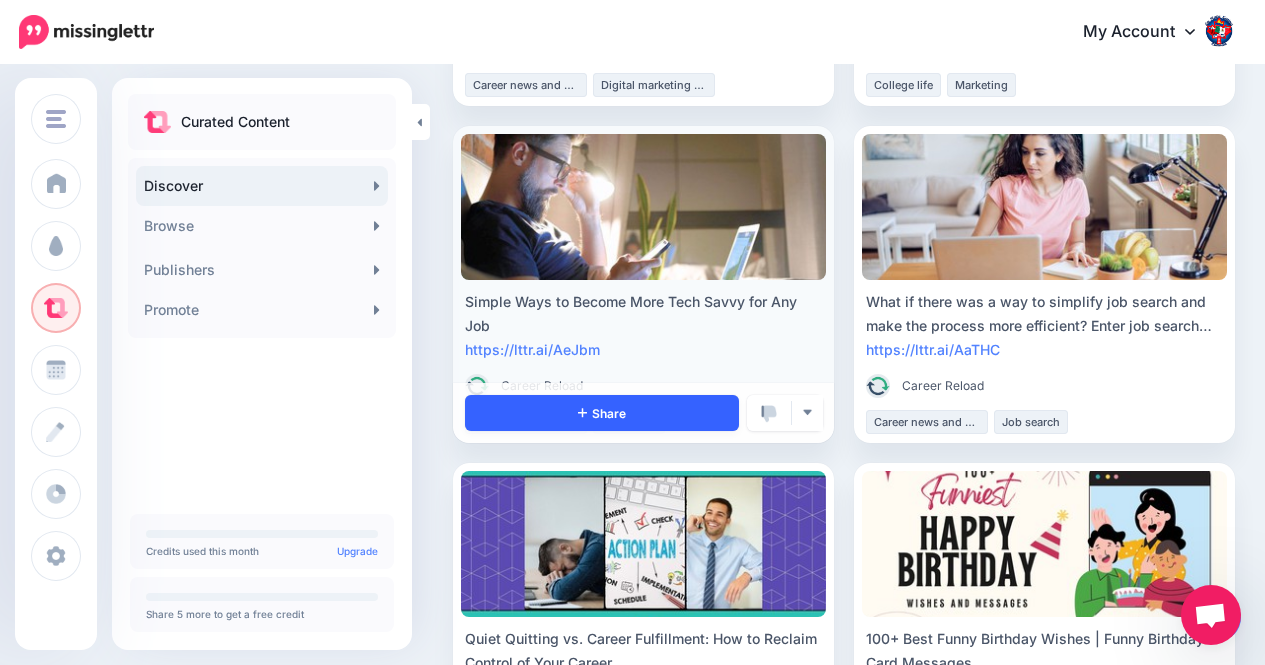 click on "Share" at bounding box center [602, 413] 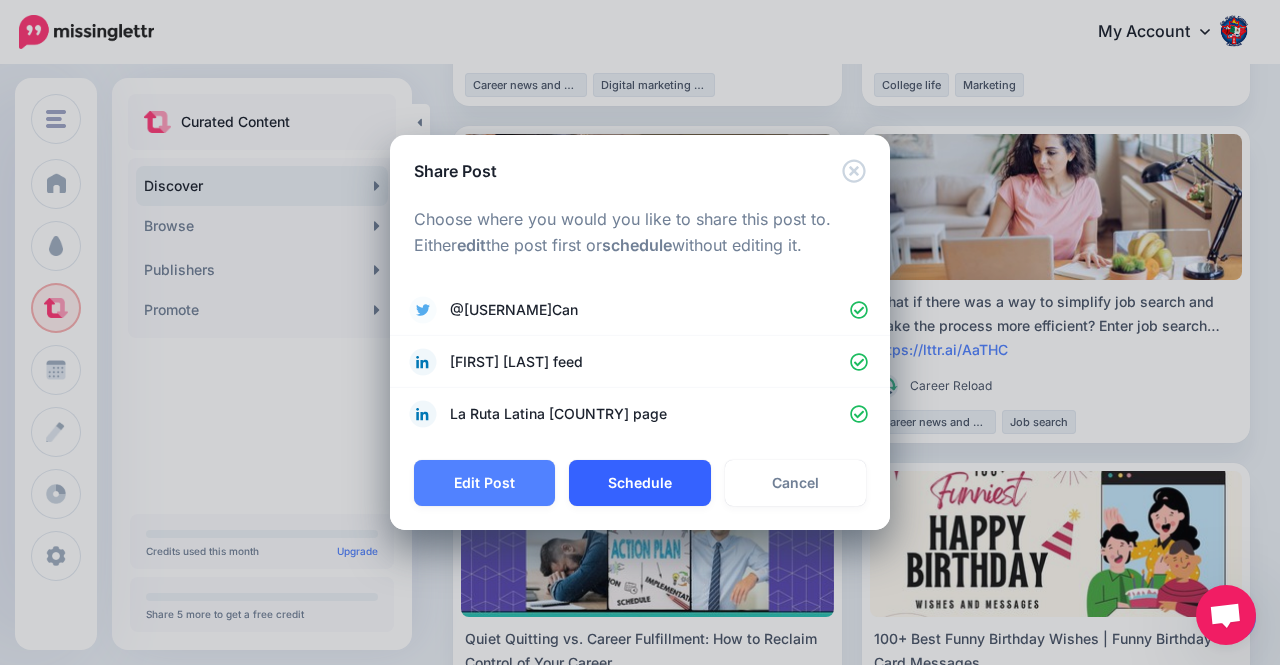 click on "Schedule" at bounding box center [639, 483] 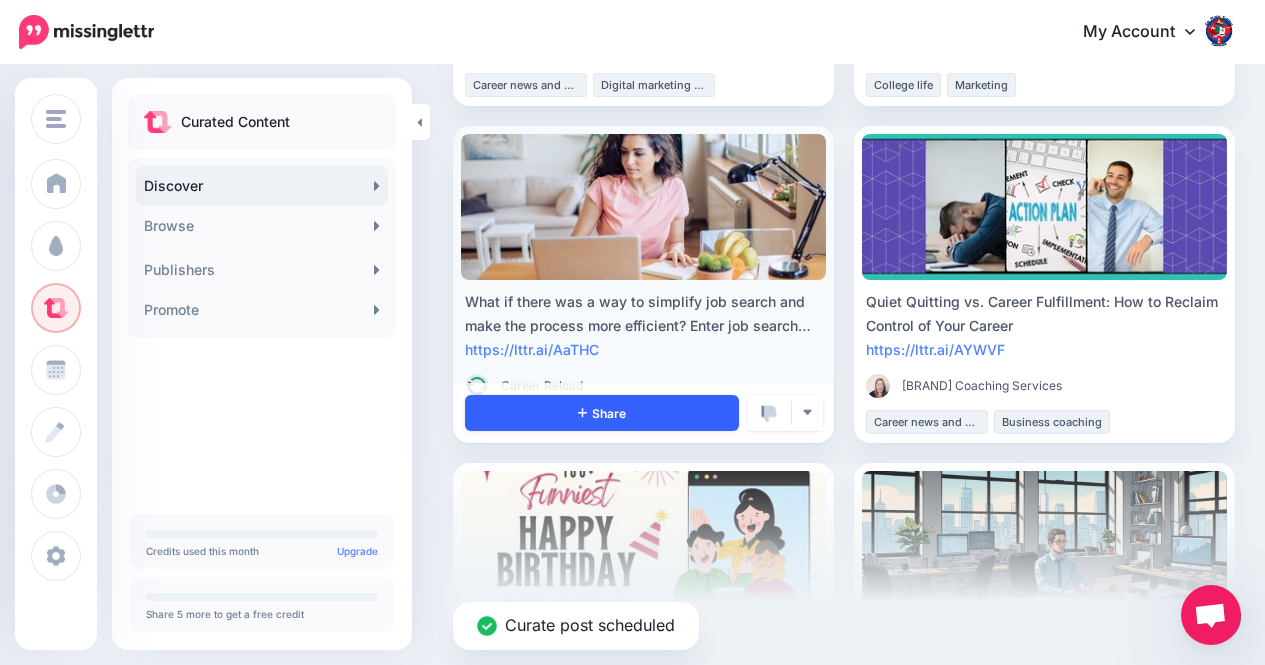 click on "Share" at bounding box center (602, 413) 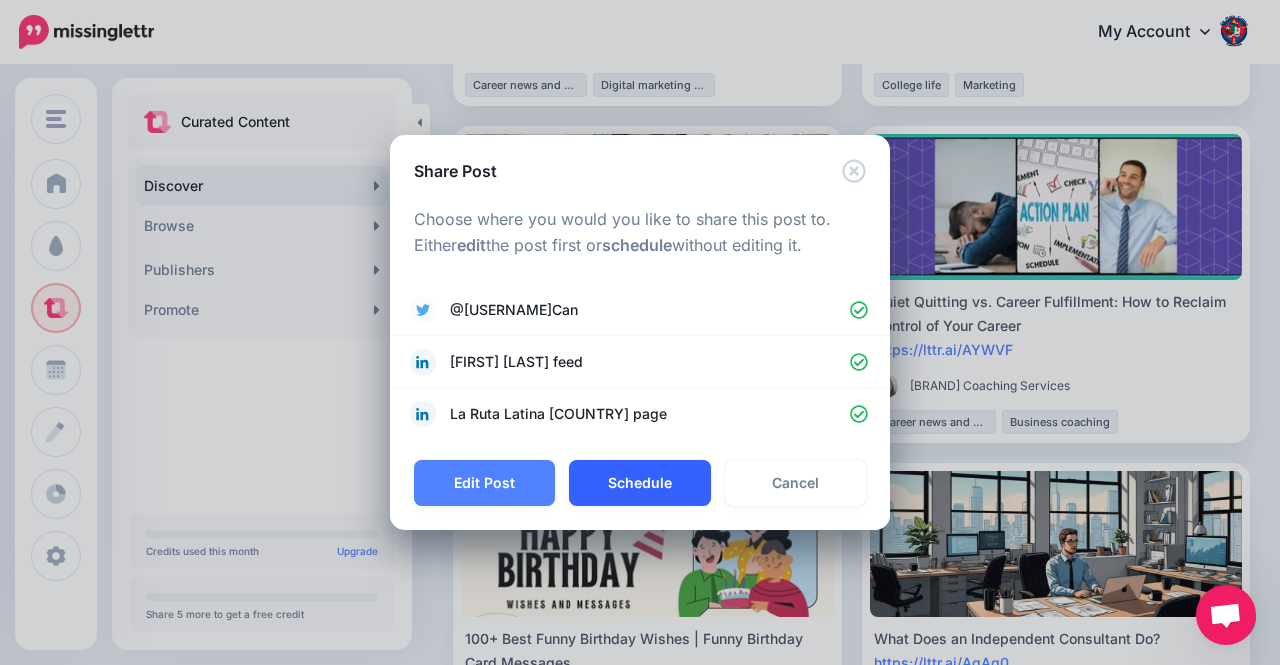click on "Schedule" at bounding box center (639, 483) 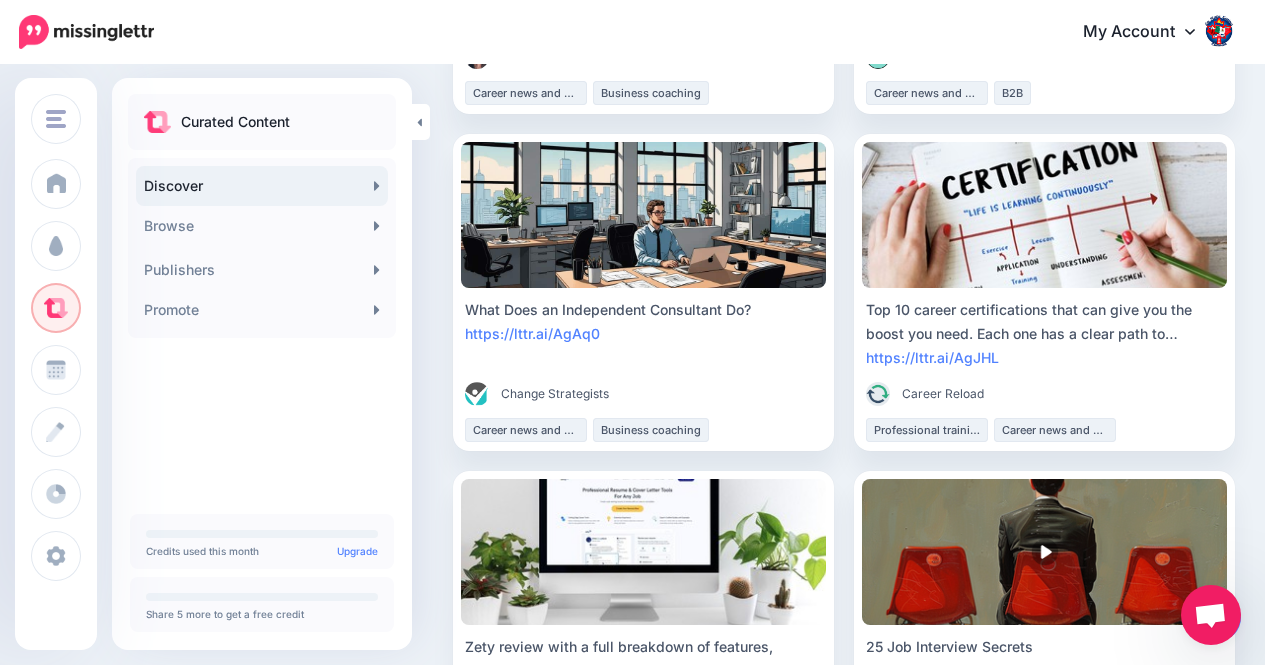scroll, scrollTop: 1481, scrollLeft: 0, axis: vertical 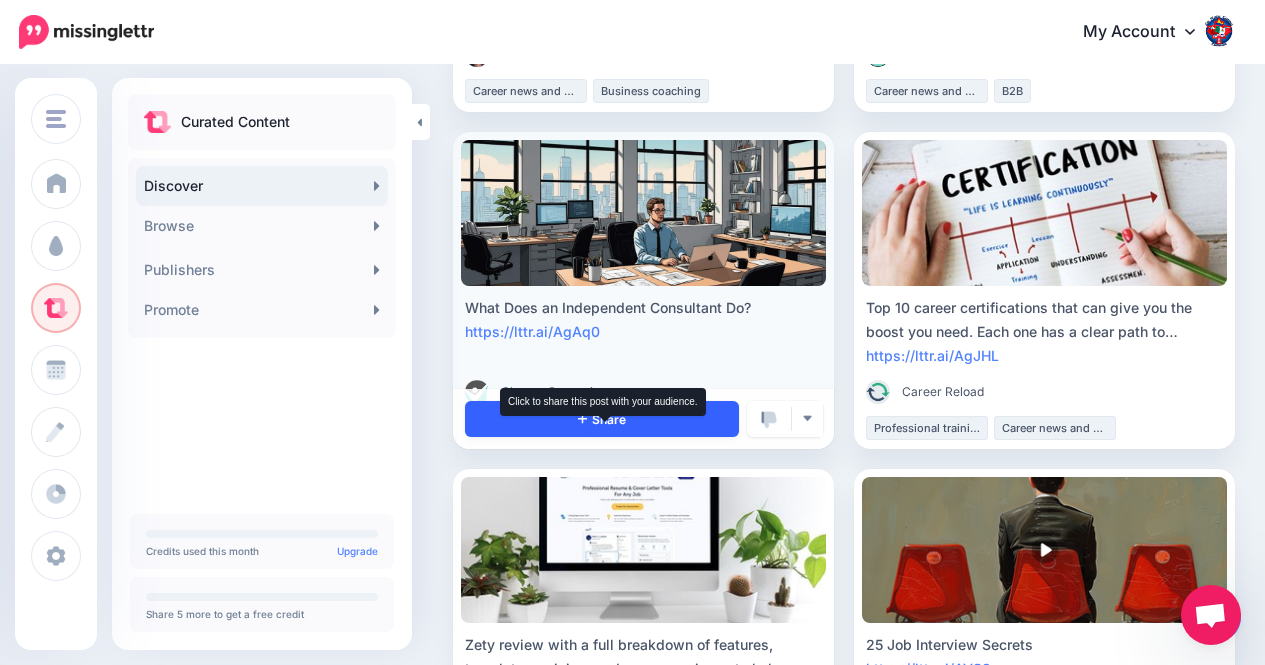 click on "Share" at bounding box center [602, 419] 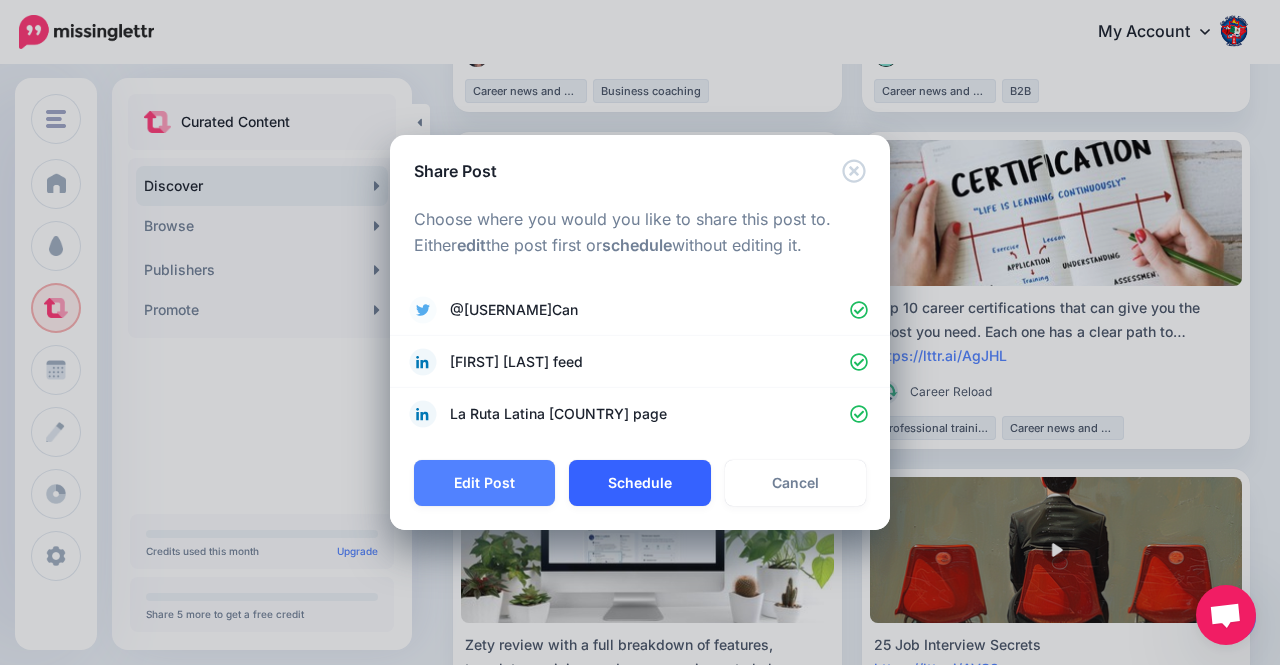 click on "Schedule" at bounding box center (639, 483) 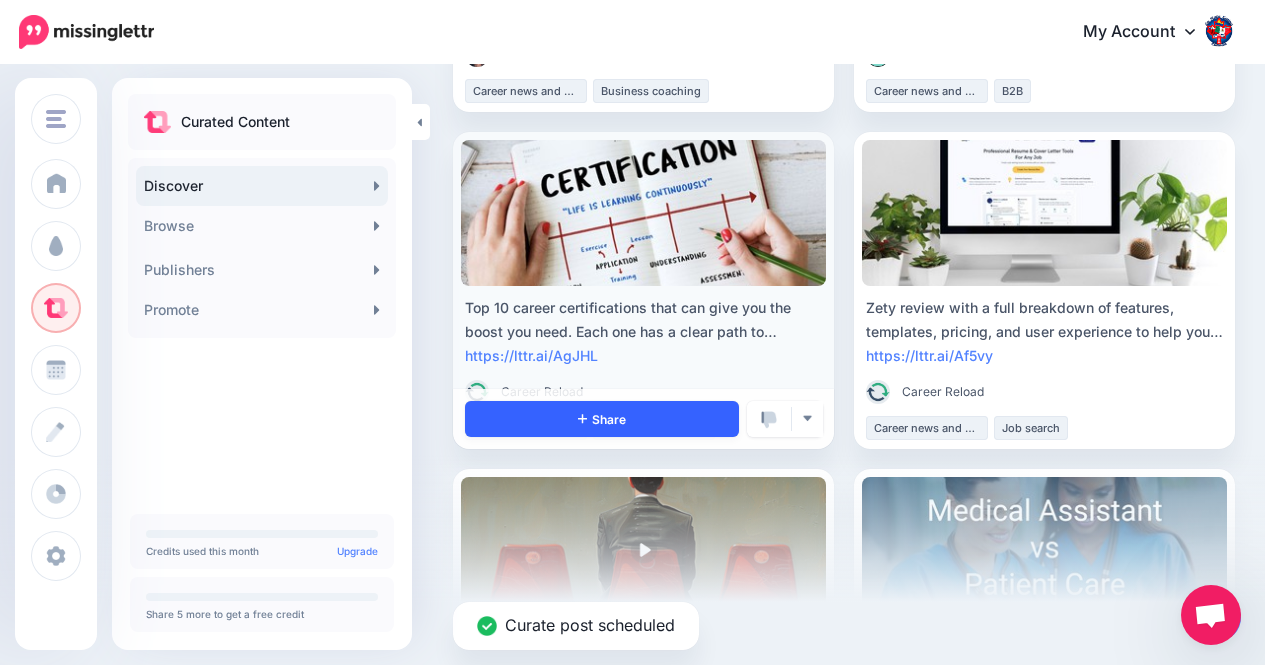 click on "Share" at bounding box center [602, 419] 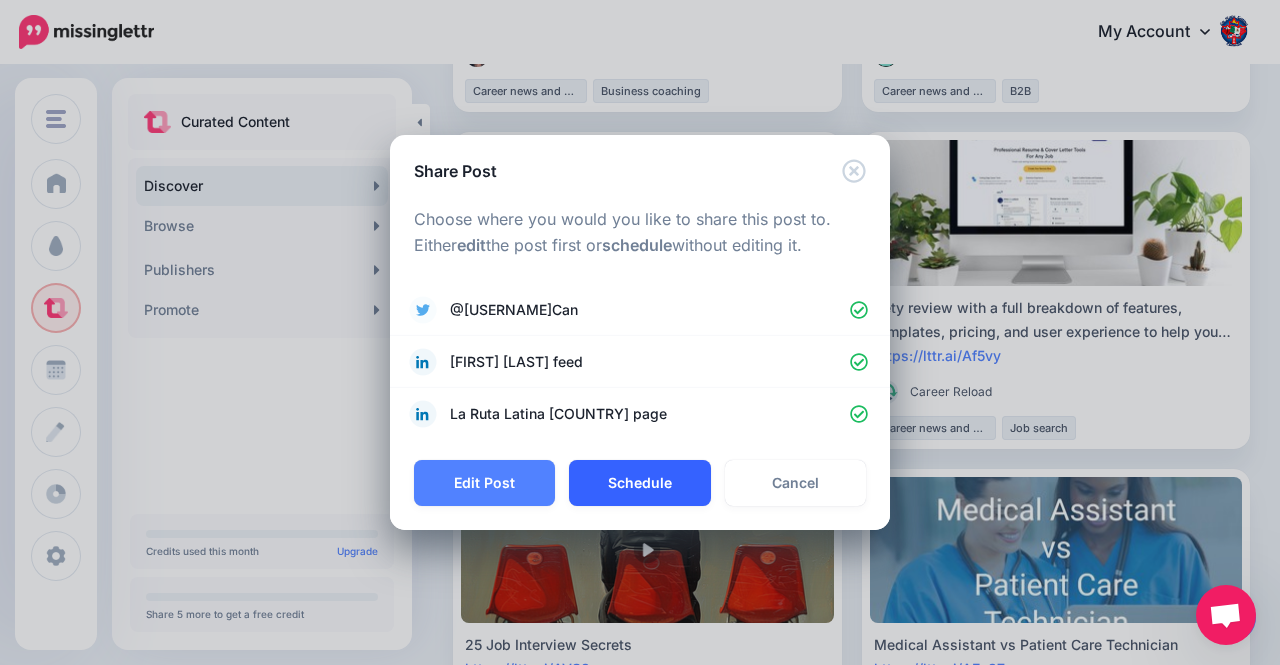 click on "Schedule" at bounding box center [639, 483] 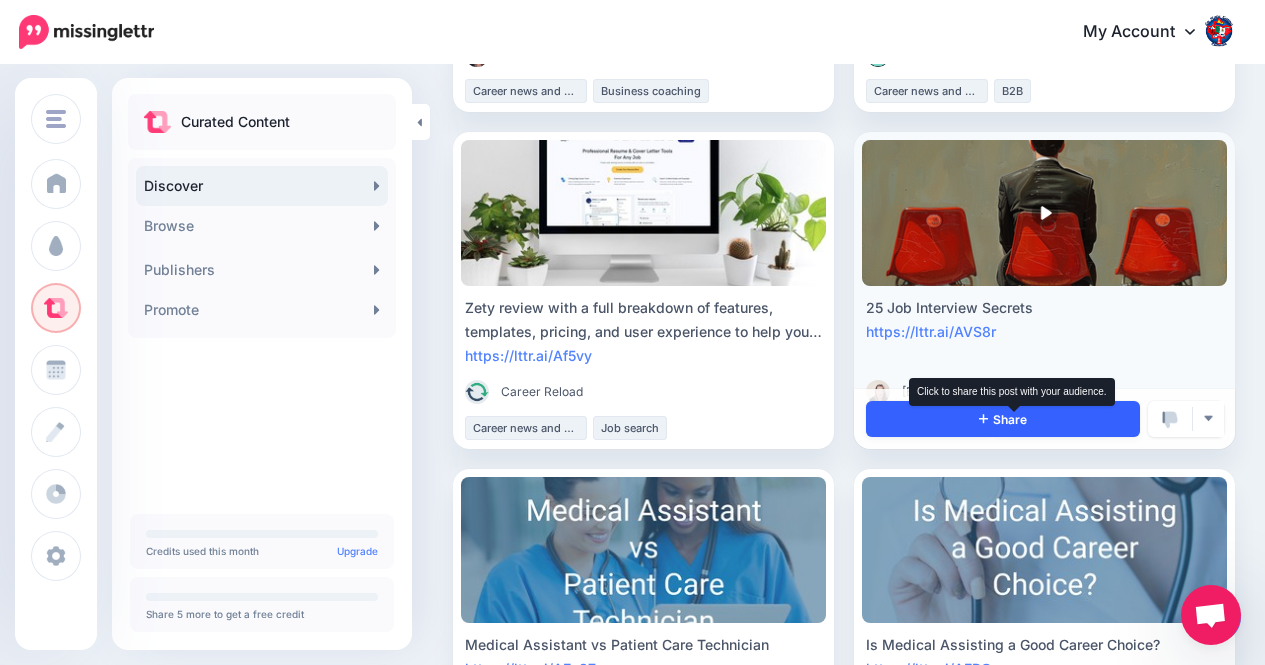 click on "Share" at bounding box center (1003, 419) 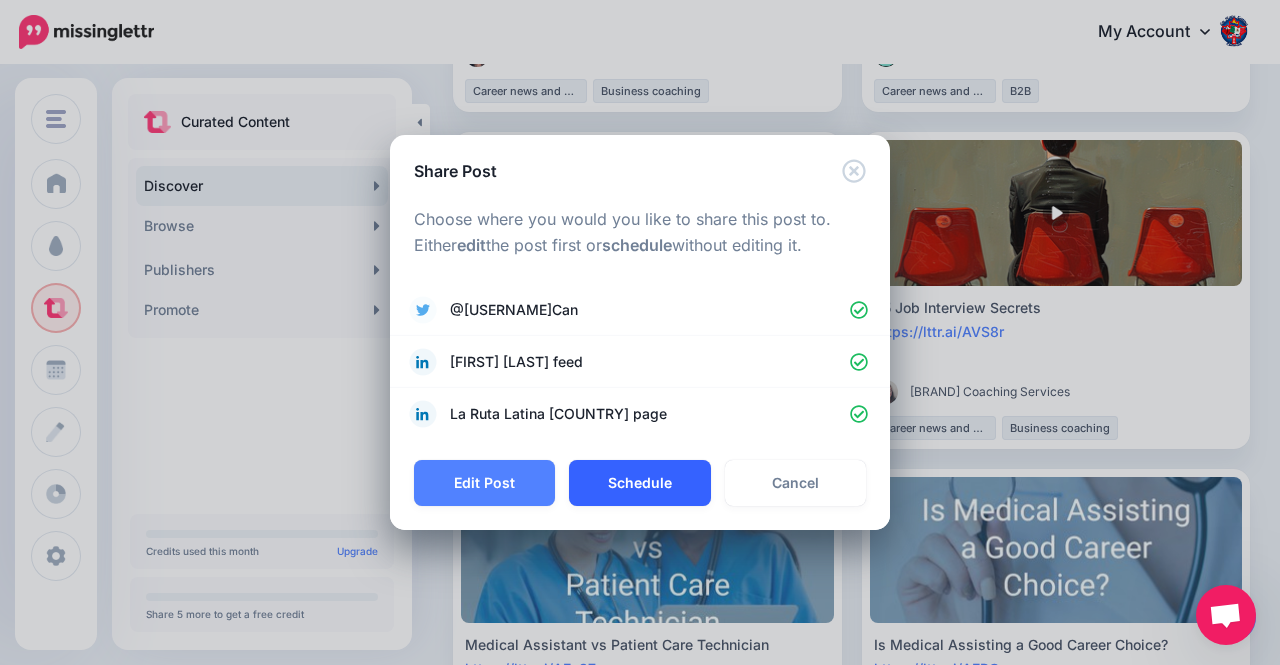 click on "Schedule" at bounding box center (639, 483) 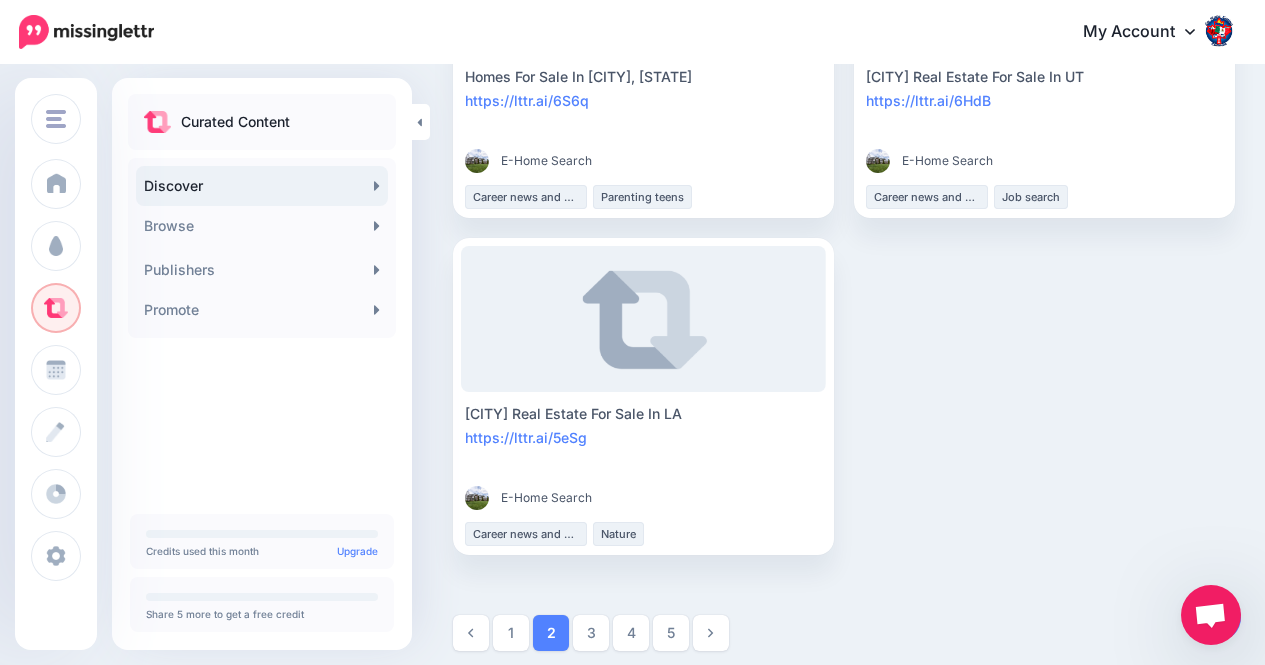 scroll, scrollTop: 2402, scrollLeft: 0, axis: vertical 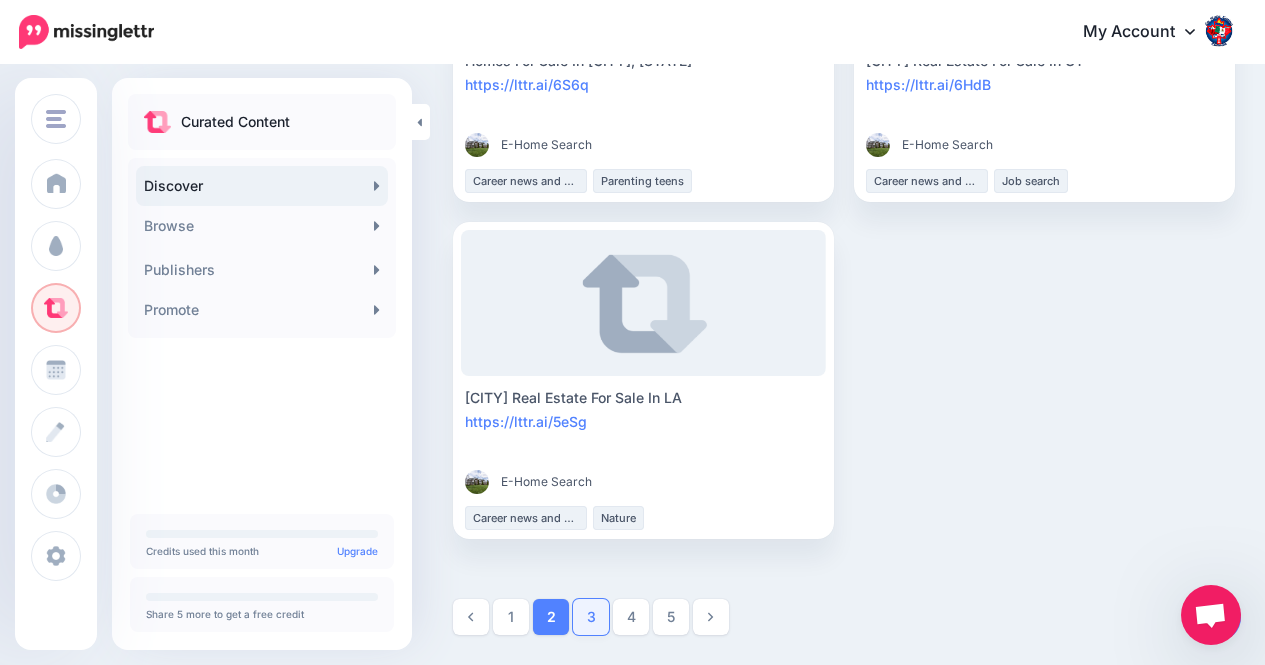 click on "3" at bounding box center [591, 617] 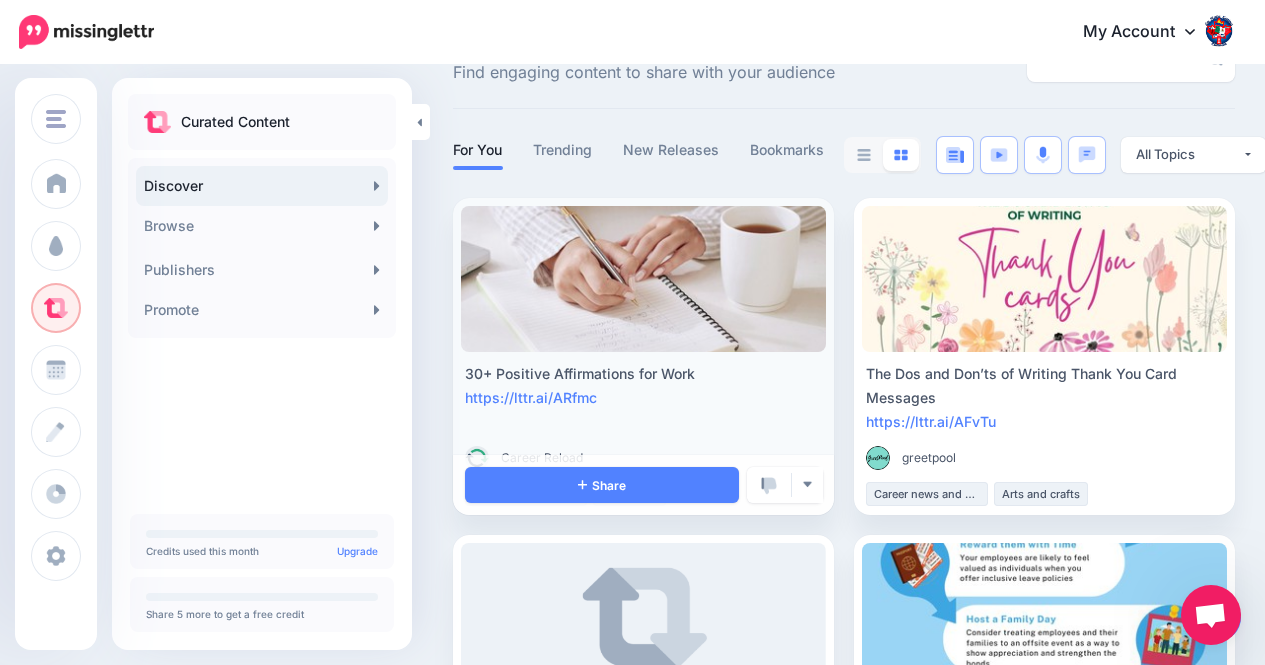 scroll, scrollTop: 75, scrollLeft: 0, axis: vertical 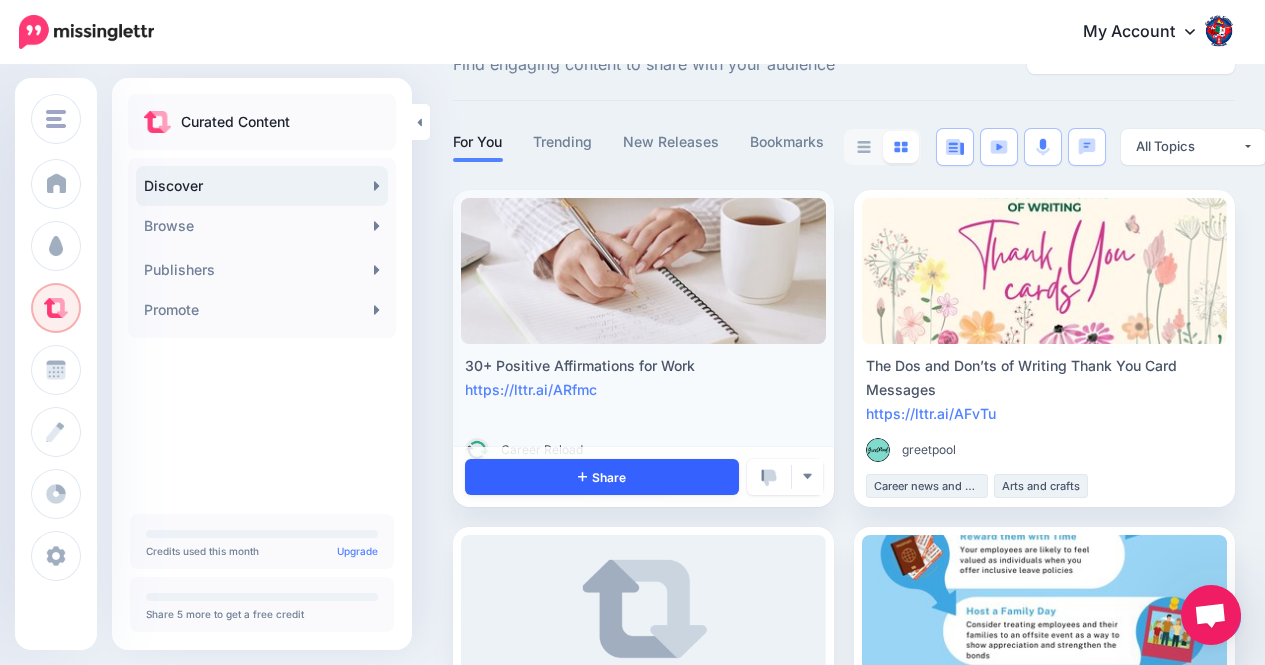 click on "Share" at bounding box center (602, 477) 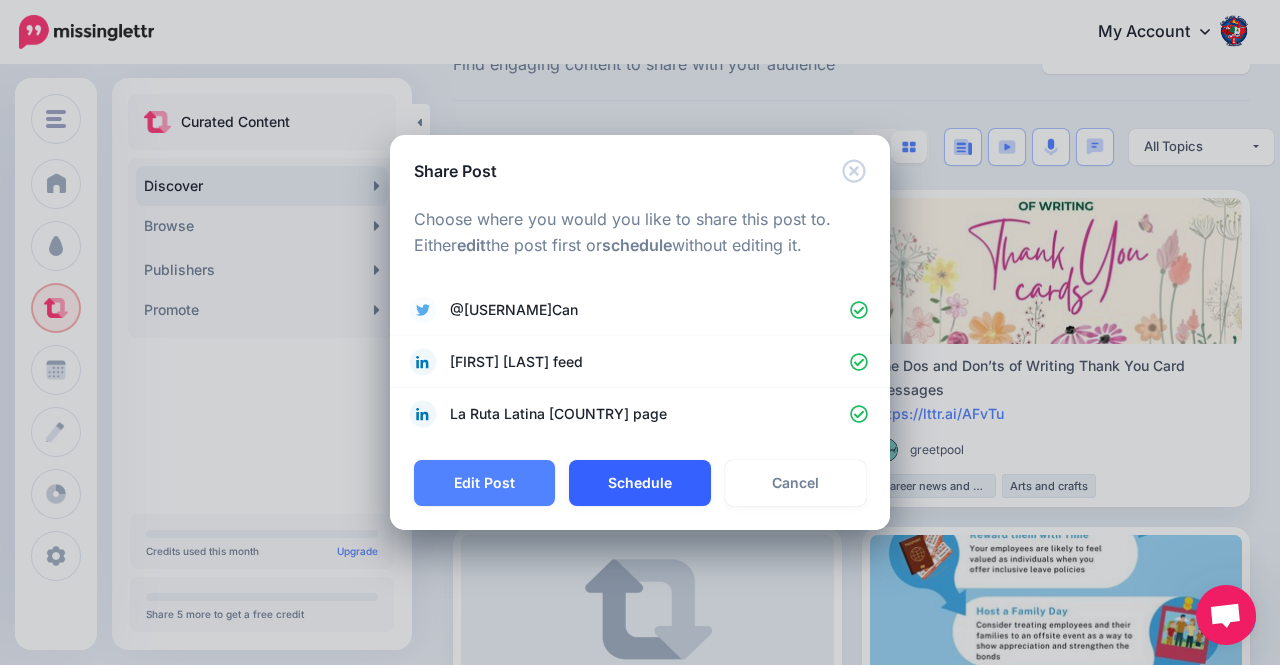 click on "Schedule" at bounding box center (639, 483) 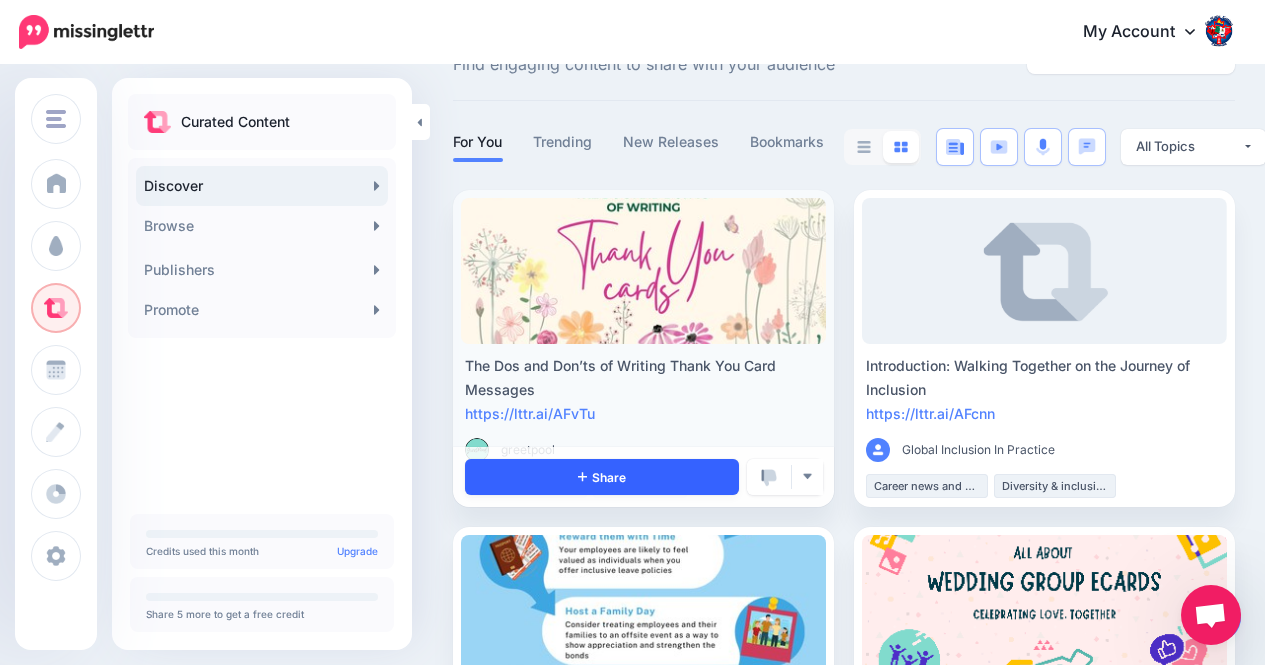 click on "Share" at bounding box center [602, 477] 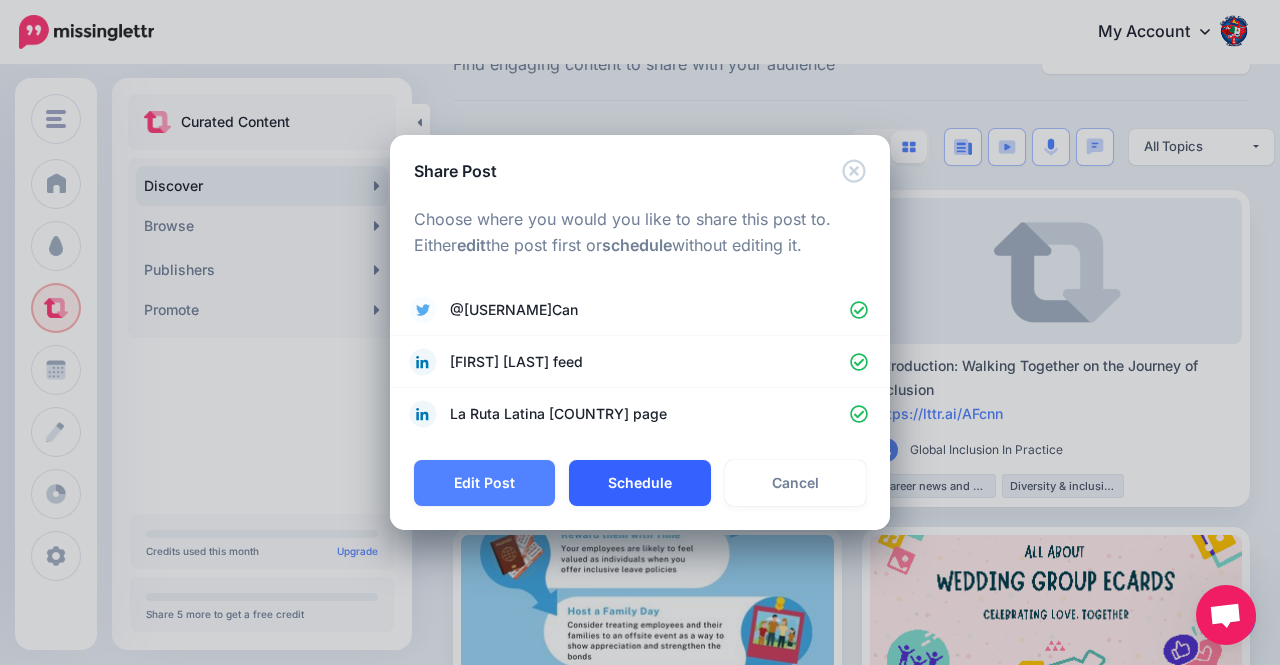 click on "Schedule" at bounding box center [639, 483] 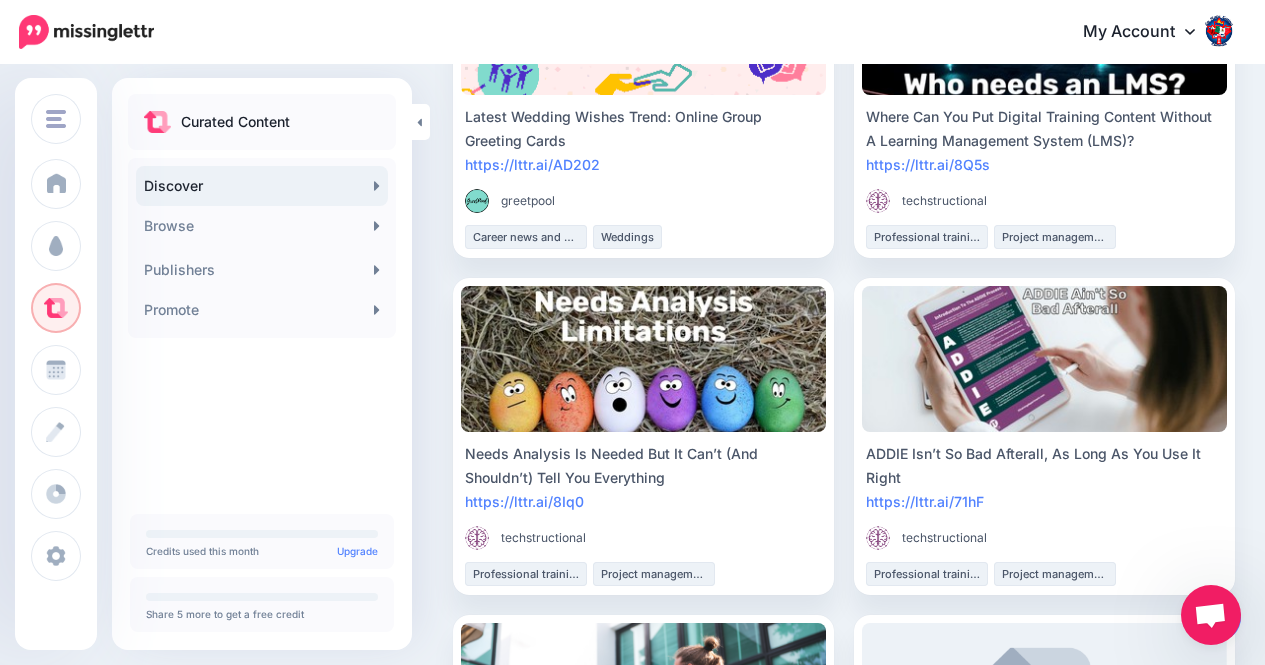 scroll, scrollTop: 662, scrollLeft: 0, axis: vertical 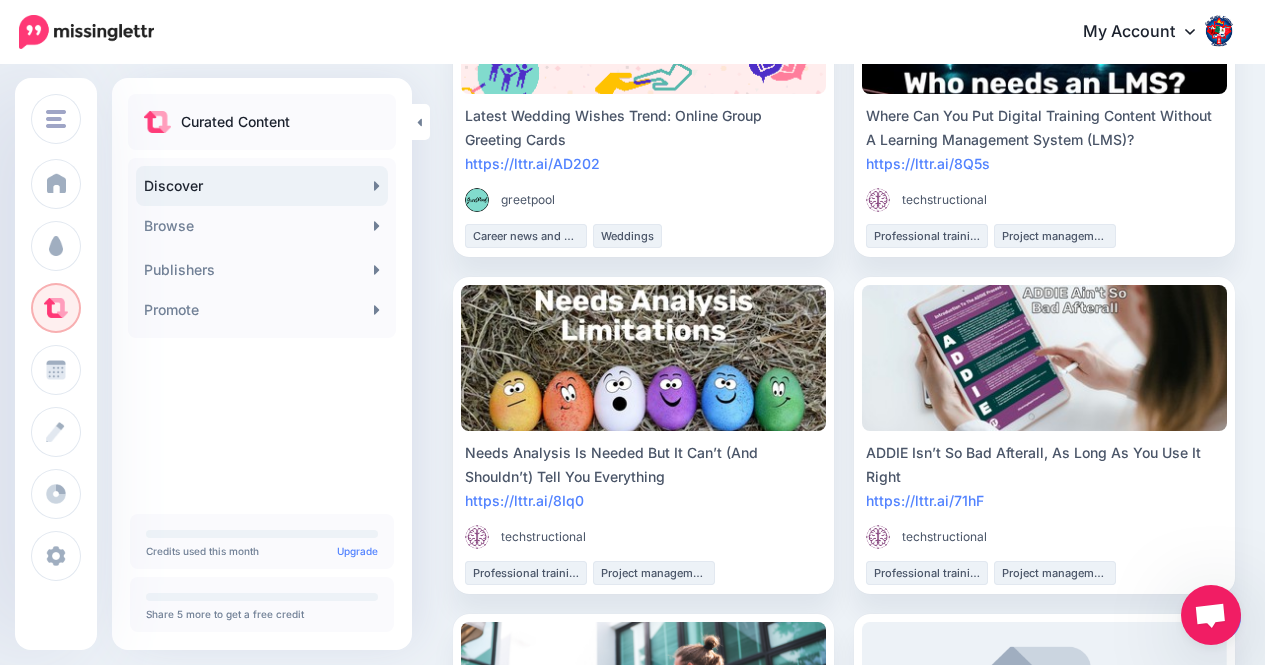 drag, startPoint x: 644, startPoint y: 480, endPoint x: 1260, endPoint y: 443, distance: 617.1102 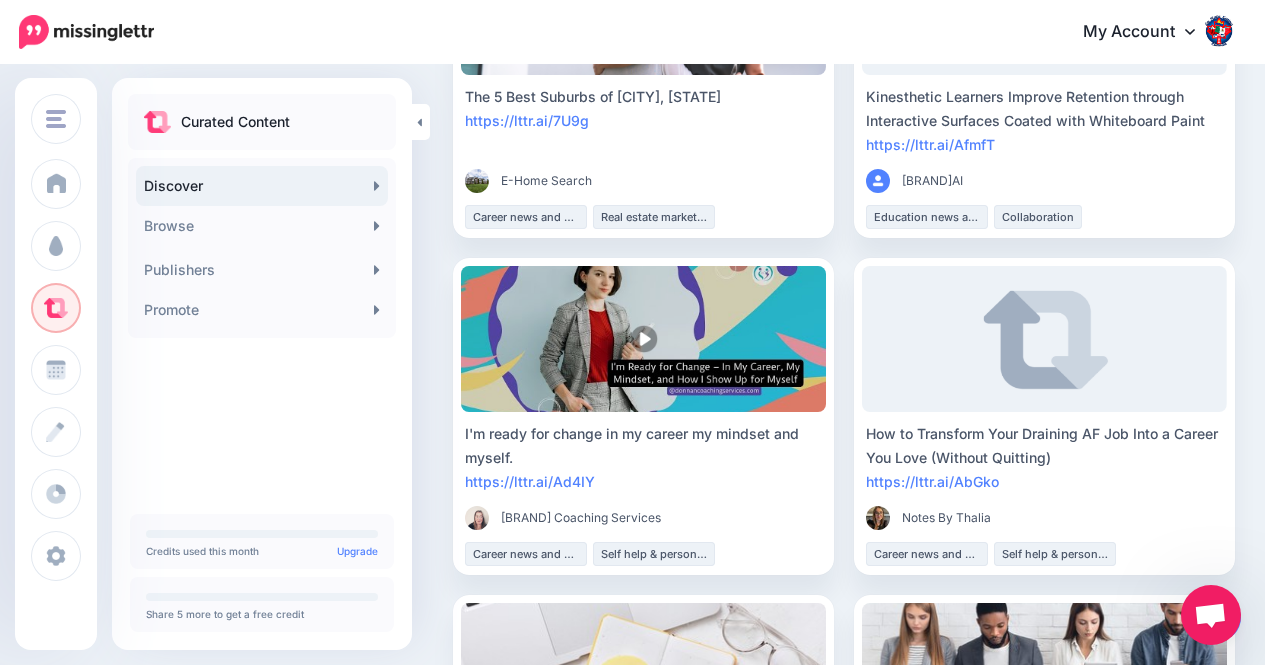 scroll, scrollTop: 1356, scrollLeft: 0, axis: vertical 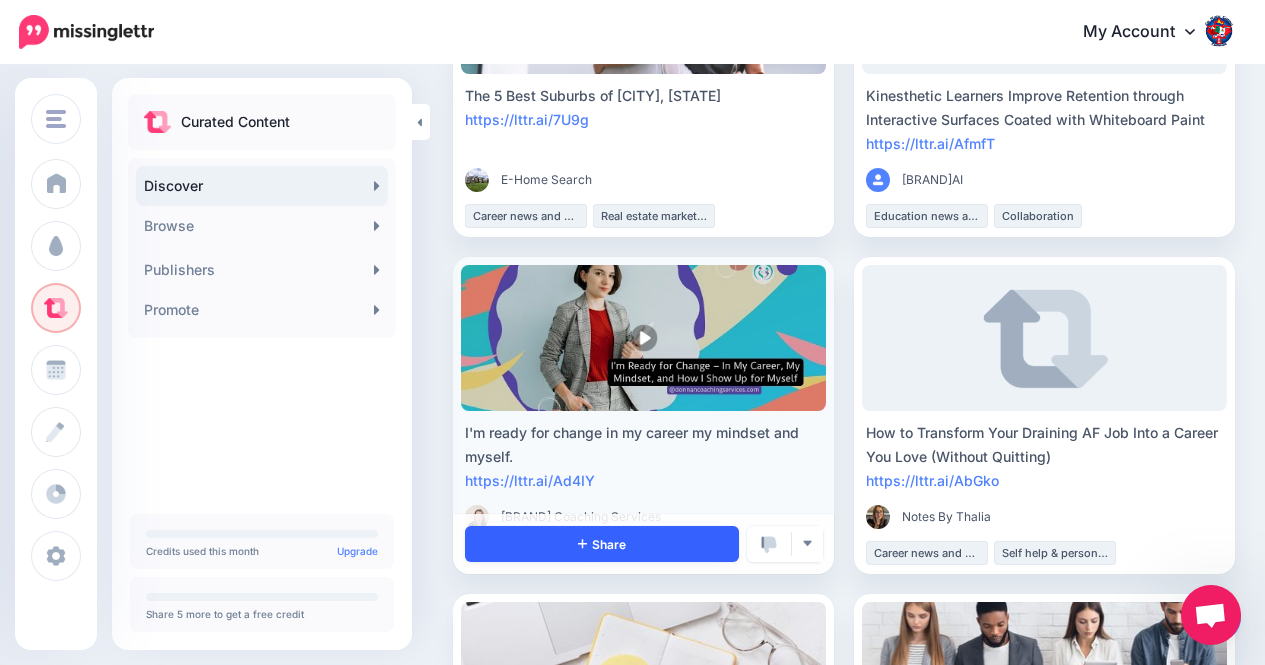 click on "Share" at bounding box center [602, 544] 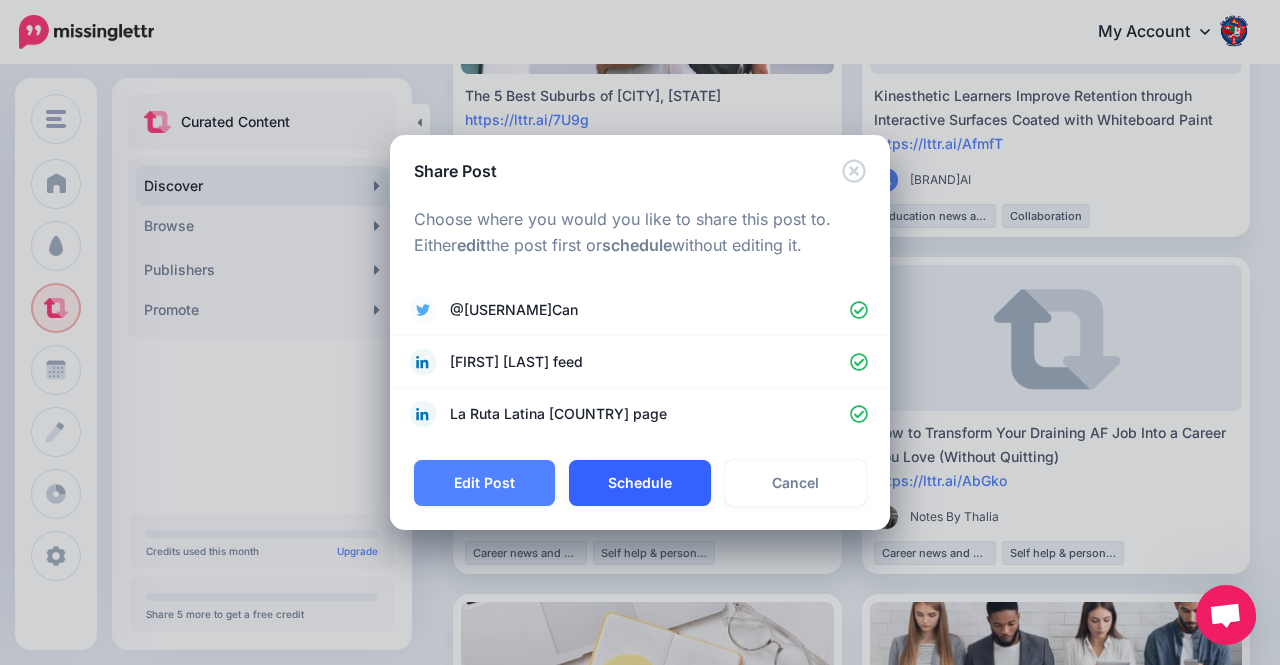 click on "Schedule" at bounding box center (639, 483) 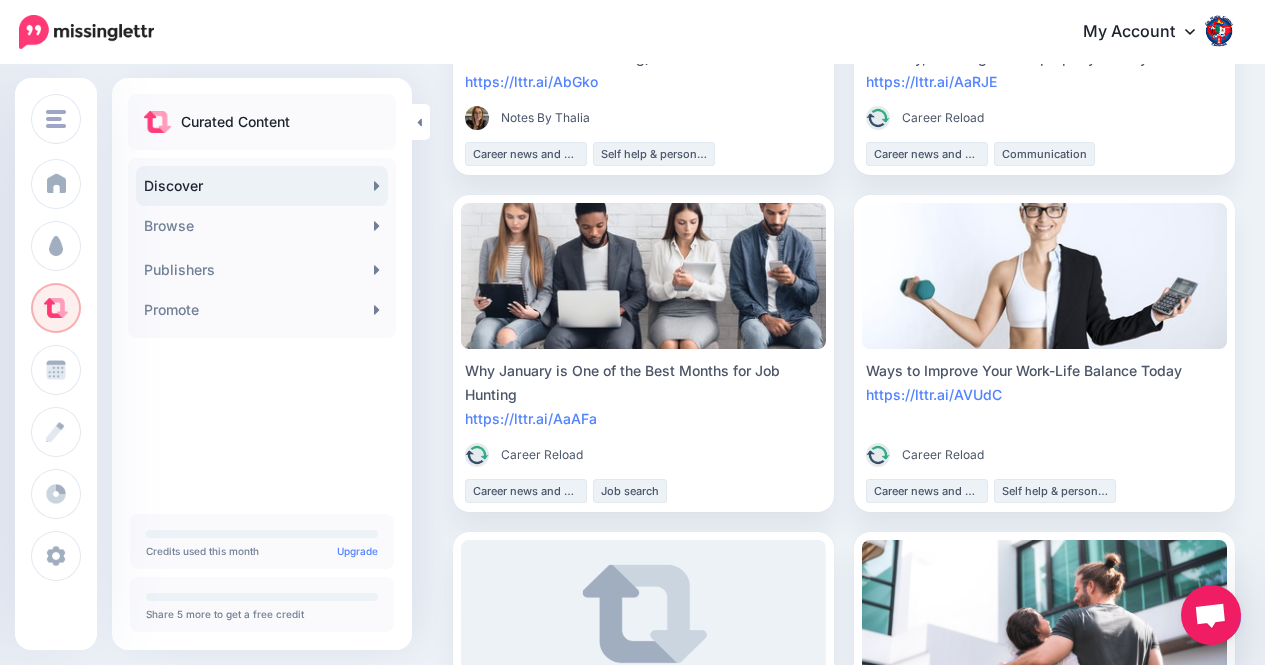 scroll, scrollTop: 1763, scrollLeft: 0, axis: vertical 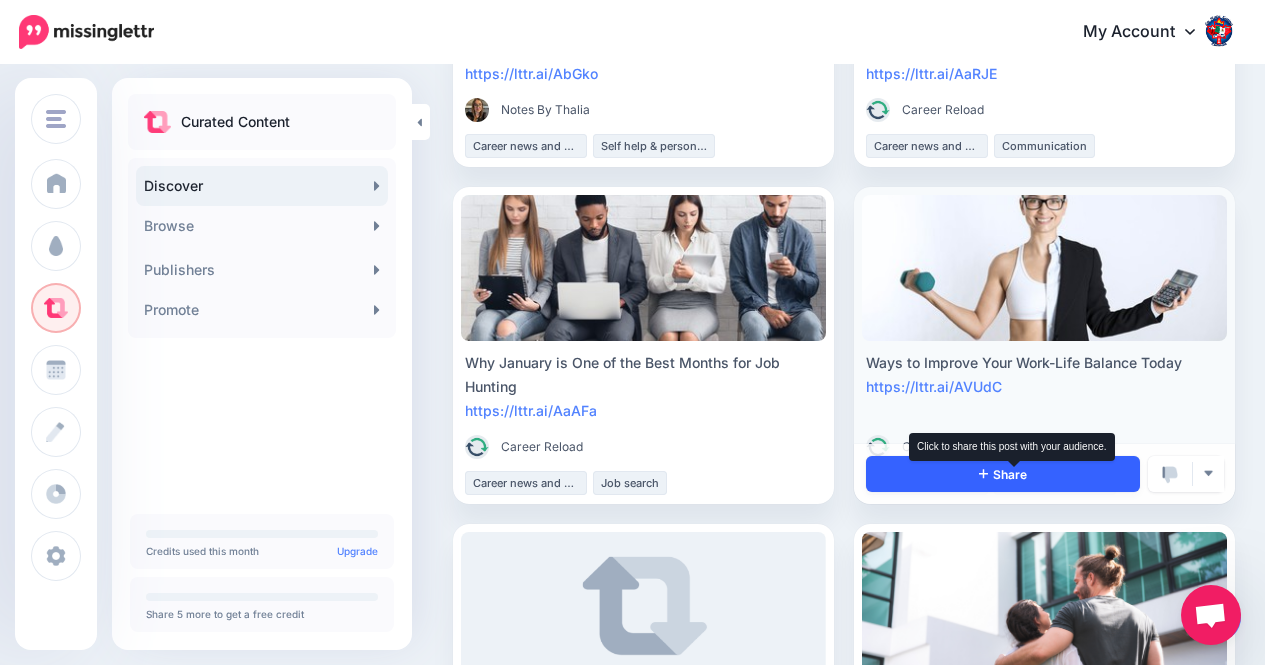 click on "Share" at bounding box center [1003, 474] 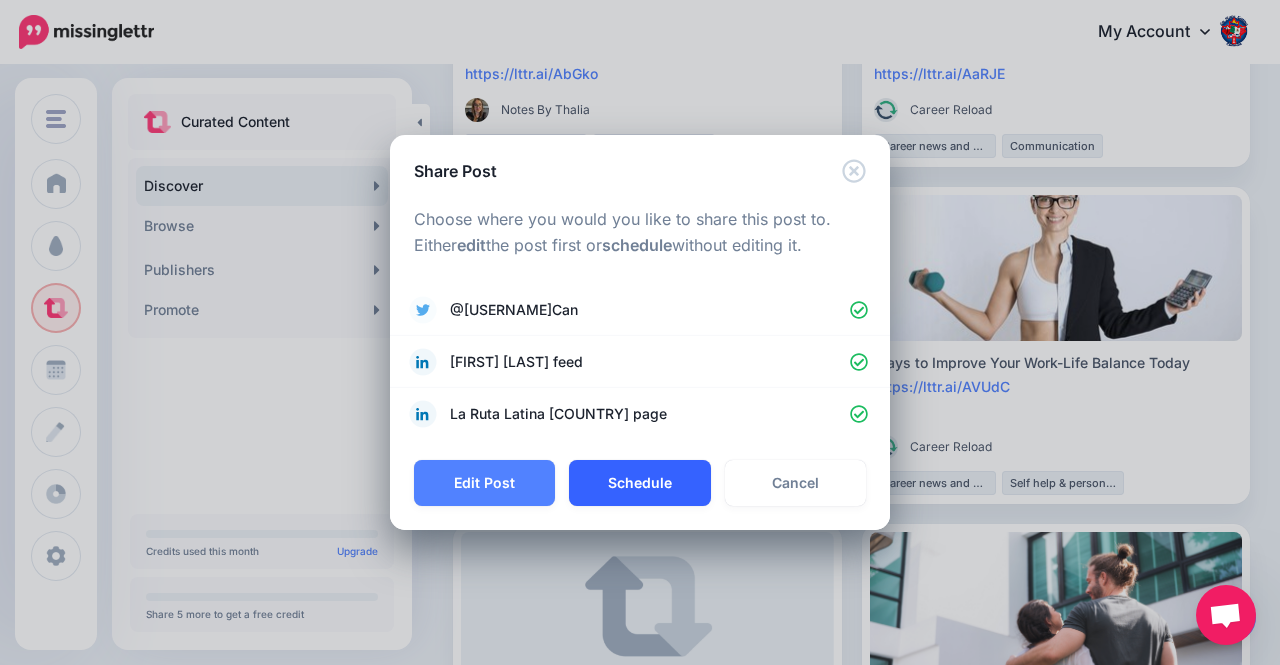 click on "Schedule" at bounding box center (639, 483) 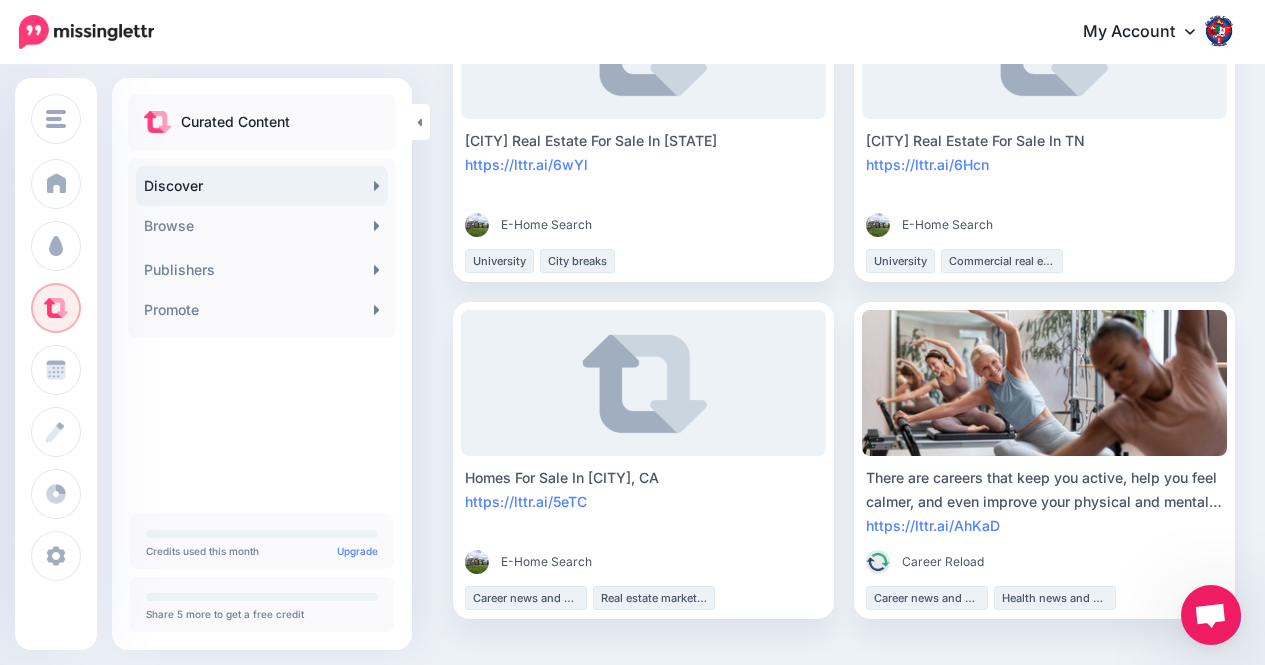 scroll, scrollTop: 3076, scrollLeft: 0, axis: vertical 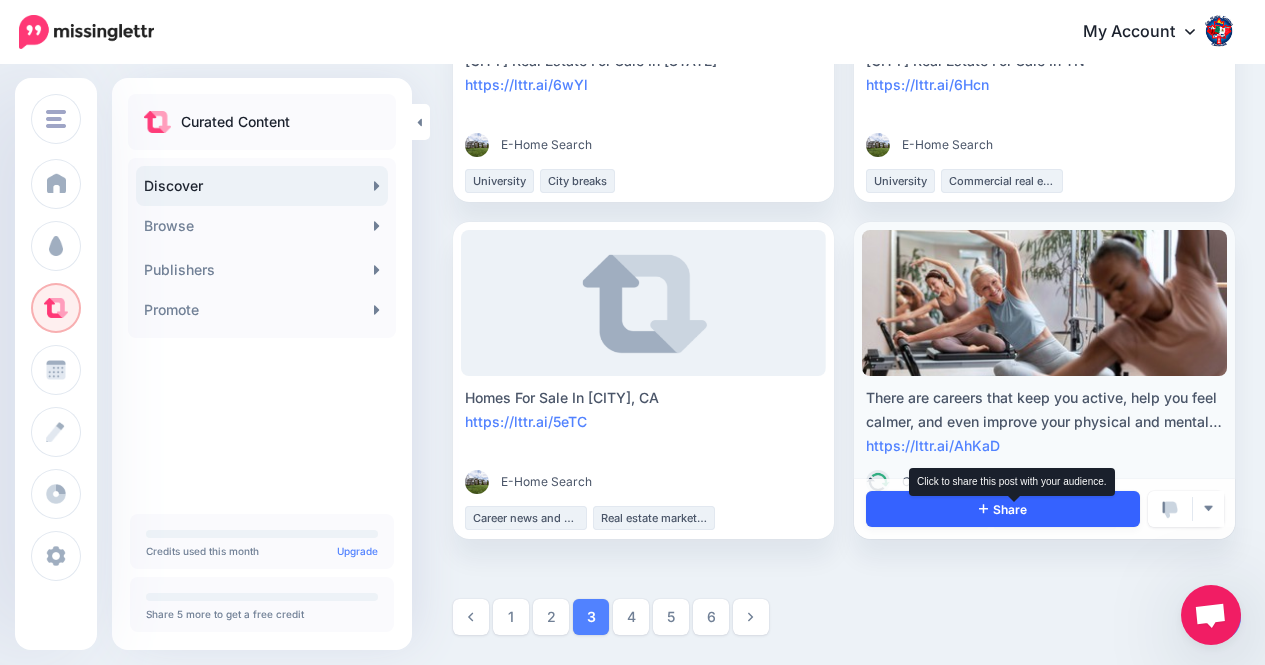 click on "Share" at bounding box center (1003, 509) 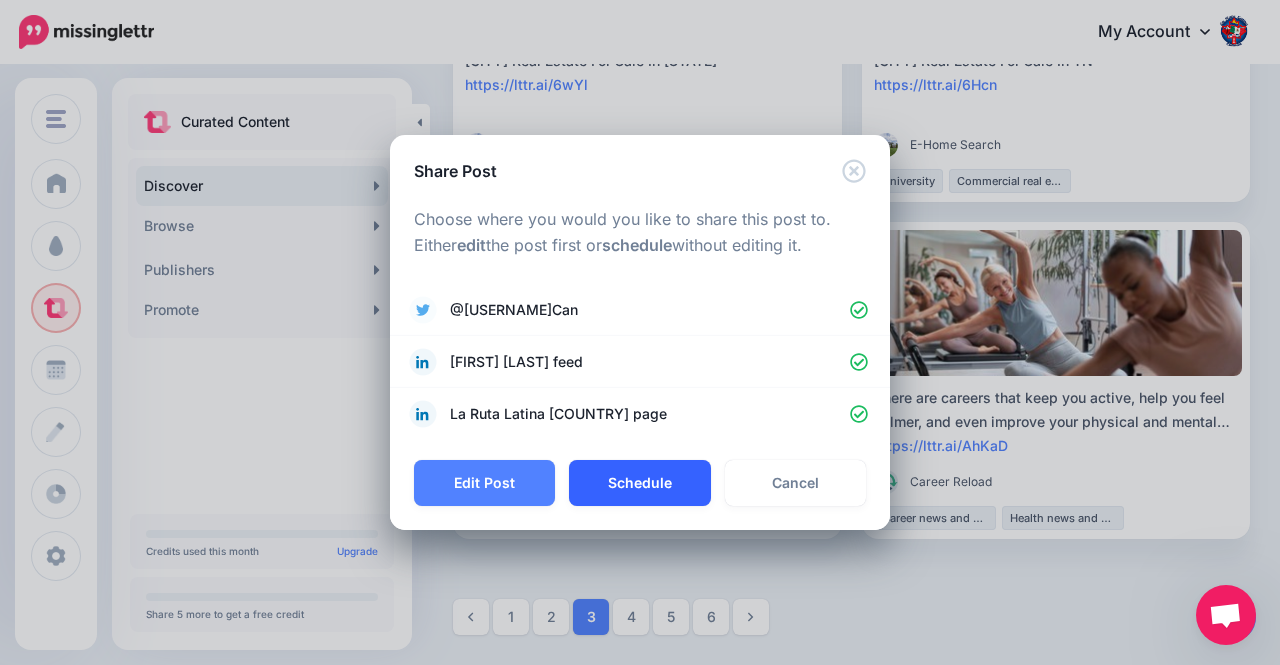 click on "Schedule" at bounding box center [639, 483] 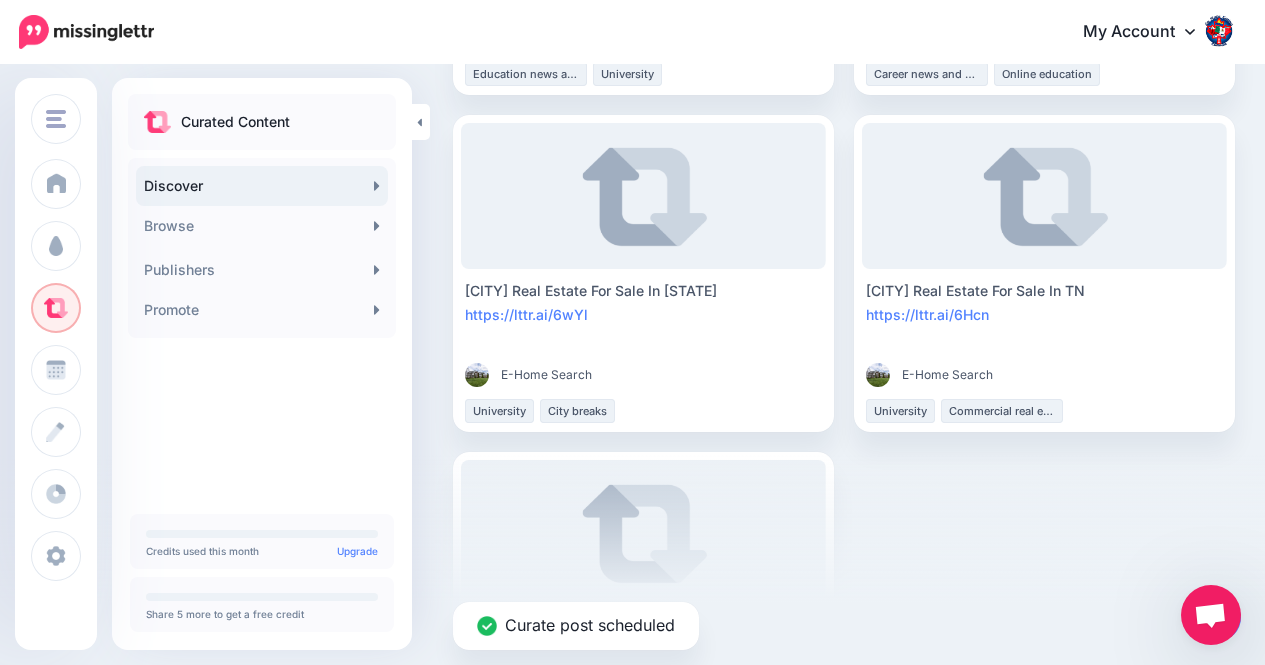 scroll, scrollTop: 3076, scrollLeft: 0, axis: vertical 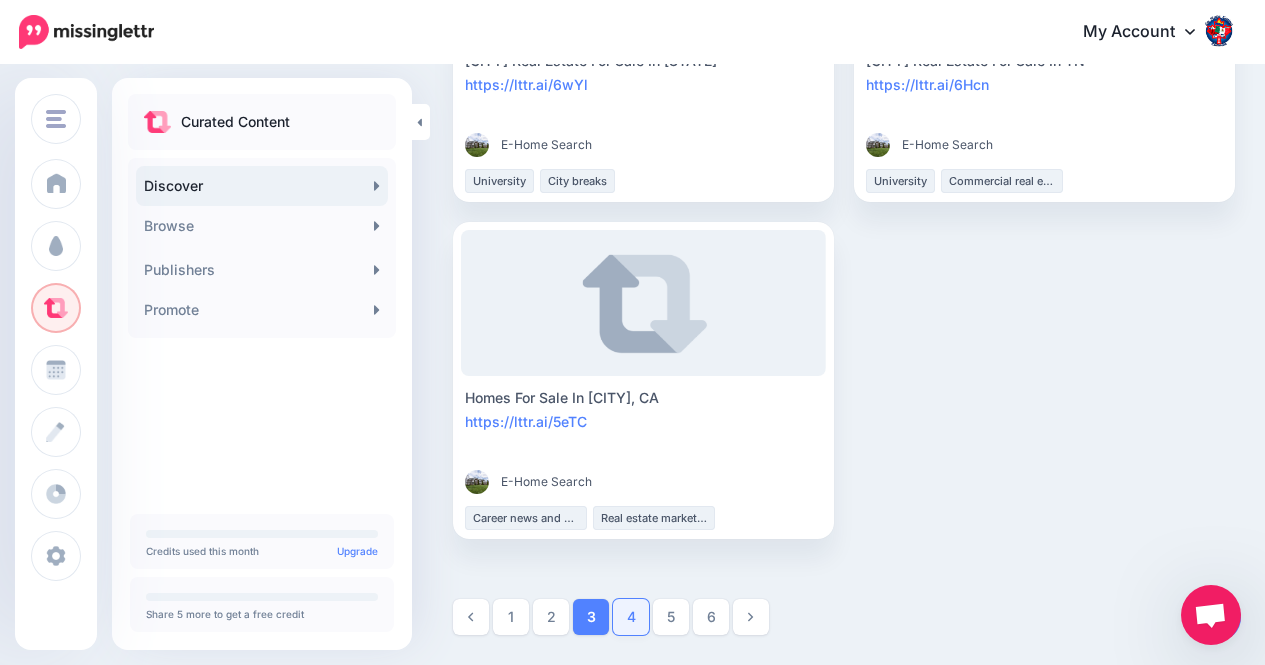 click on "4" at bounding box center (631, 617) 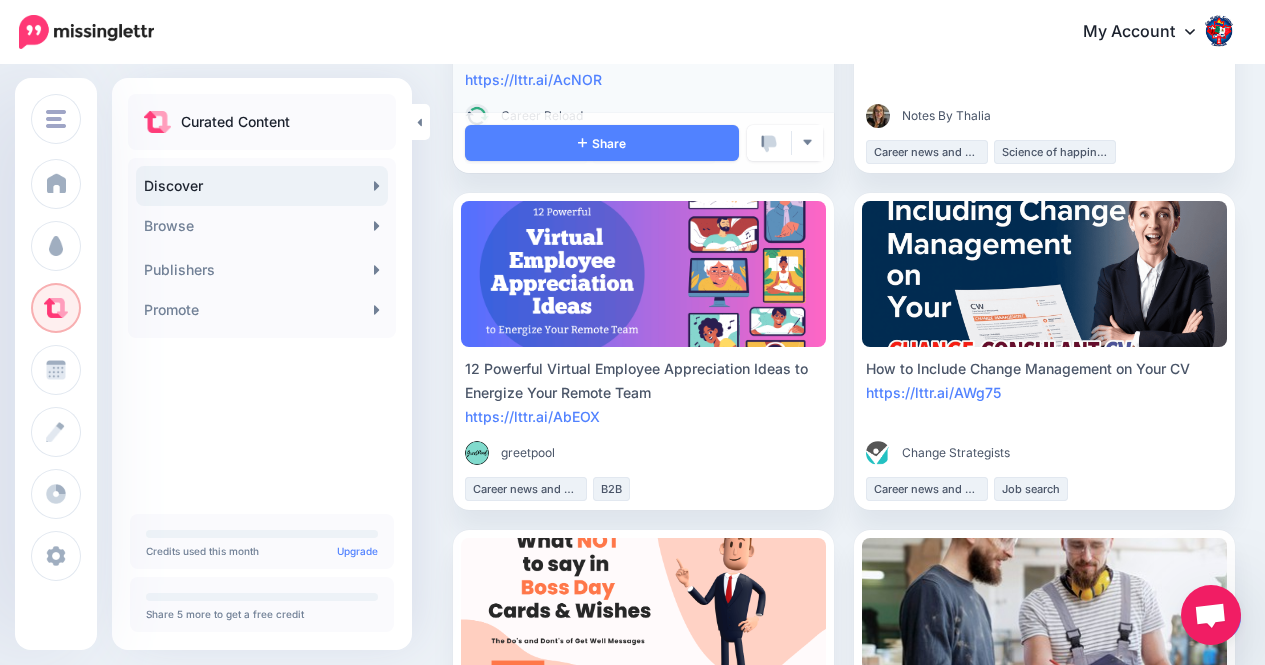 scroll, scrollTop: 411, scrollLeft: 0, axis: vertical 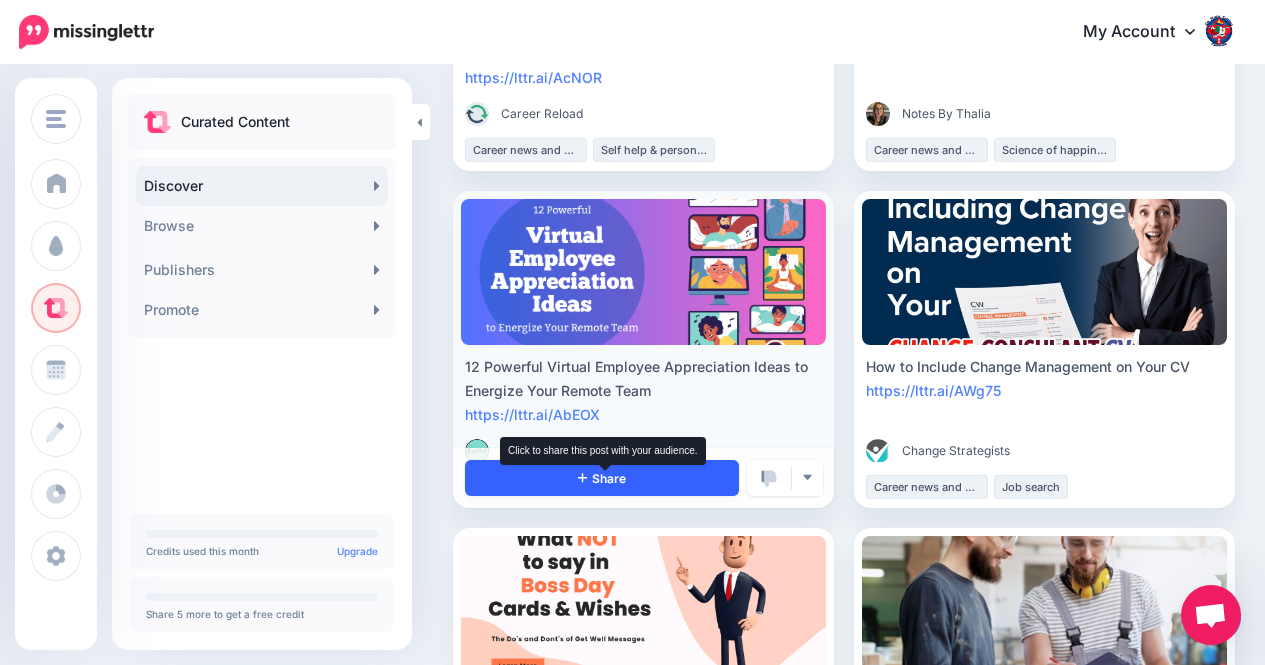 click on "Share" at bounding box center (602, 478) 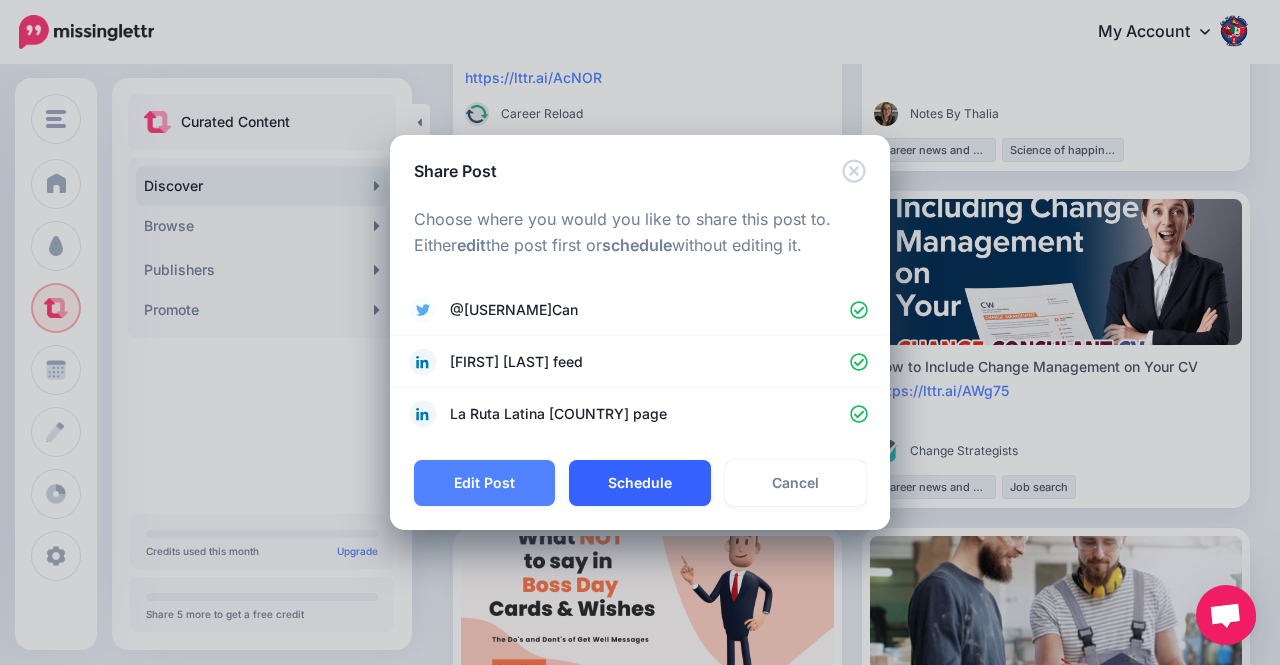 click on "Schedule" at bounding box center [639, 483] 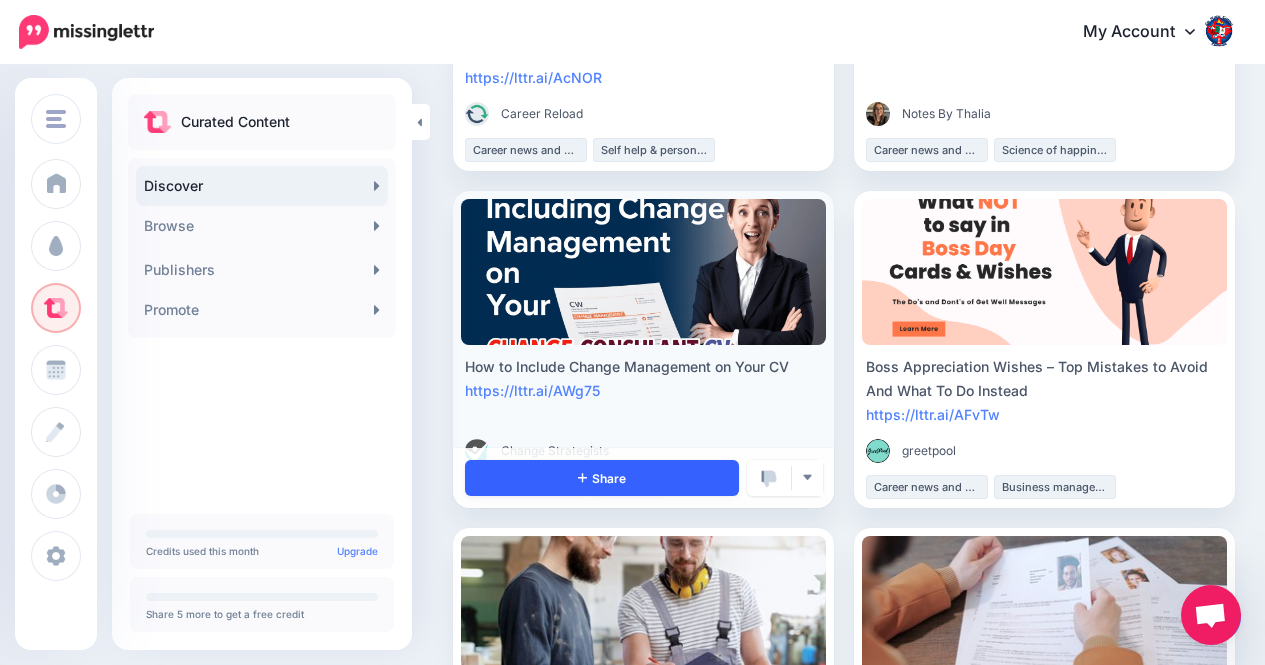 click on "Share" at bounding box center (602, 478) 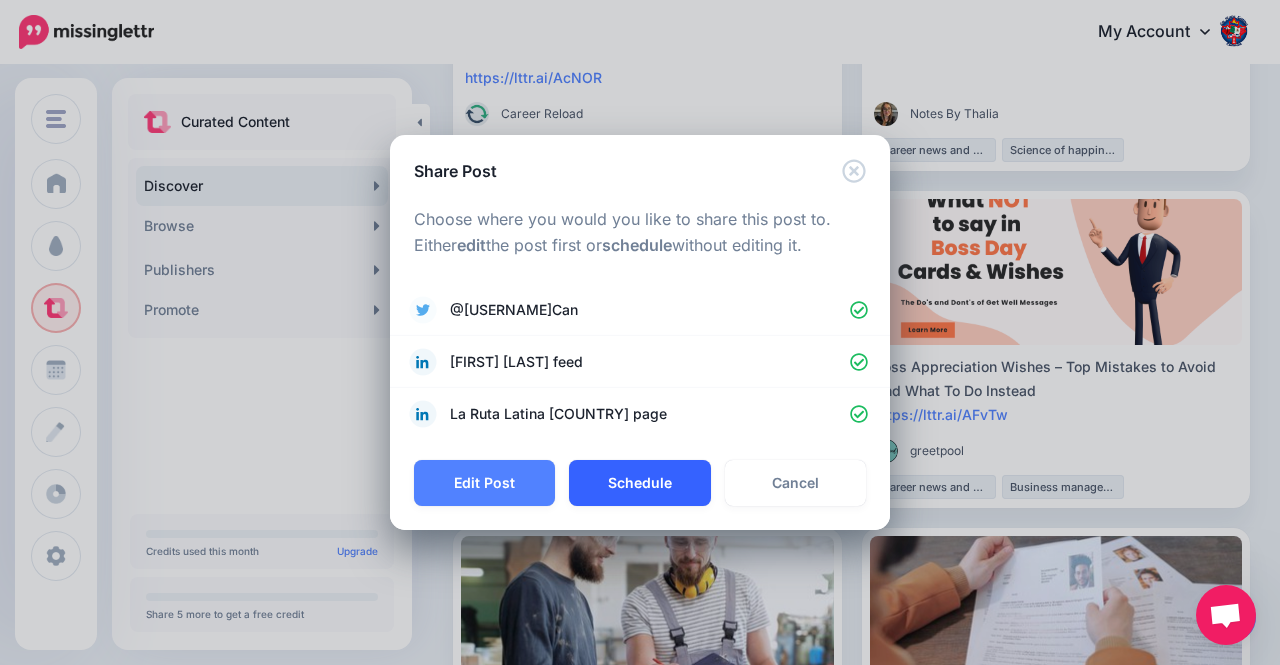 click on "Schedule" at bounding box center [639, 483] 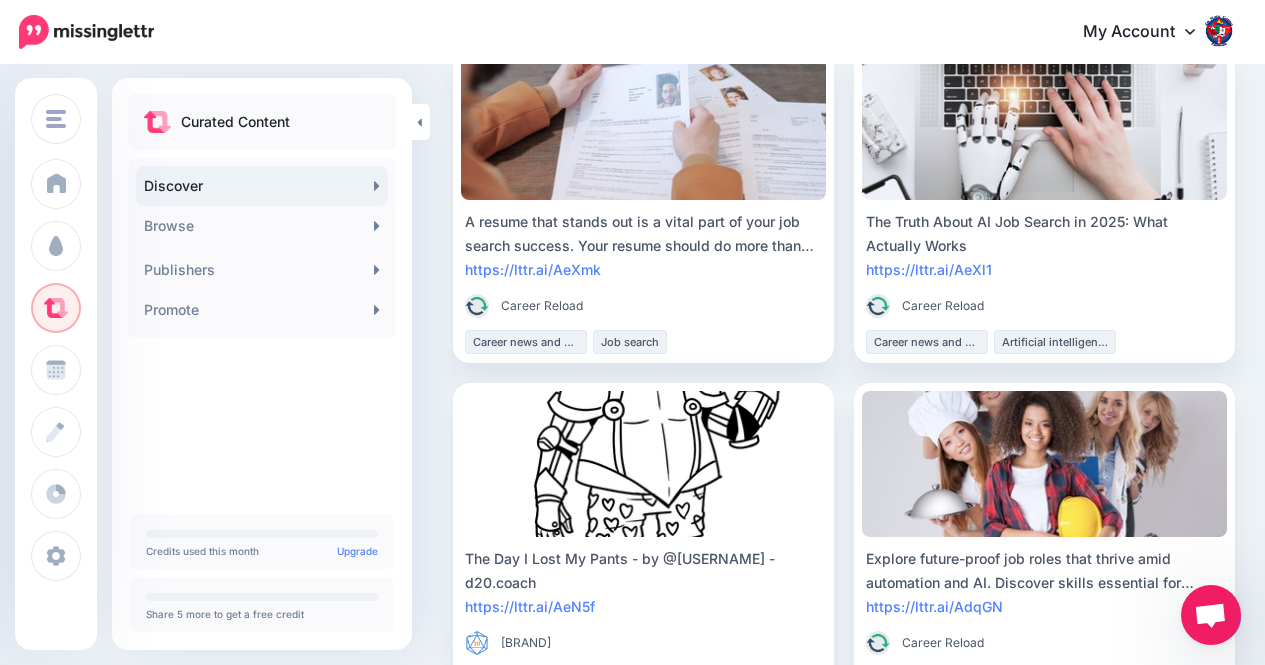 scroll, scrollTop: 894, scrollLeft: 0, axis: vertical 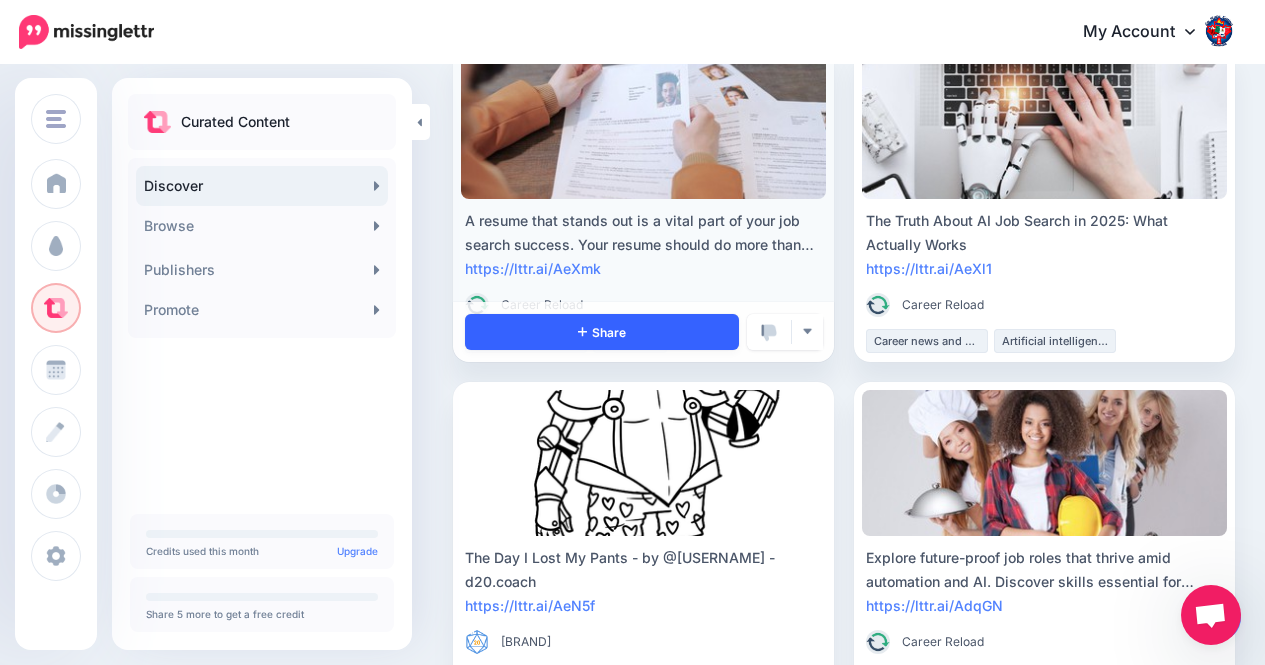 click on "Share" at bounding box center [602, 332] 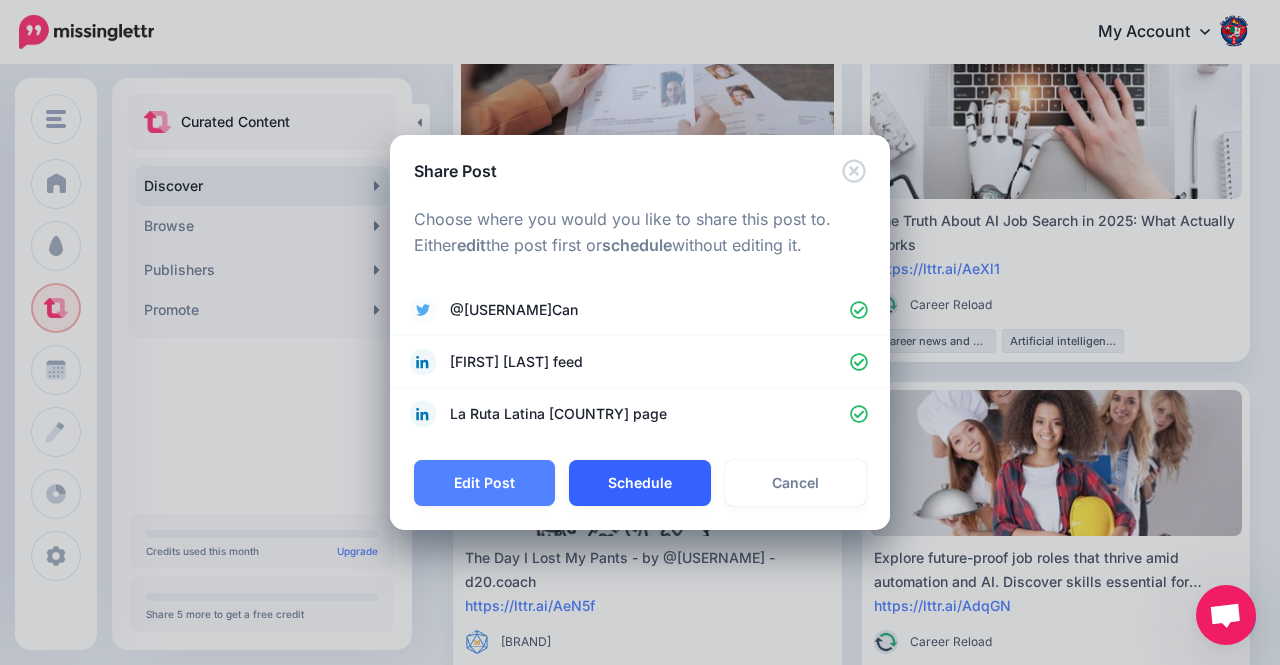 click on "Schedule" at bounding box center [639, 483] 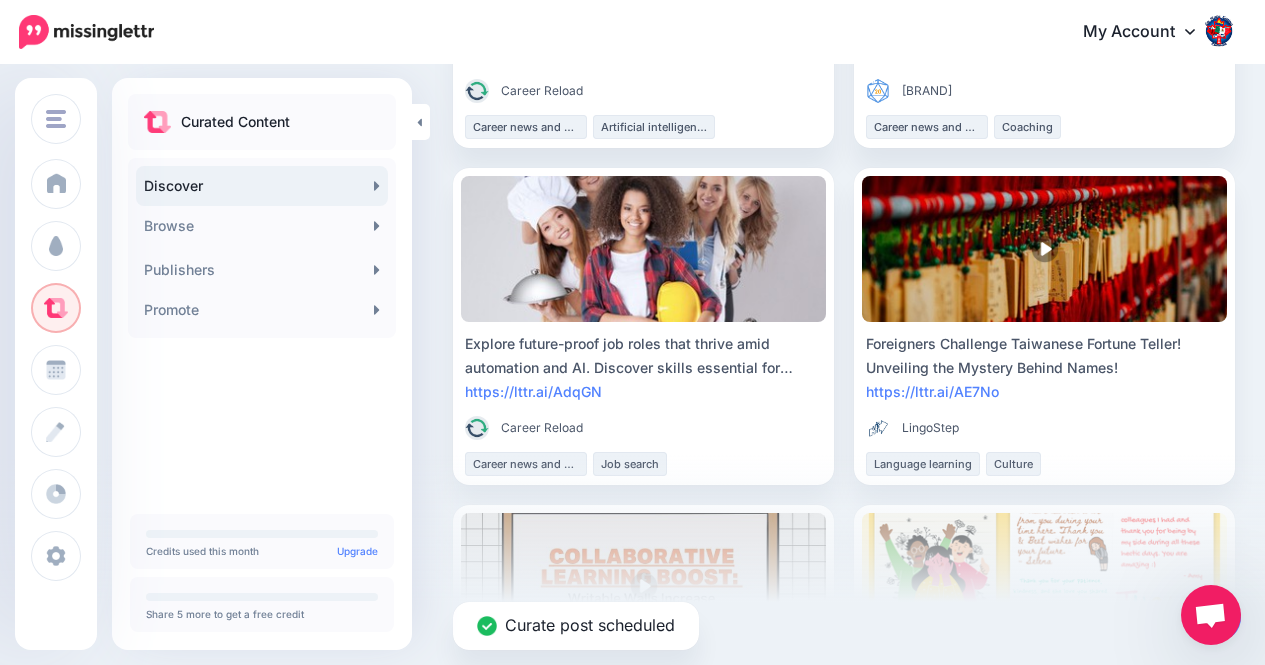 scroll, scrollTop: 1113, scrollLeft: 0, axis: vertical 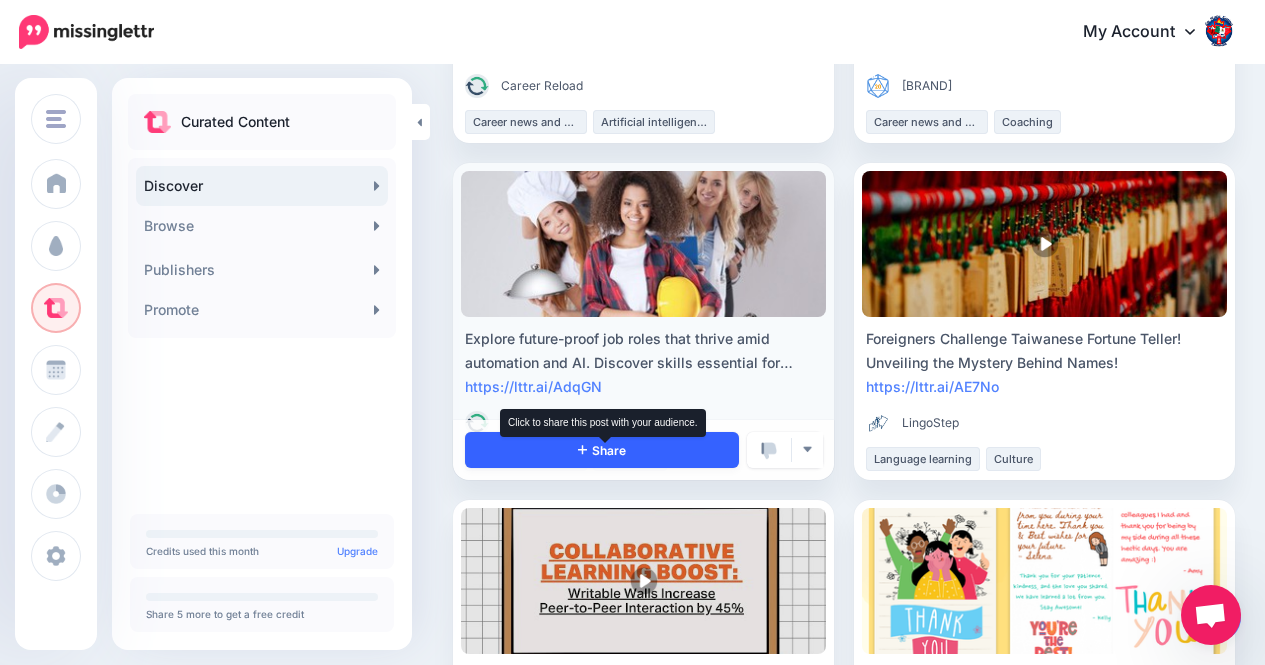 click on "Share" at bounding box center [602, 450] 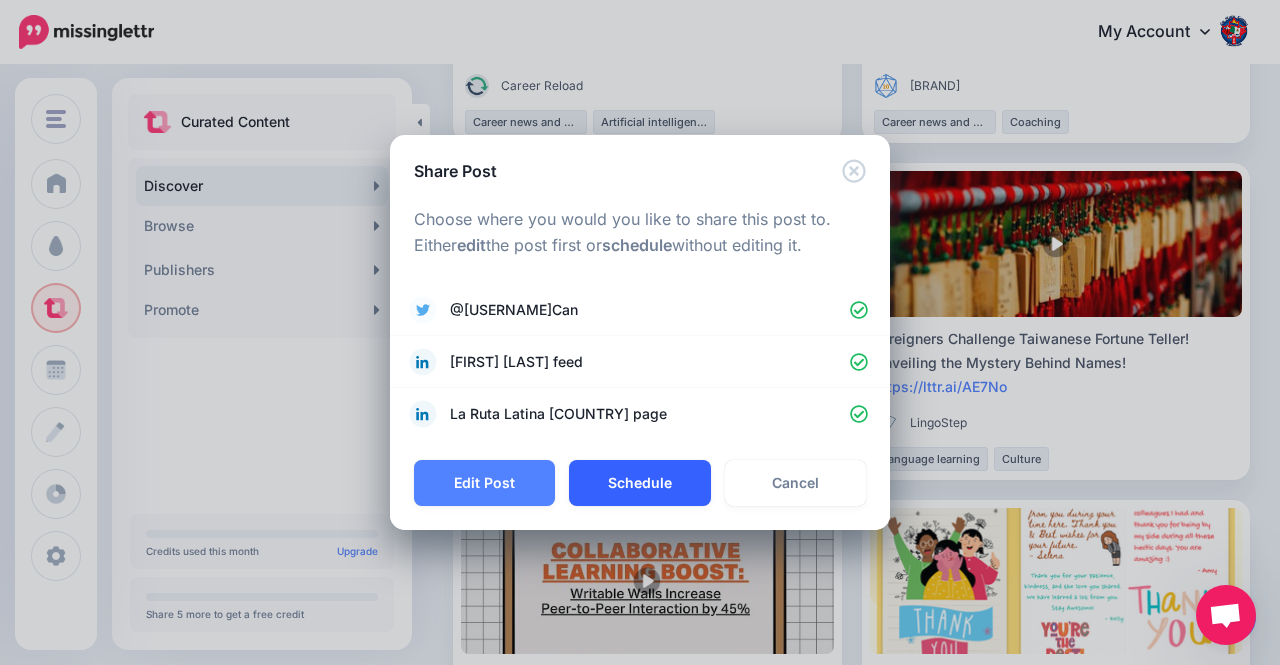 click on "Schedule" at bounding box center [639, 483] 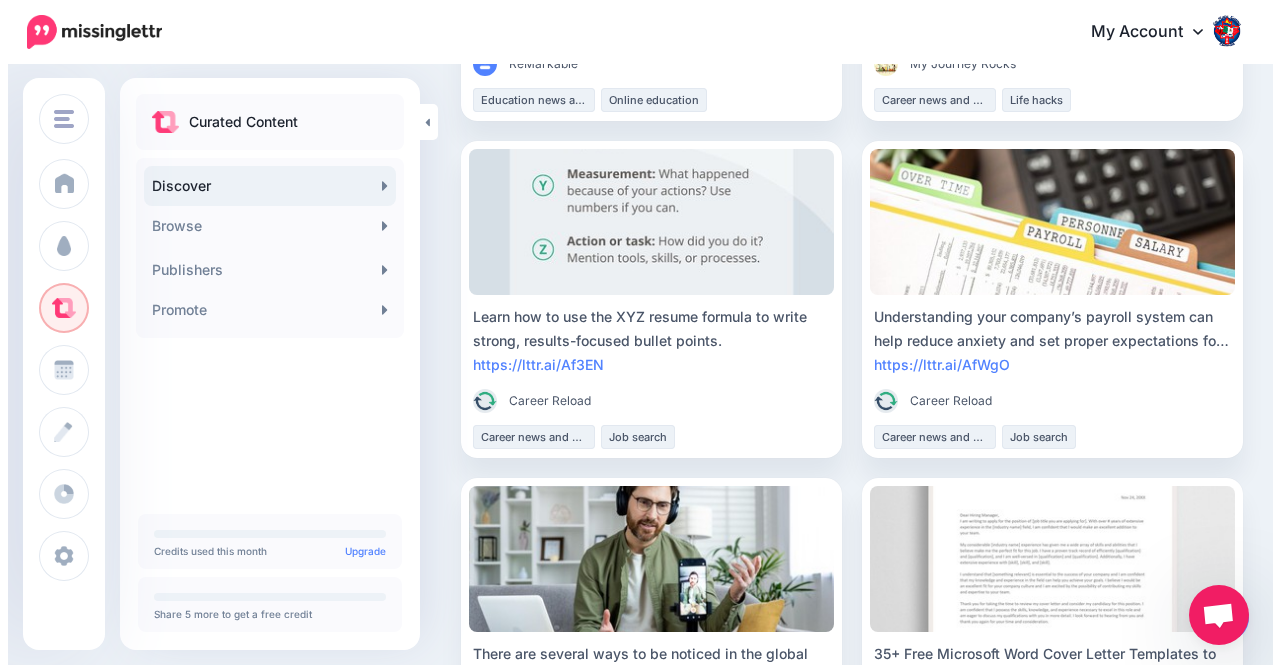 scroll, scrollTop: 3076, scrollLeft: 0, axis: vertical 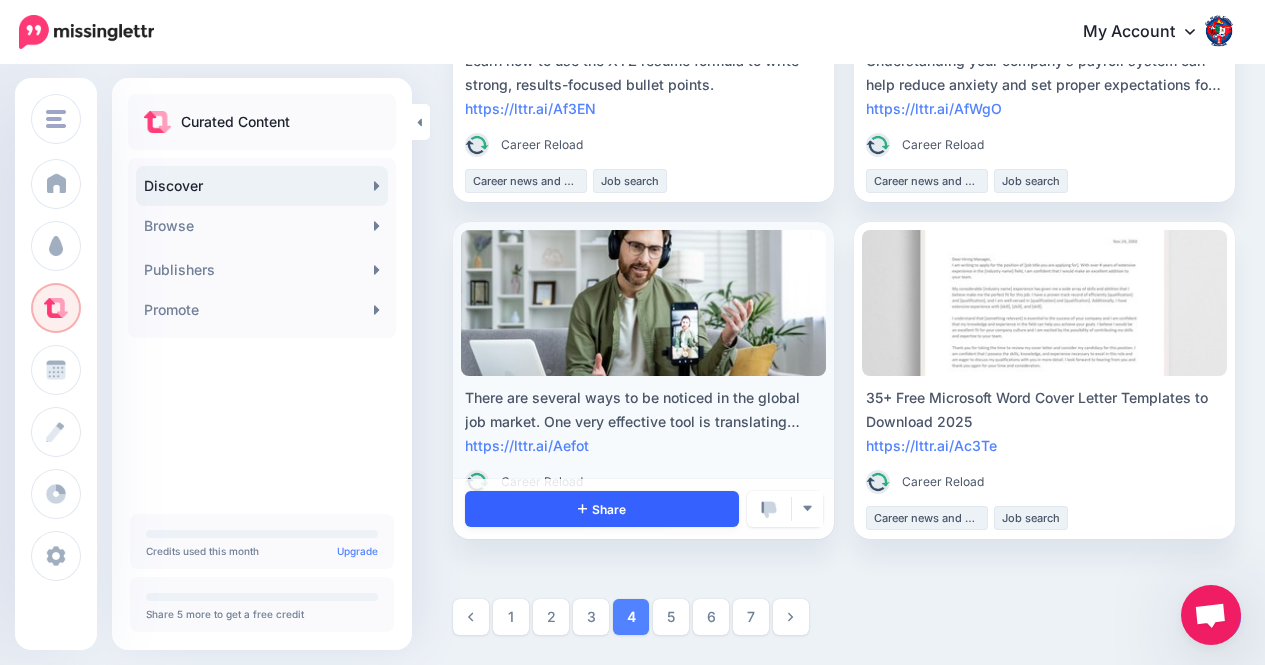 click on "Share" at bounding box center (602, 509) 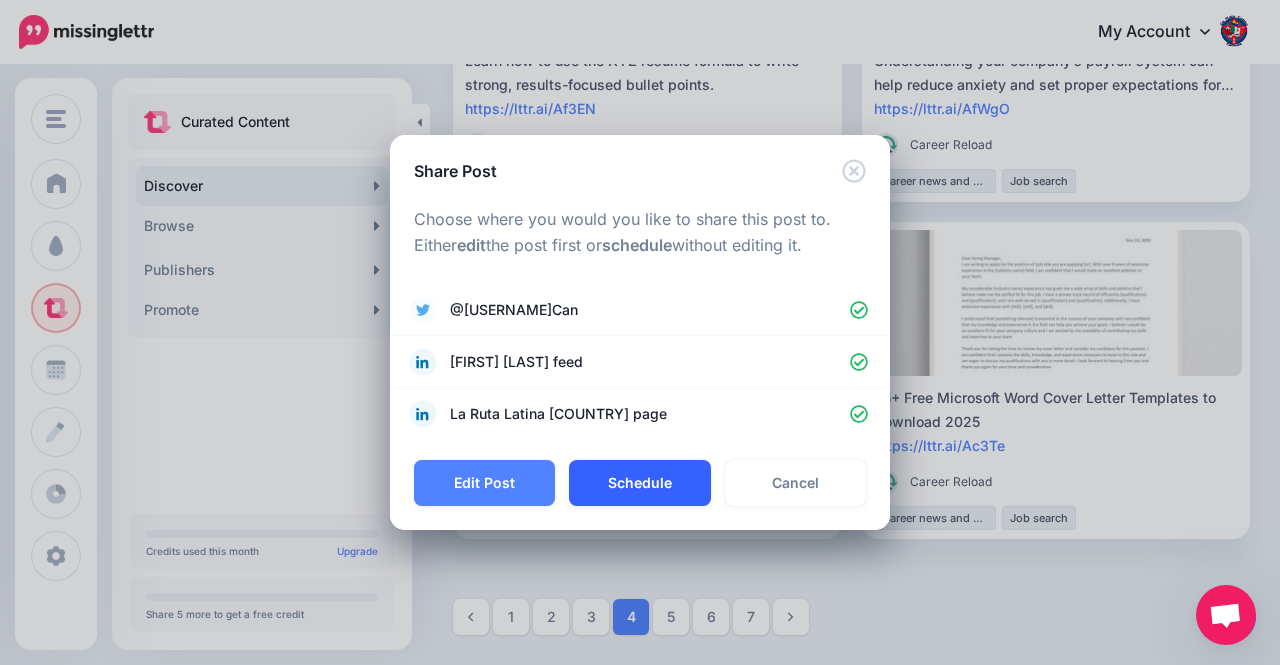 click on "Schedule" at bounding box center [639, 483] 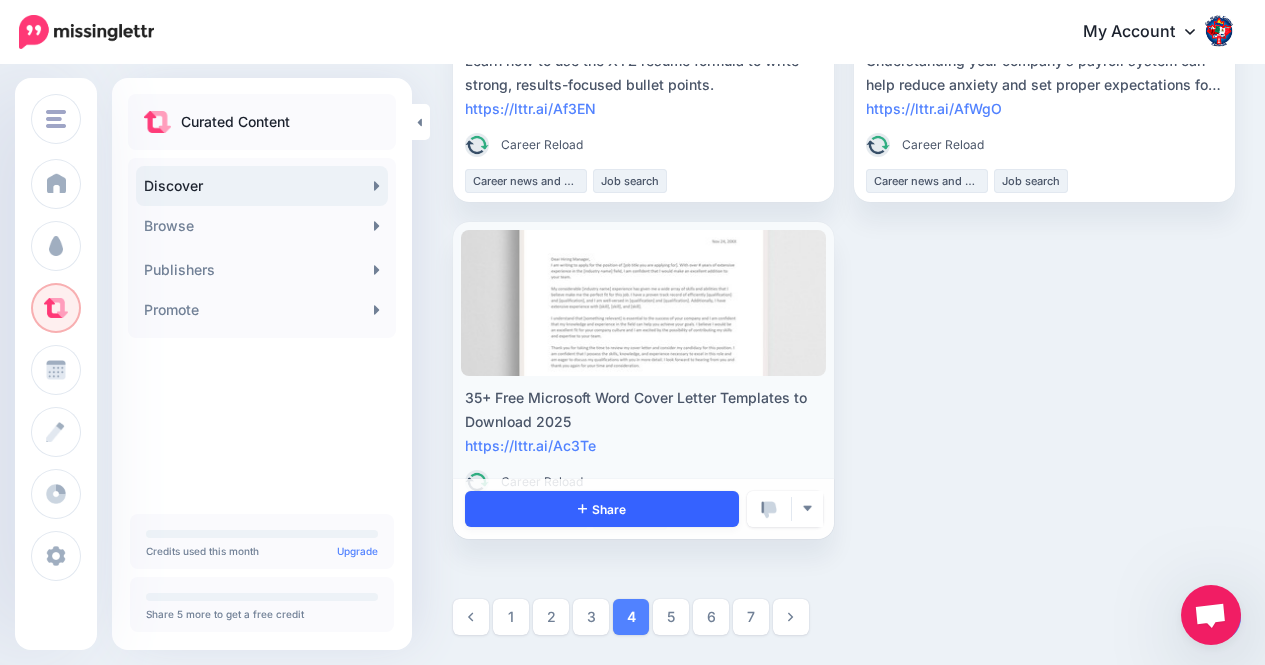 click on "Share" at bounding box center (602, 509) 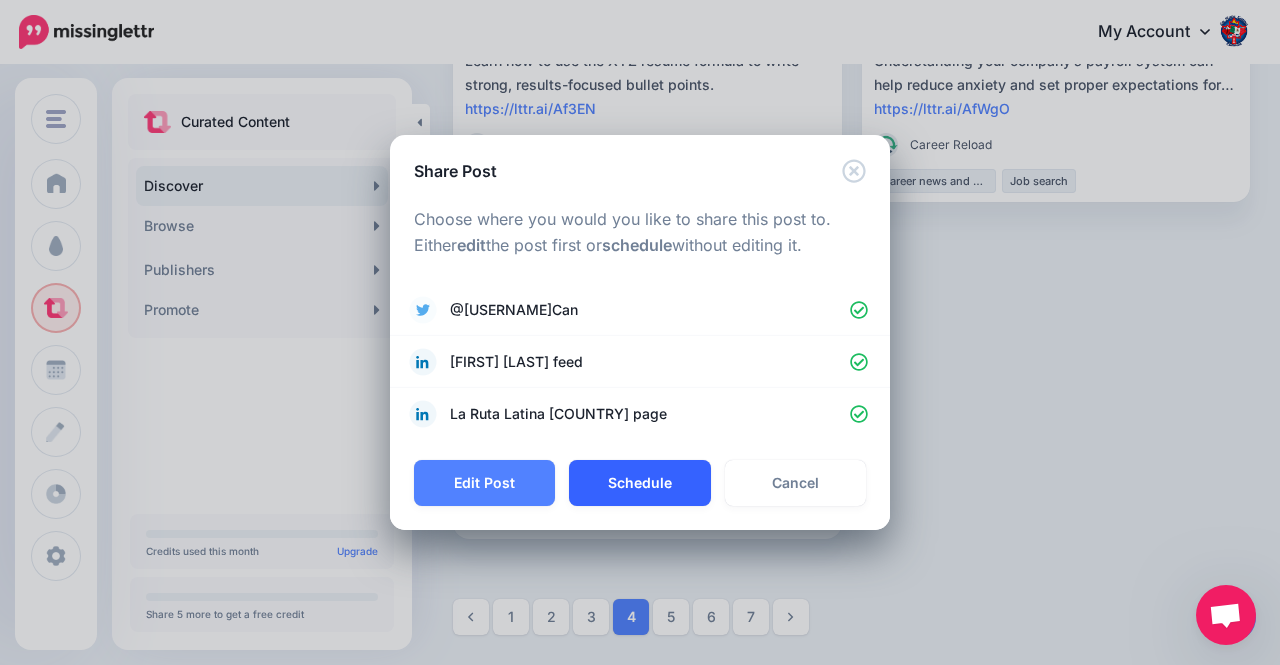 click on "Schedule" at bounding box center [639, 483] 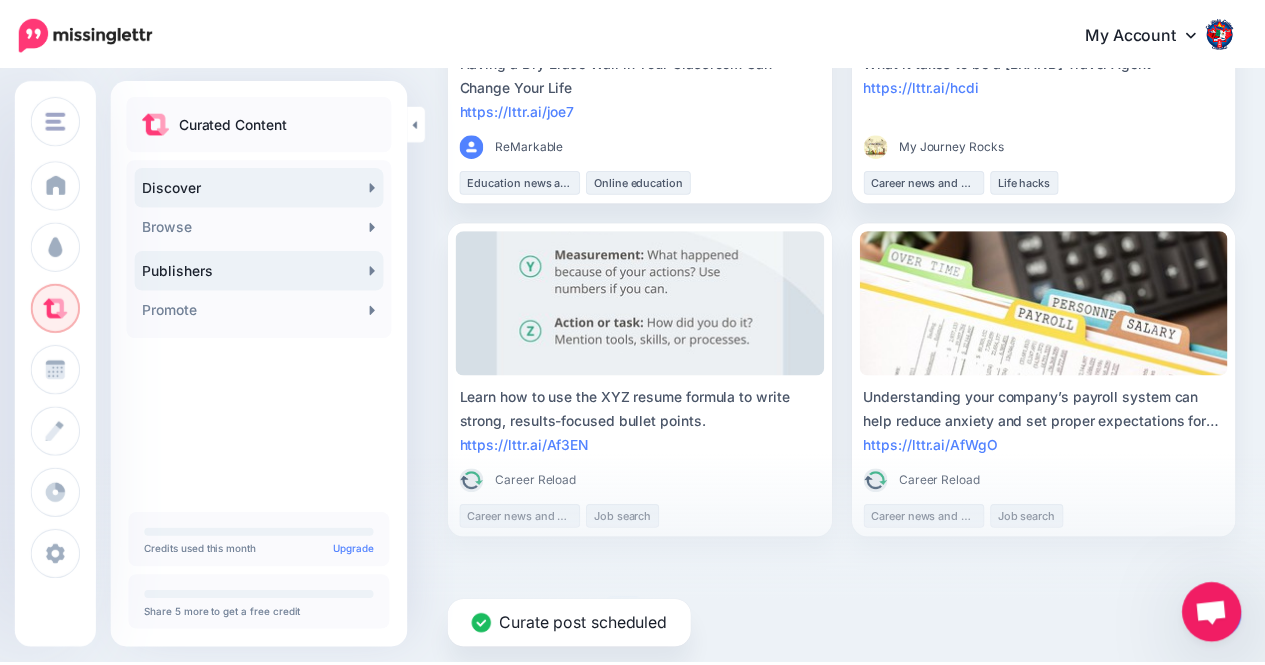 scroll, scrollTop: 2739, scrollLeft: 0, axis: vertical 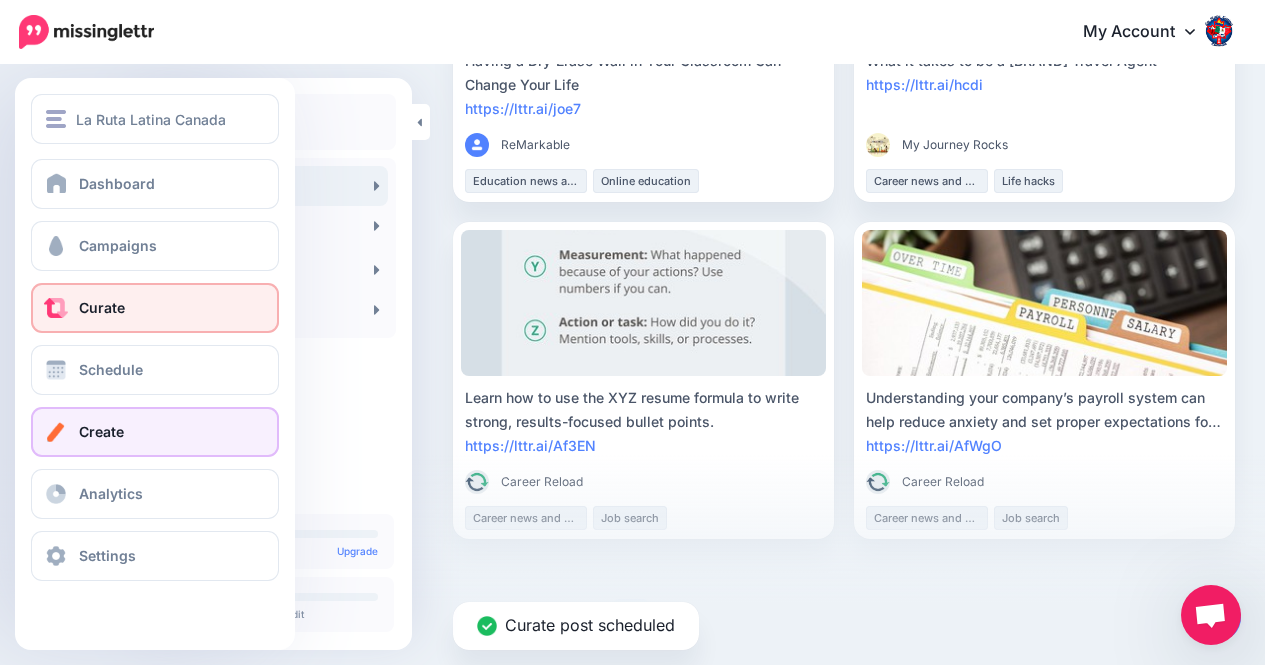 click on "Create" at bounding box center (101, 431) 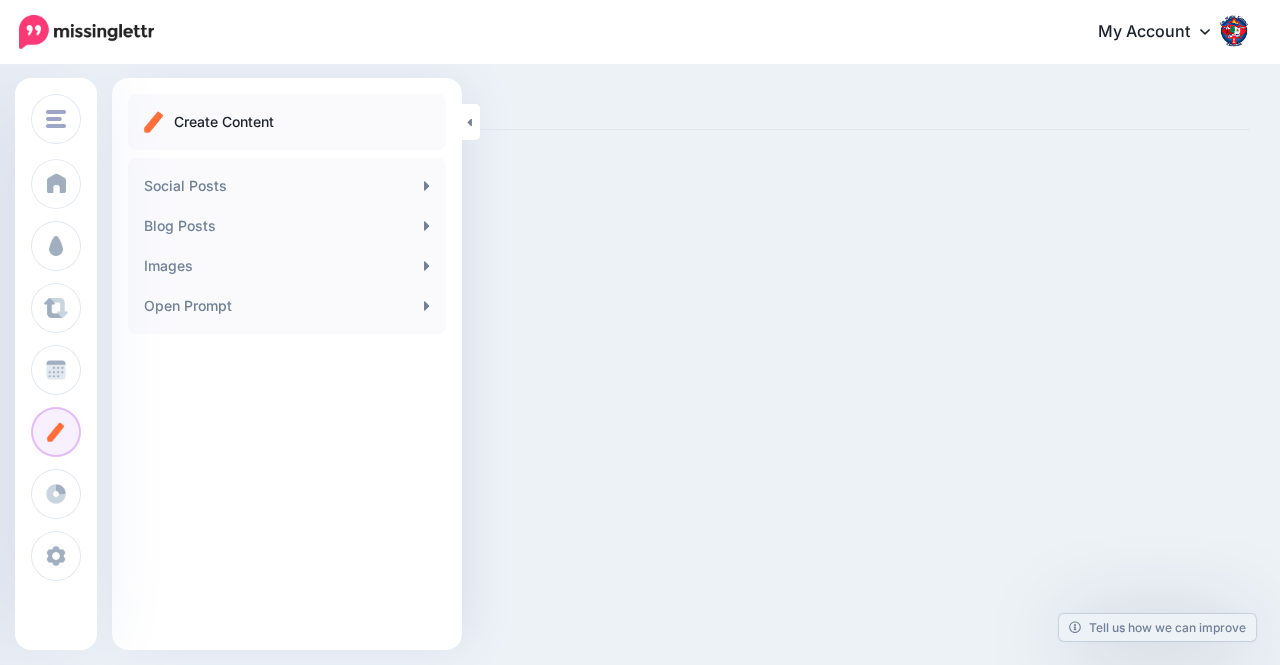 scroll, scrollTop: 0, scrollLeft: 0, axis: both 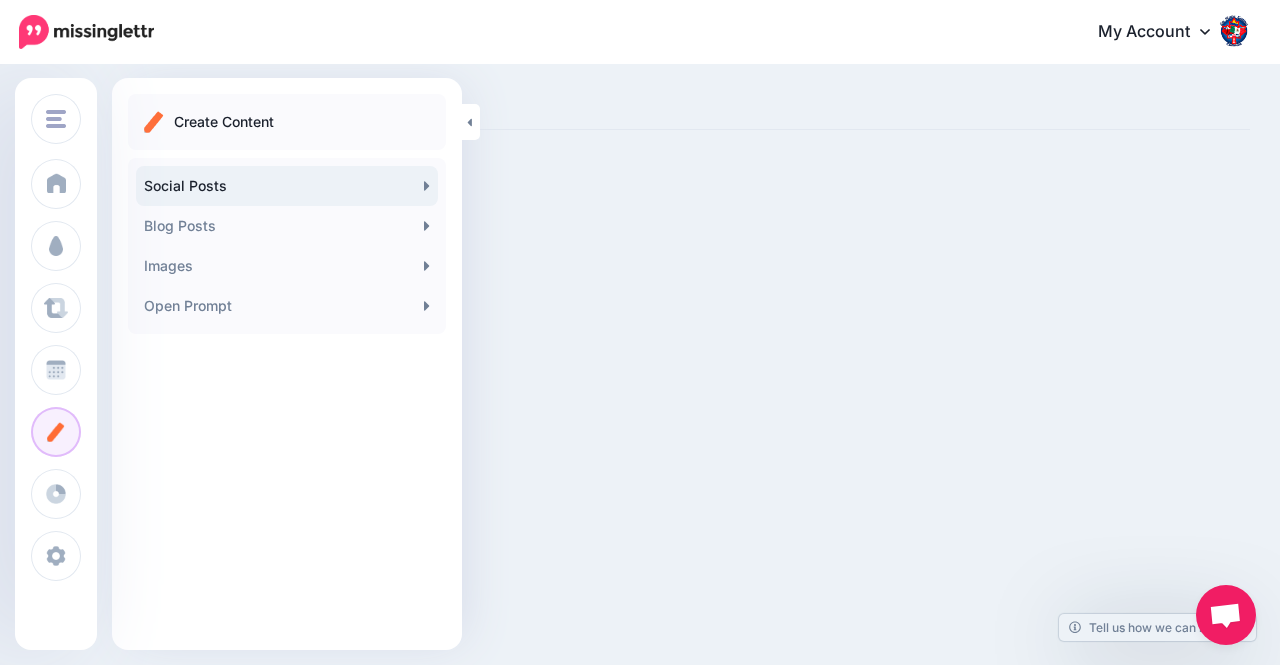 click on "Social Posts" at bounding box center [287, 186] 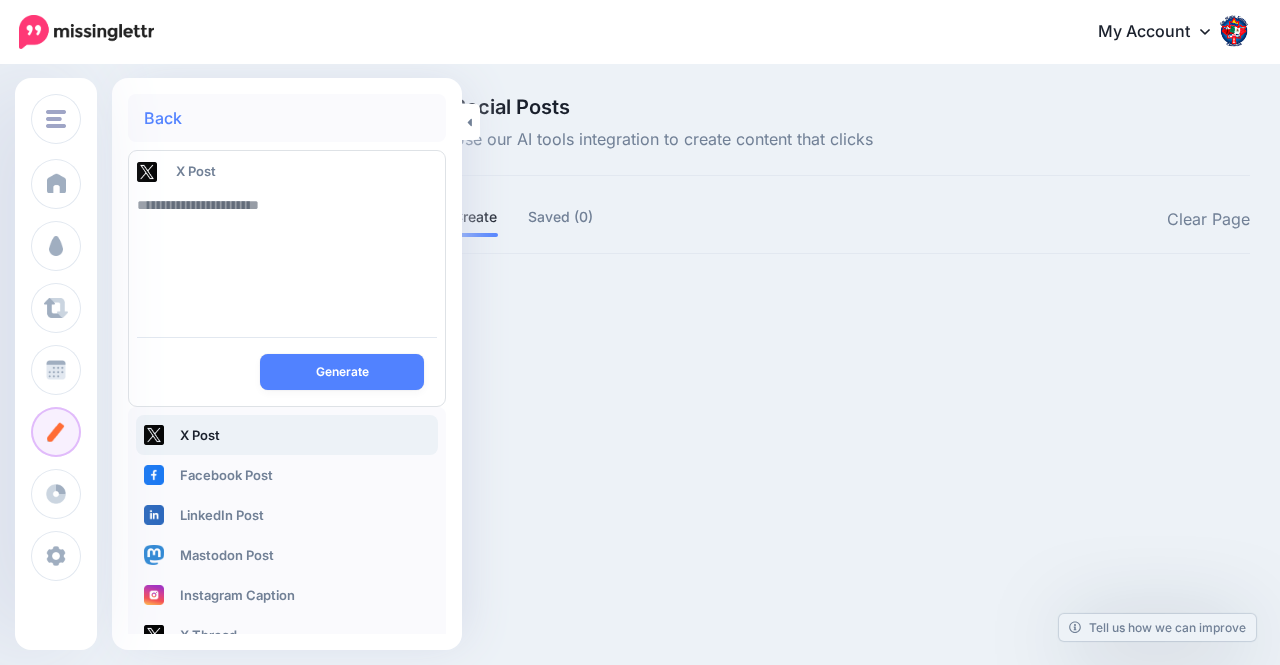 scroll, scrollTop: 0, scrollLeft: 0, axis: both 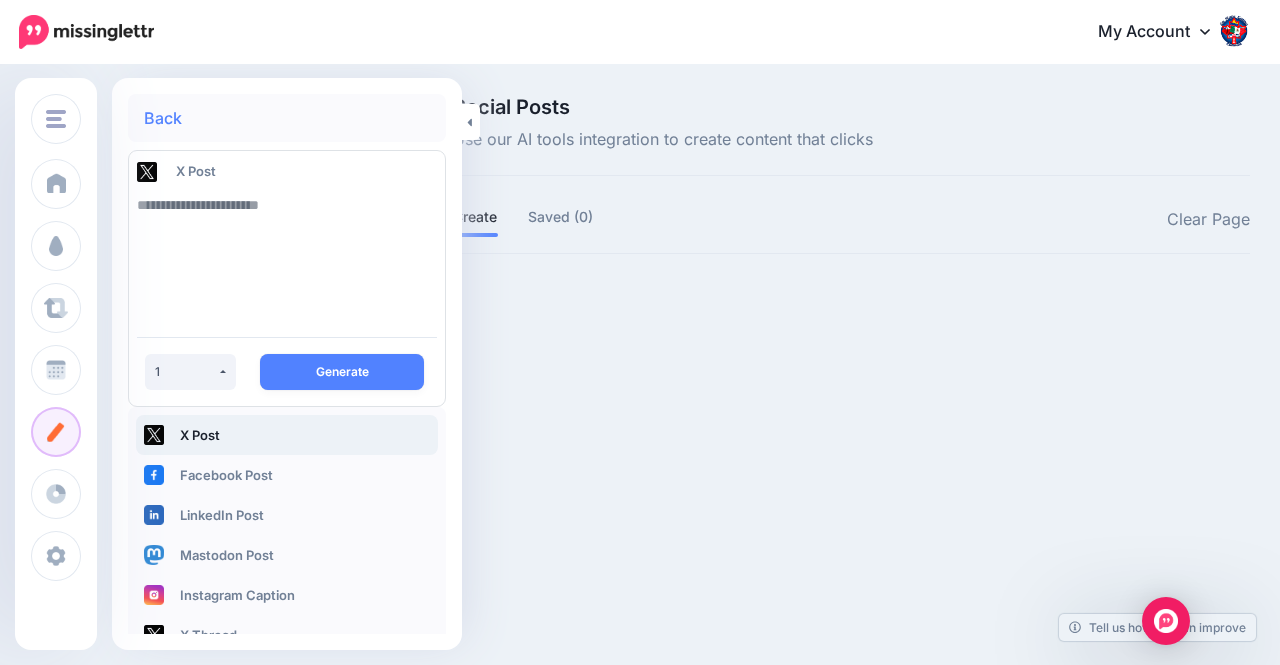 click at bounding box center [287, 253] 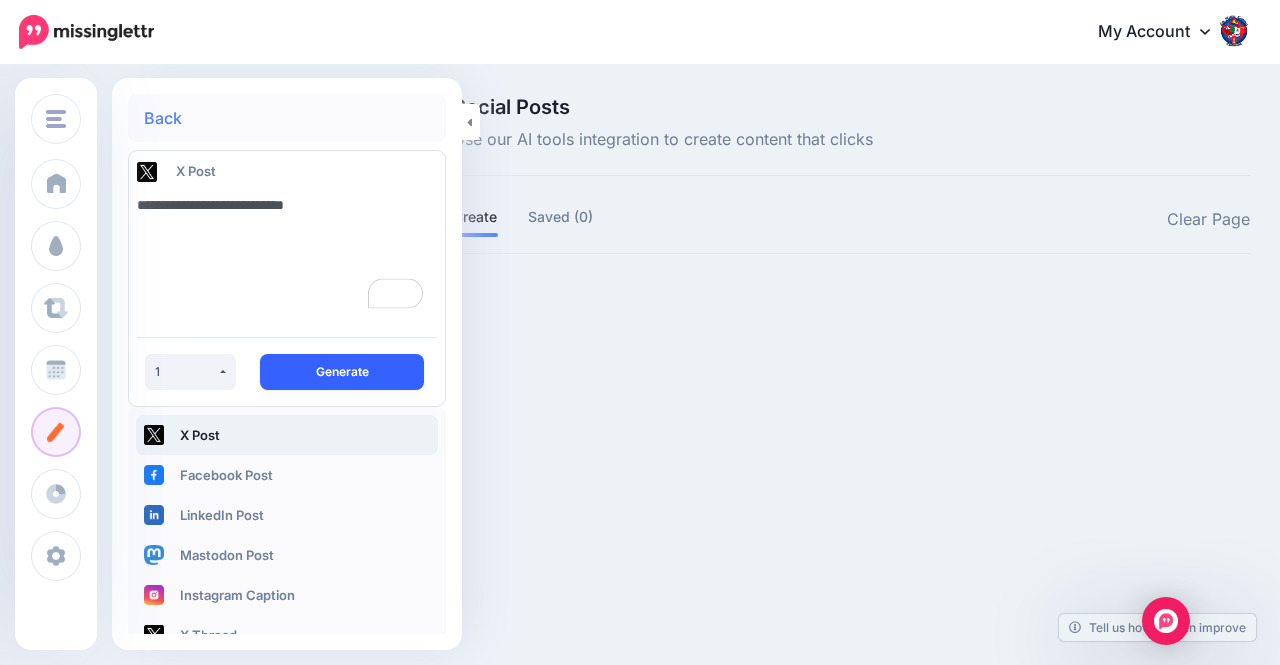 type on "**********" 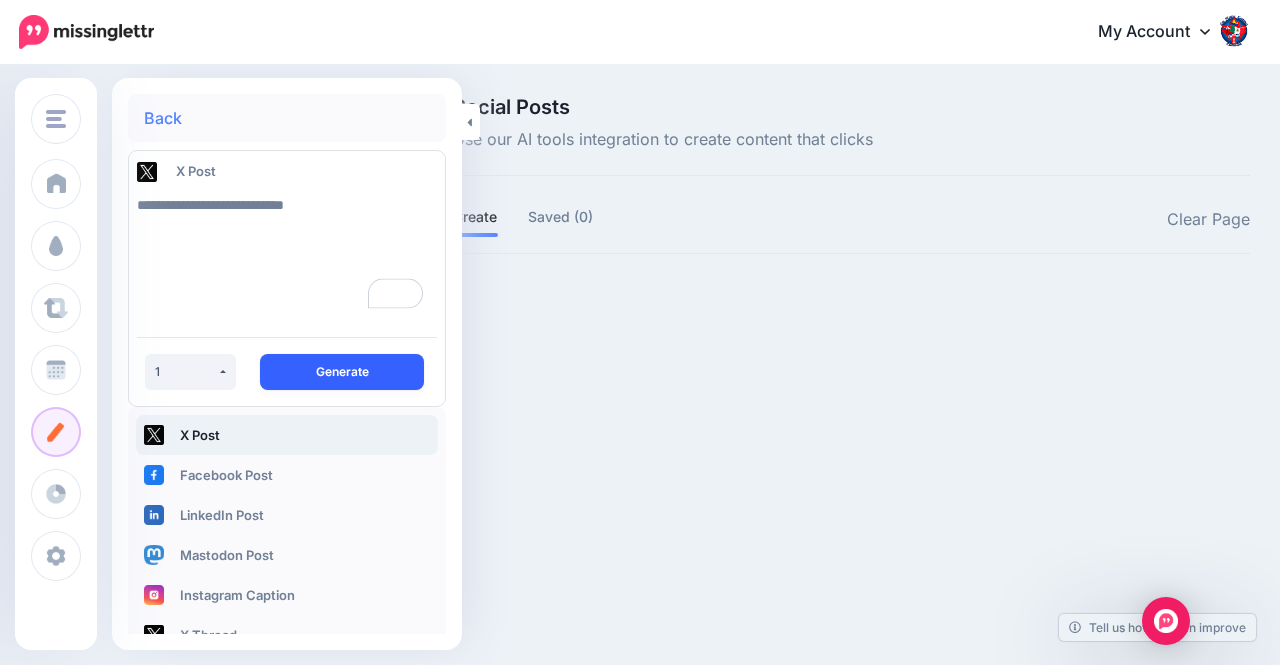 click on "Generate" at bounding box center (342, 372) 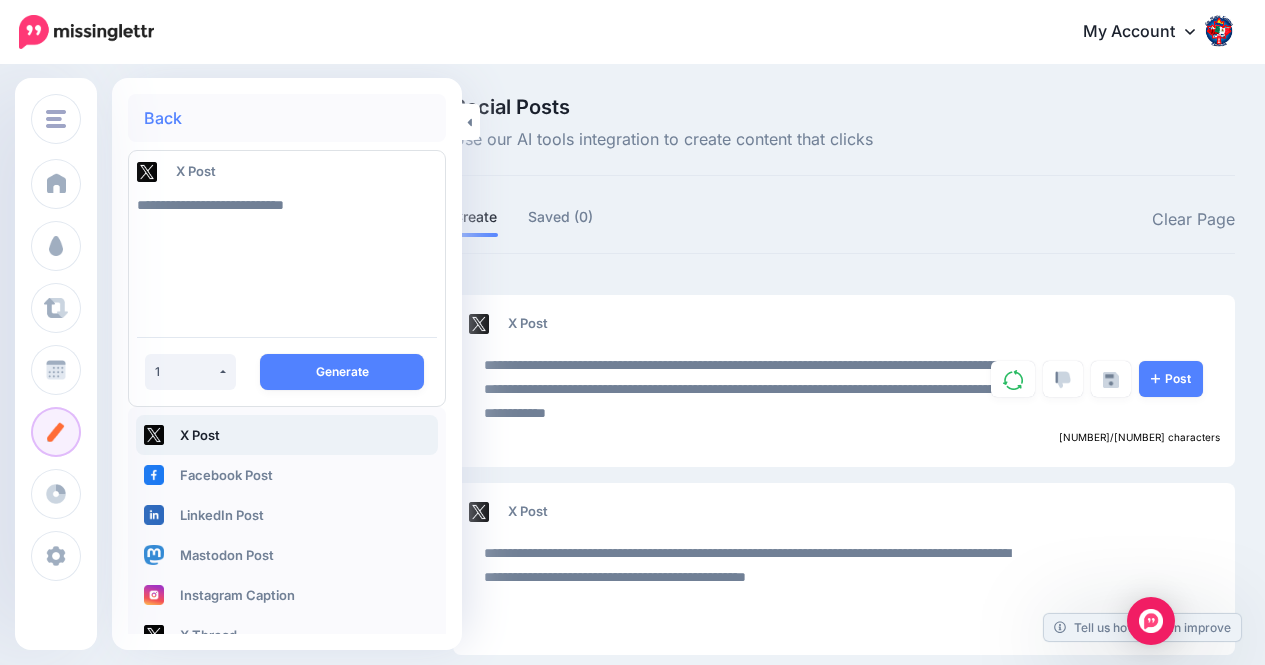scroll, scrollTop: 61, scrollLeft: 0, axis: vertical 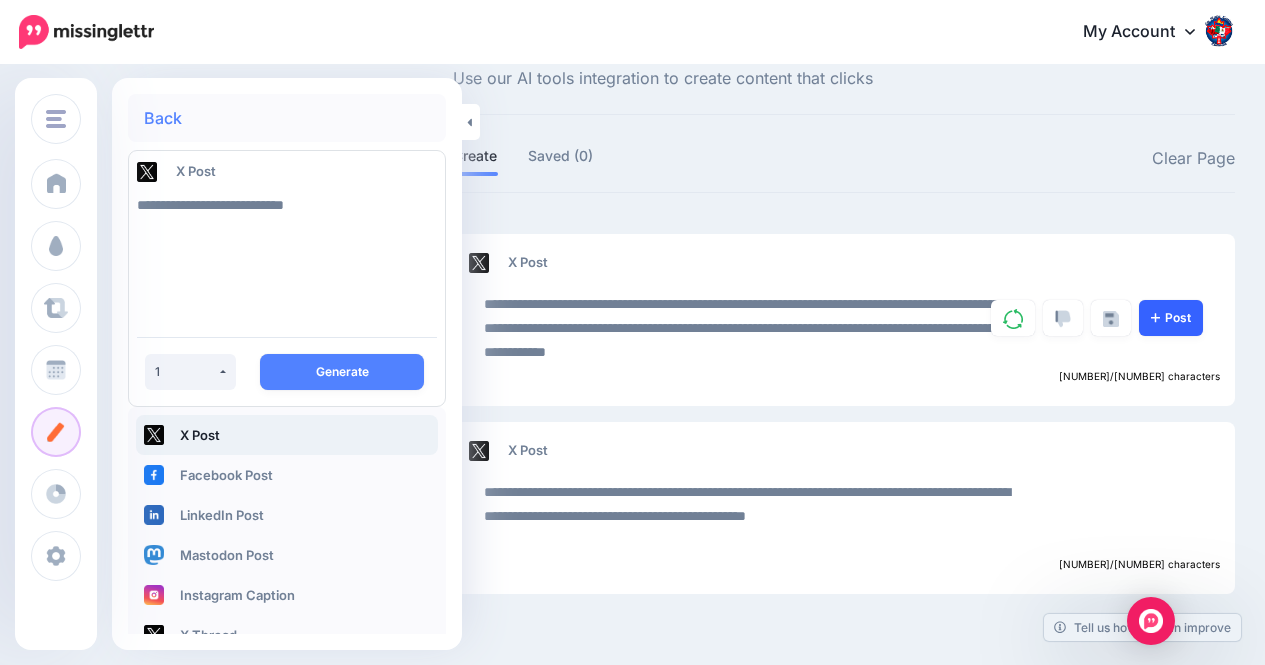 click on "Post" at bounding box center [1171, 318] 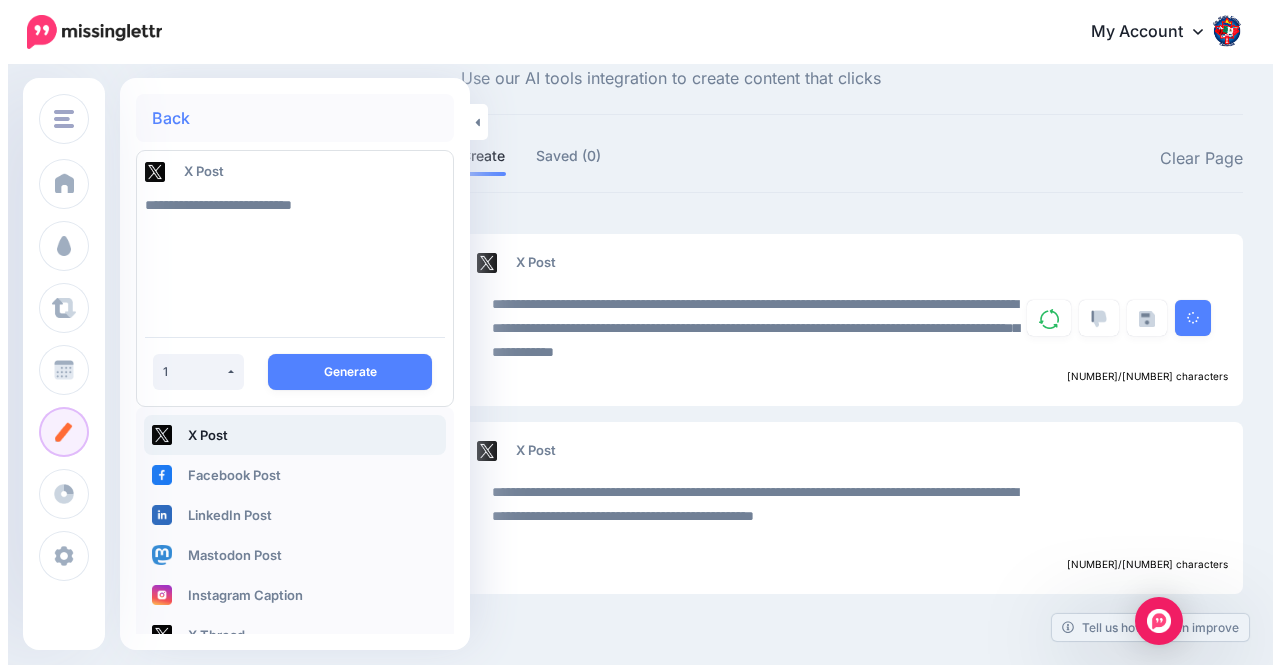 scroll, scrollTop: 0, scrollLeft: 0, axis: both 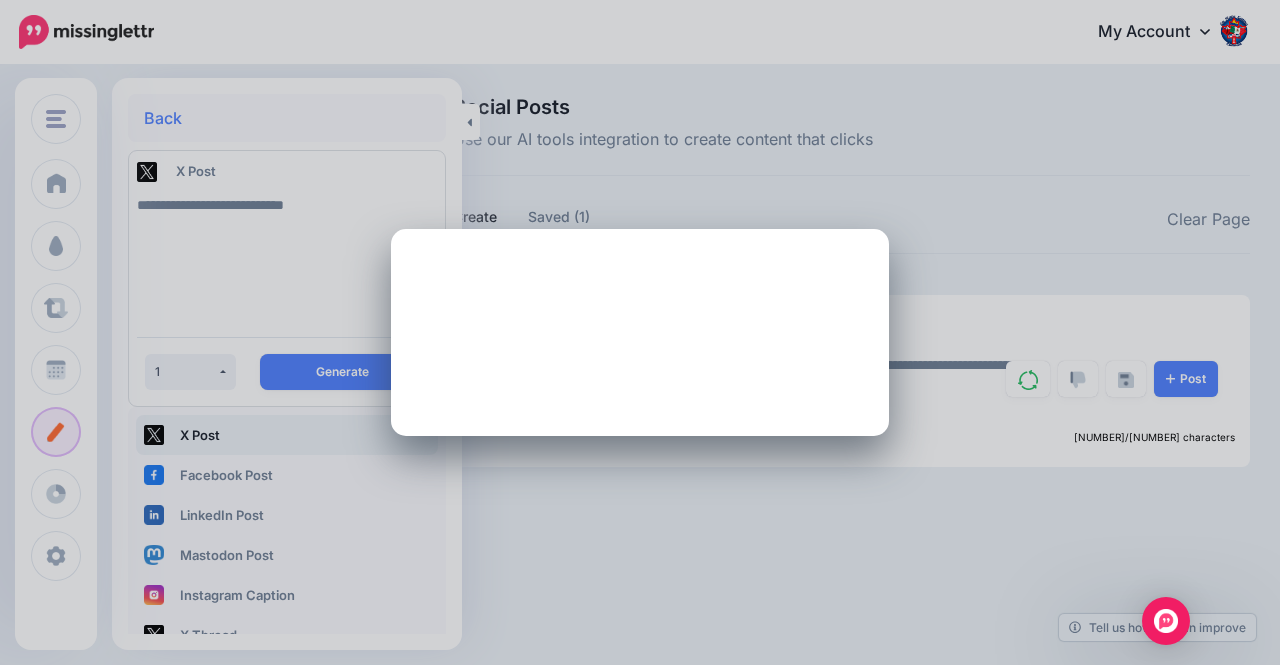 type on "**********" 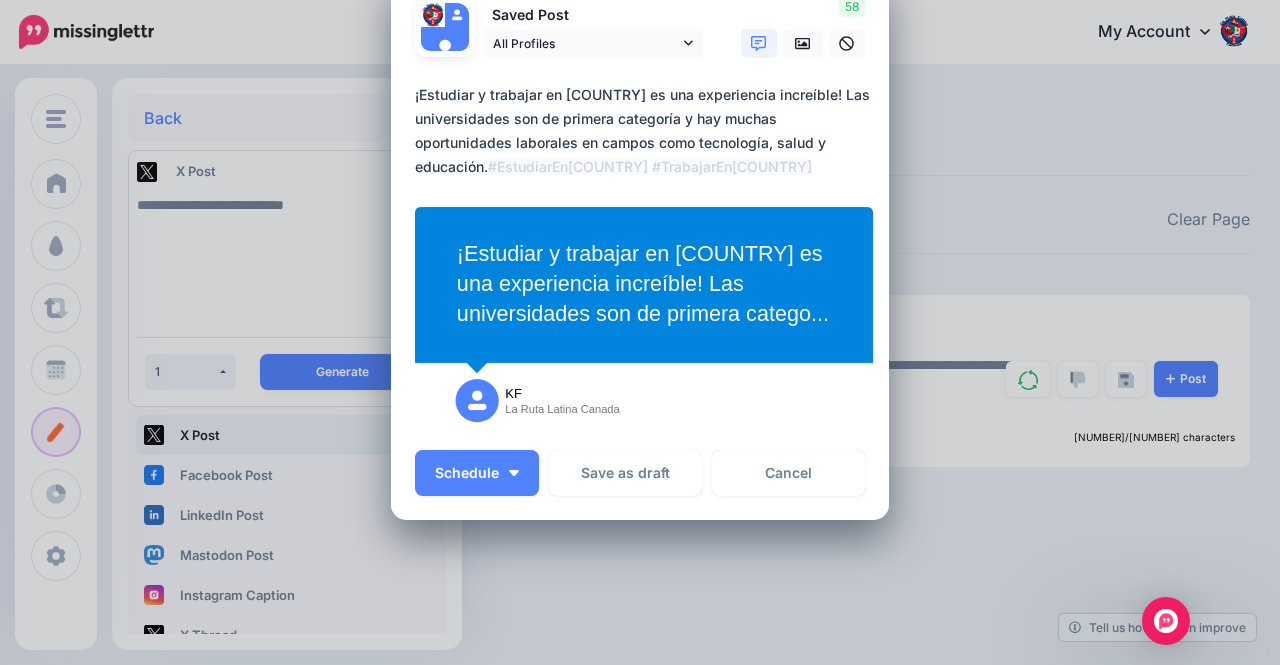 scroll, scrollTop: 82, scrollLeft: 0, axis: vertical 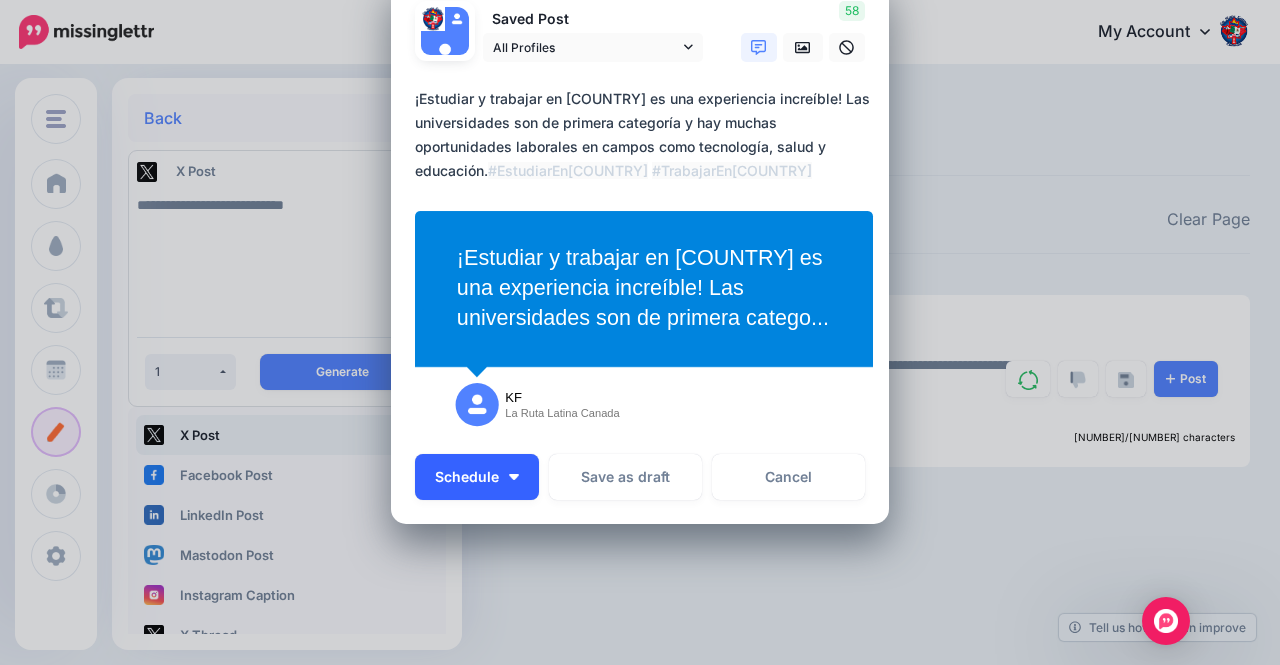 click on "Schedule" at bounding box center (467, 477) 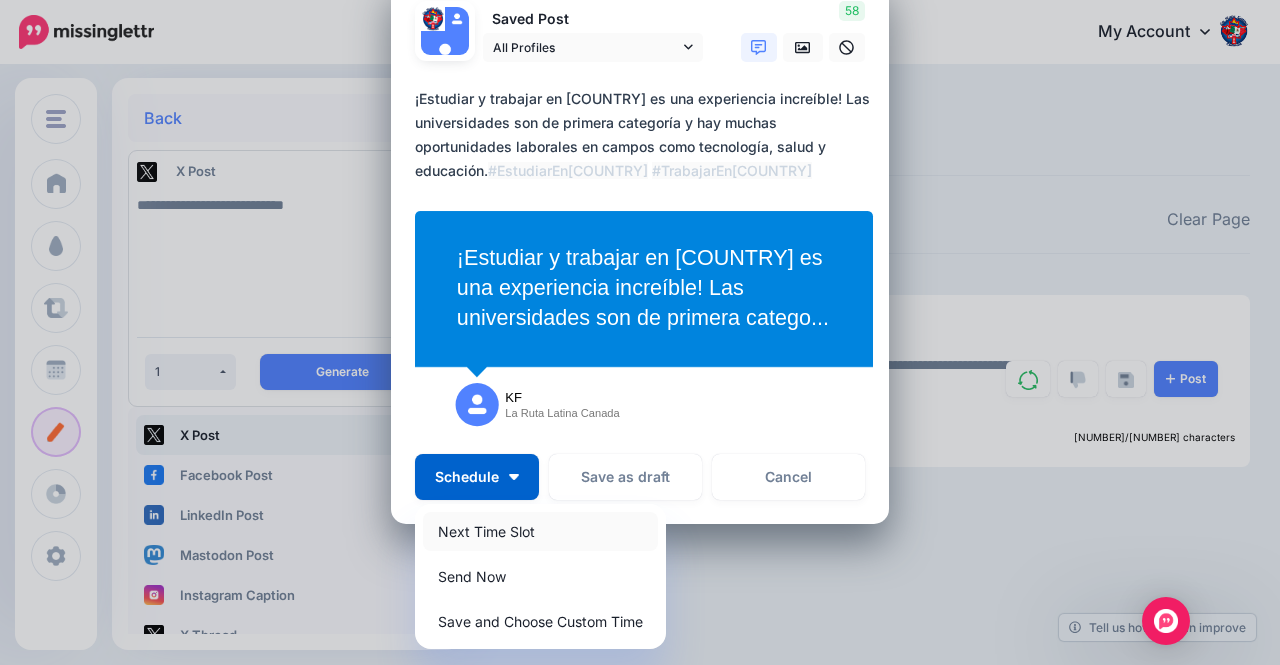click on "Next Time Slot" at bounding box center [540, 531] 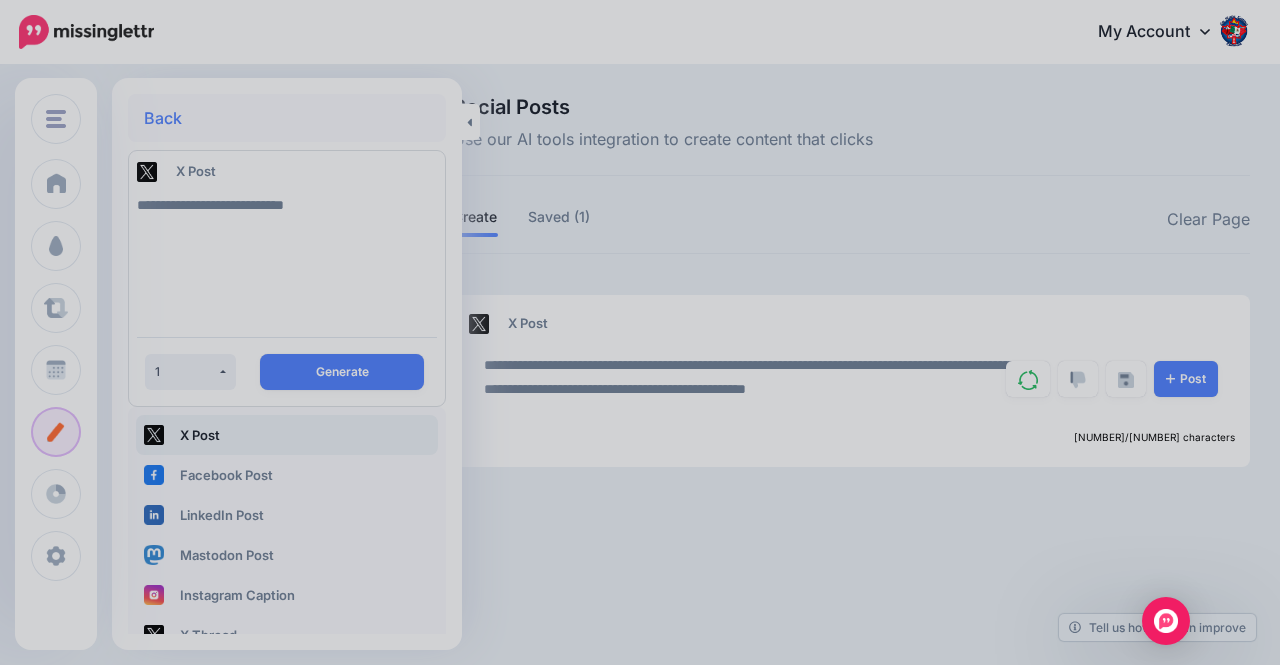 scroll, scrollTop: 0, scrollLeft: 0, axis: both 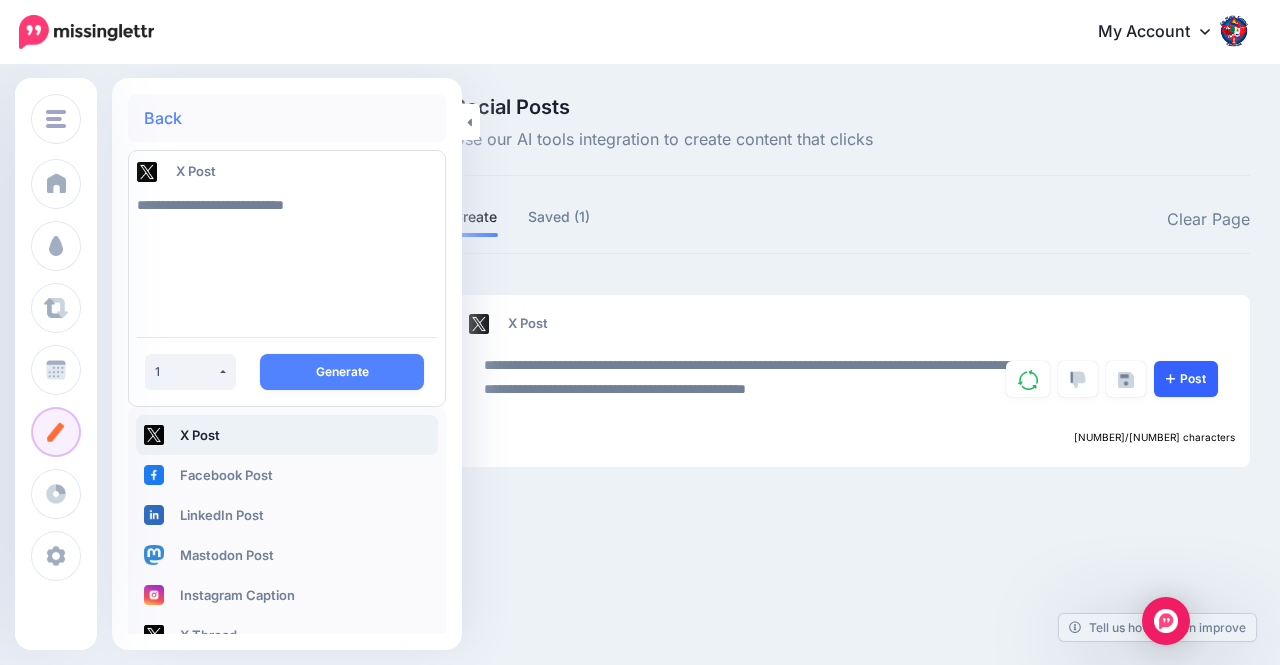 click on "Post" at bounding box center [1186, 379] 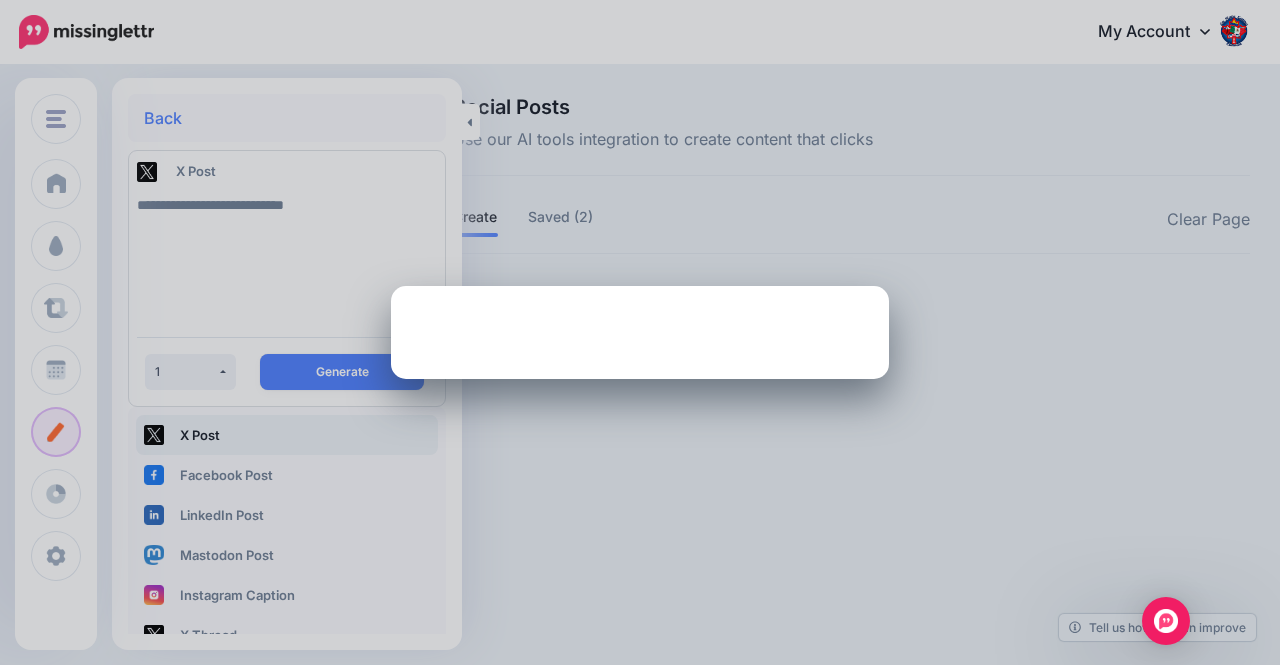 scroll, scrollTop: 0, scrollLeft: 0, axis: both 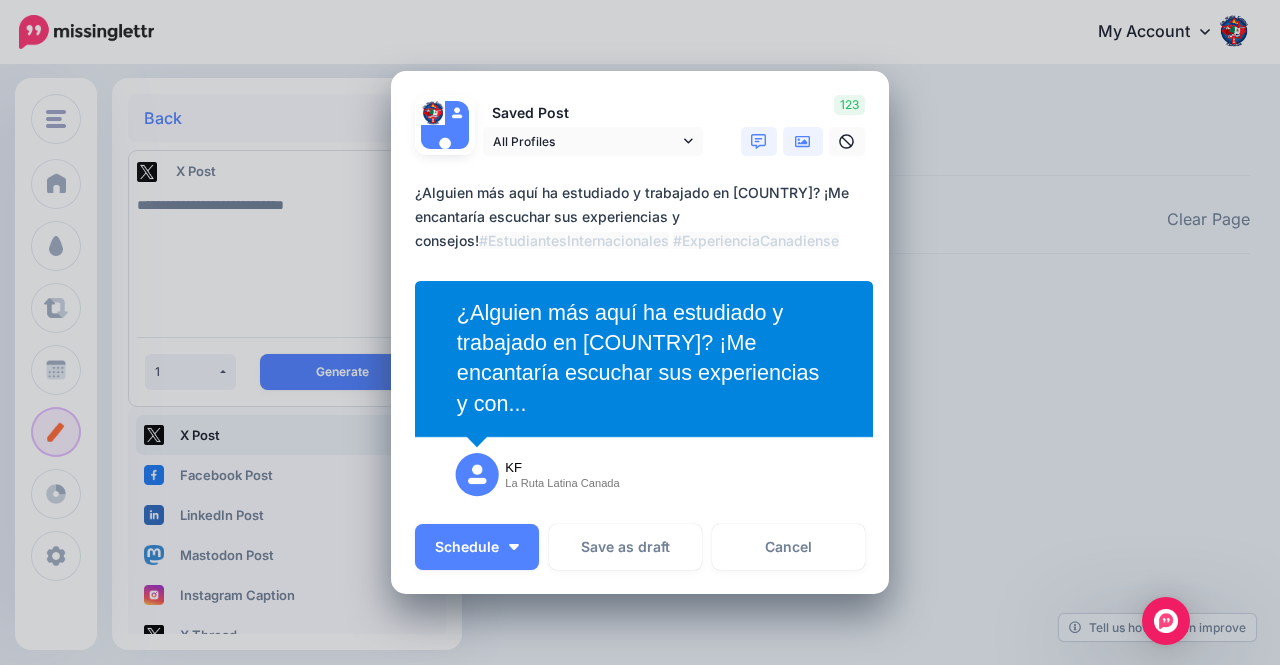 click 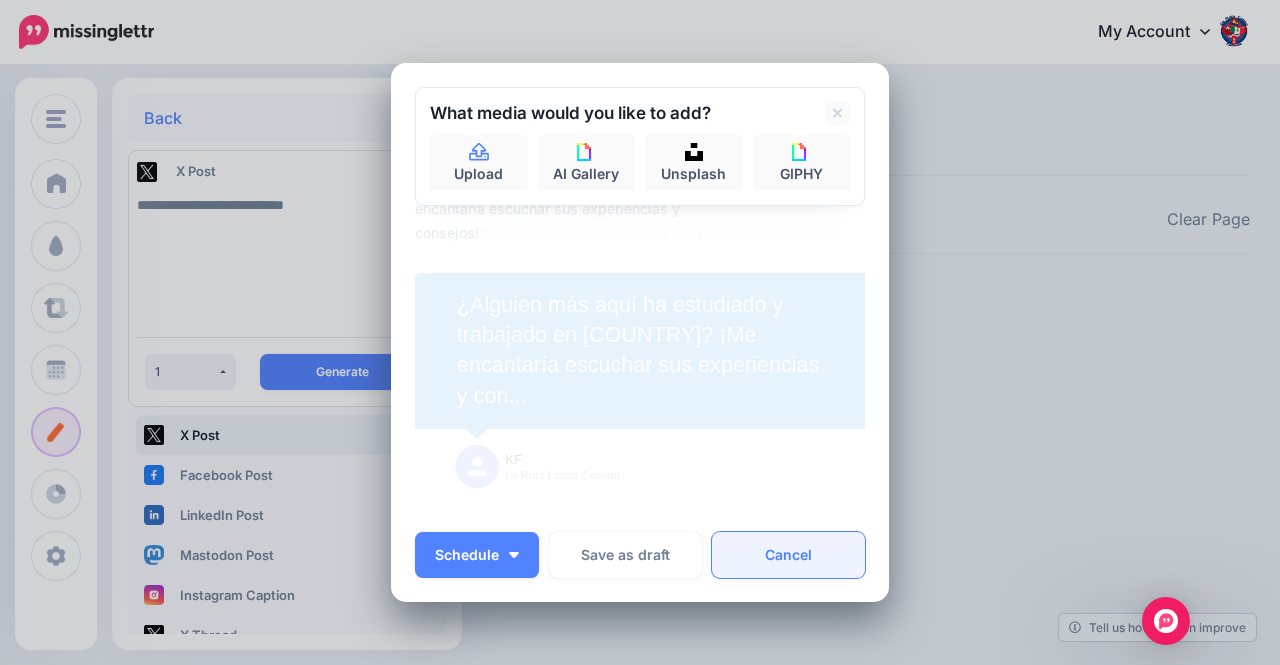 click on "Cancel" at bounding box center (788, 555) 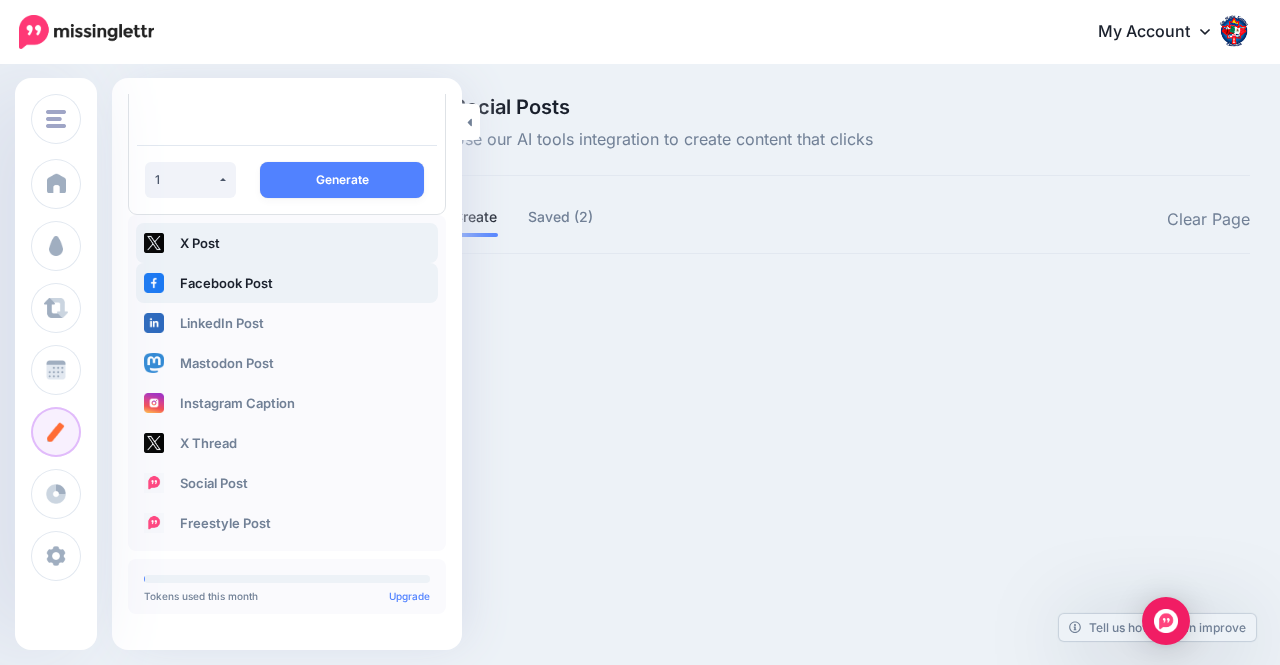 scroll, scrollTop: 193, scrollLeft: 0, axis: vertical 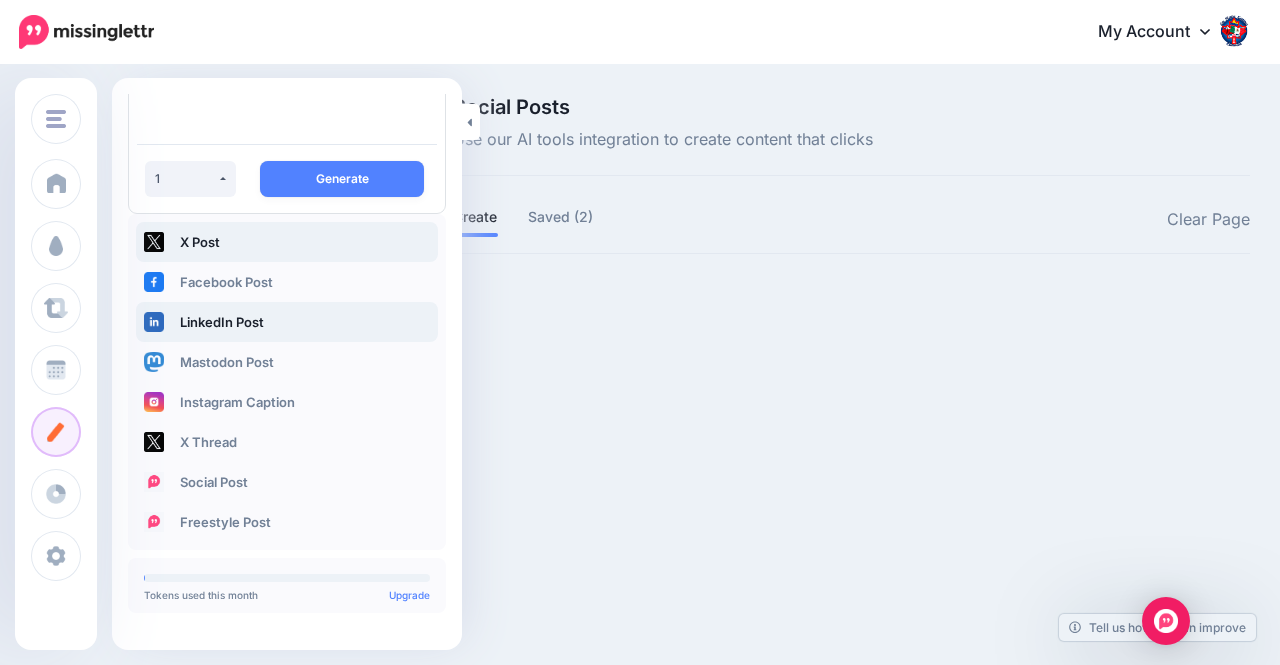 click on "LinkedIn Post" at bounding box center [287, 322] 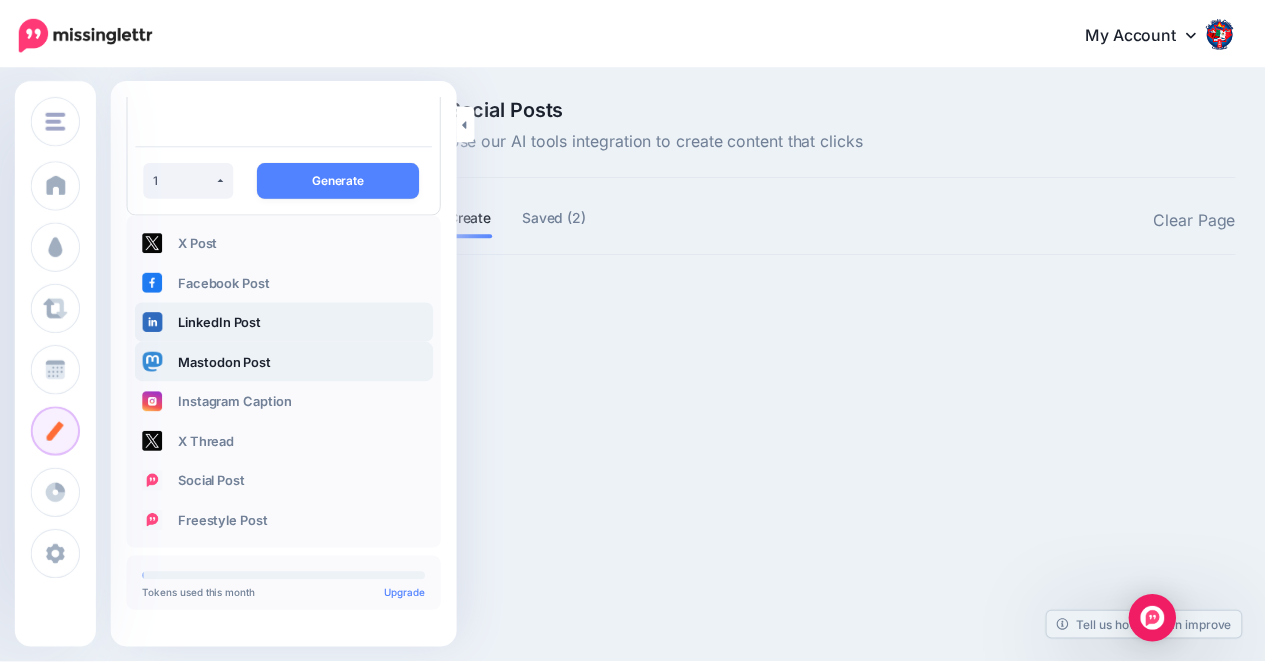 scroll, scrollTop: 0, scrollLeft: 0, axis: both 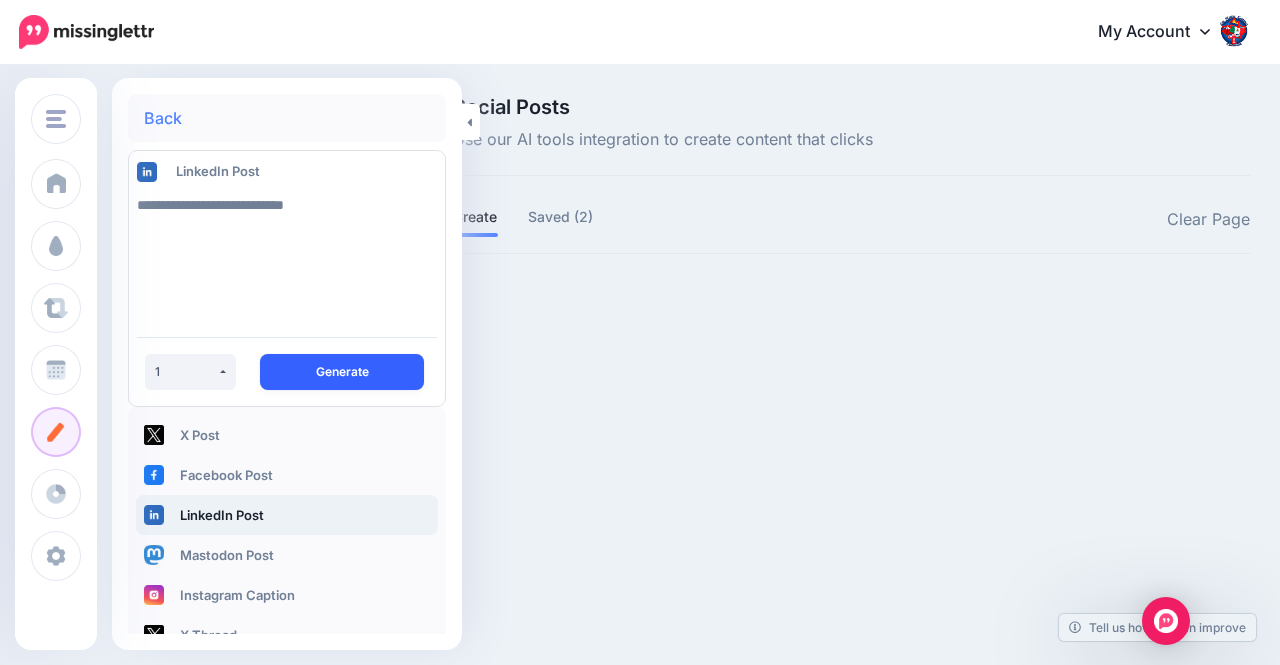 click on "Generate" at bounding box center (342, 372) 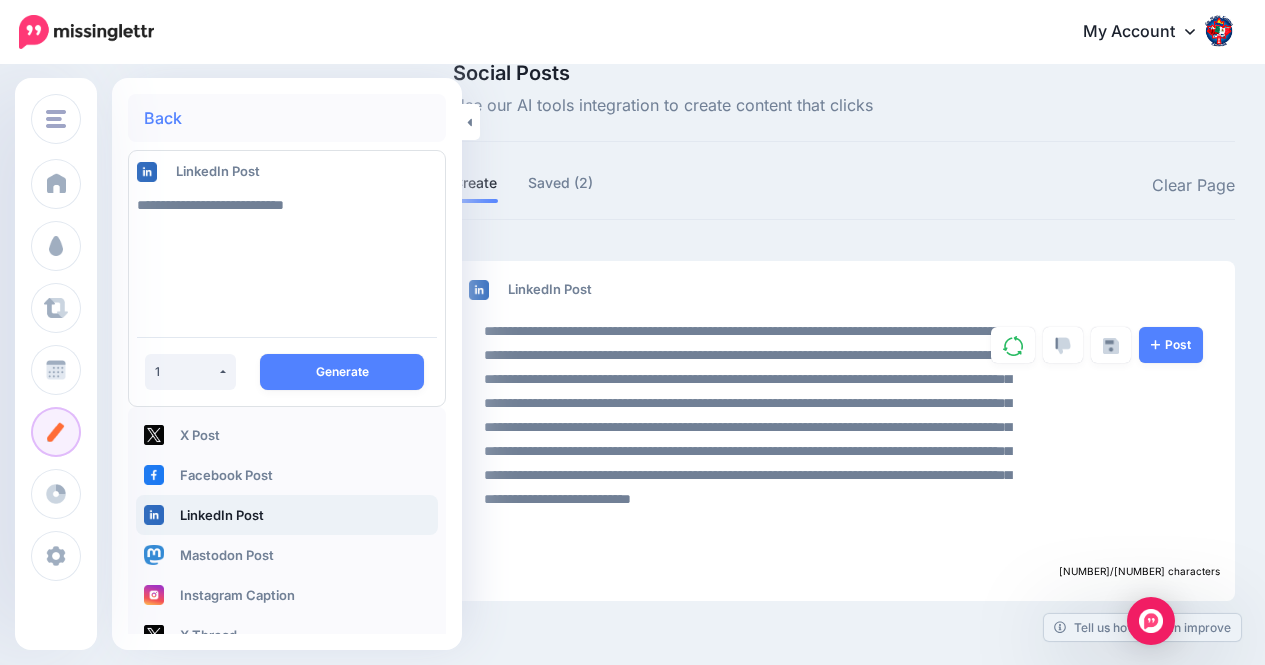 scroll, scrollTop: 41, scrollLeft: 0, axis: vertical 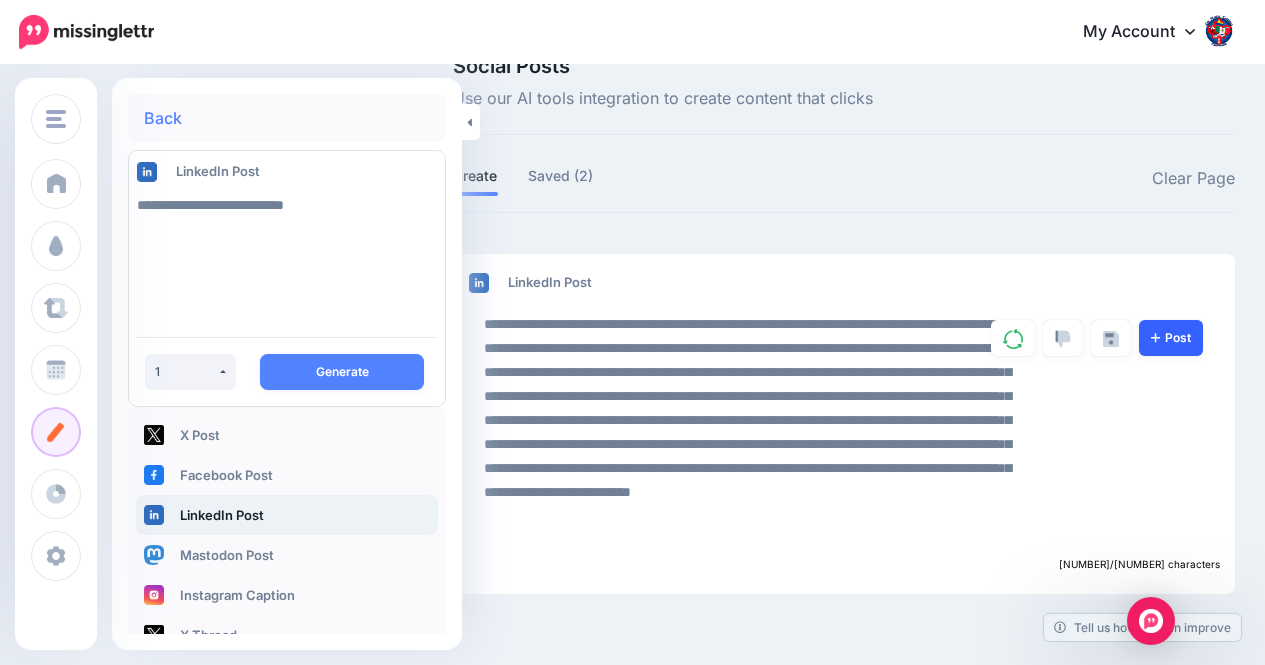 click on "Post" at bounding box center (1171, 338) 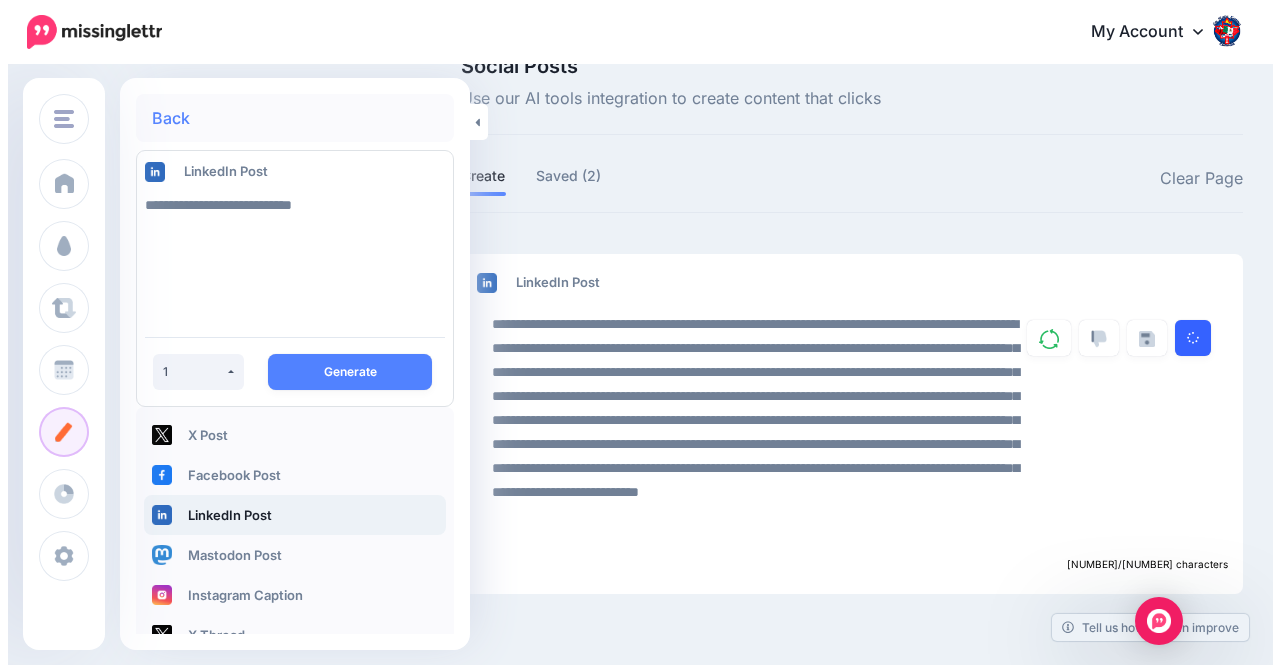 scroll, scrollTop: 0, scrollLeft: 0, axis: both 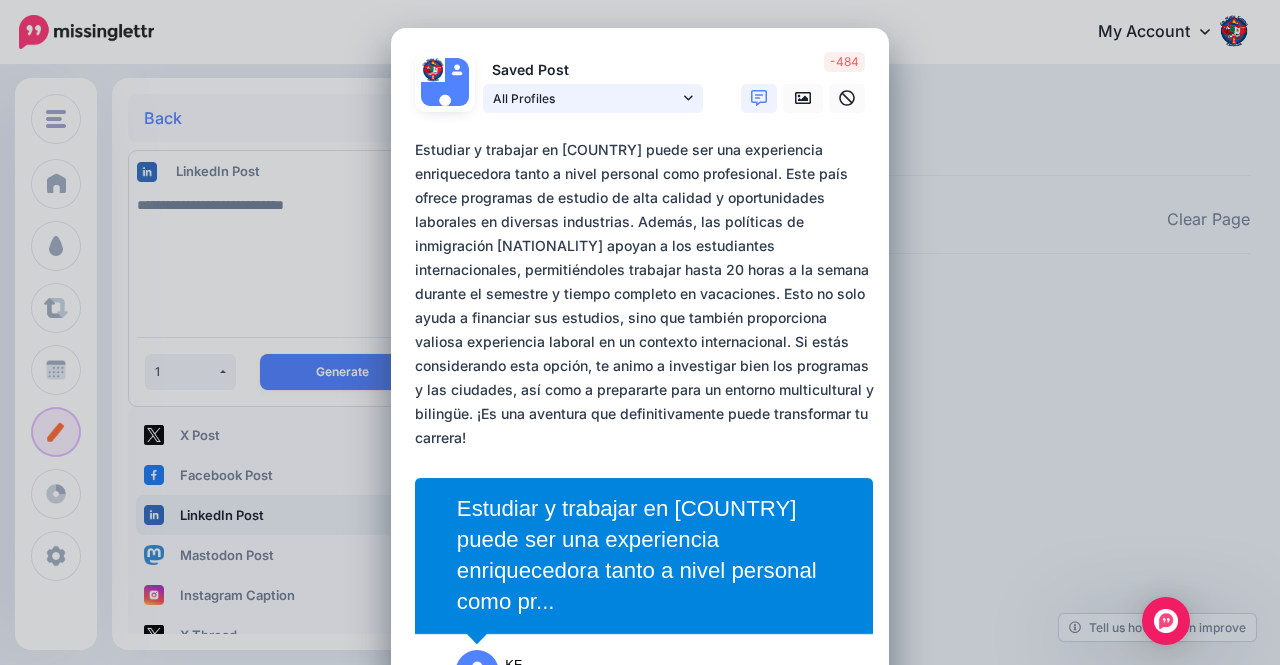 click on "All
Profiles" at bounding box center [586, 98] 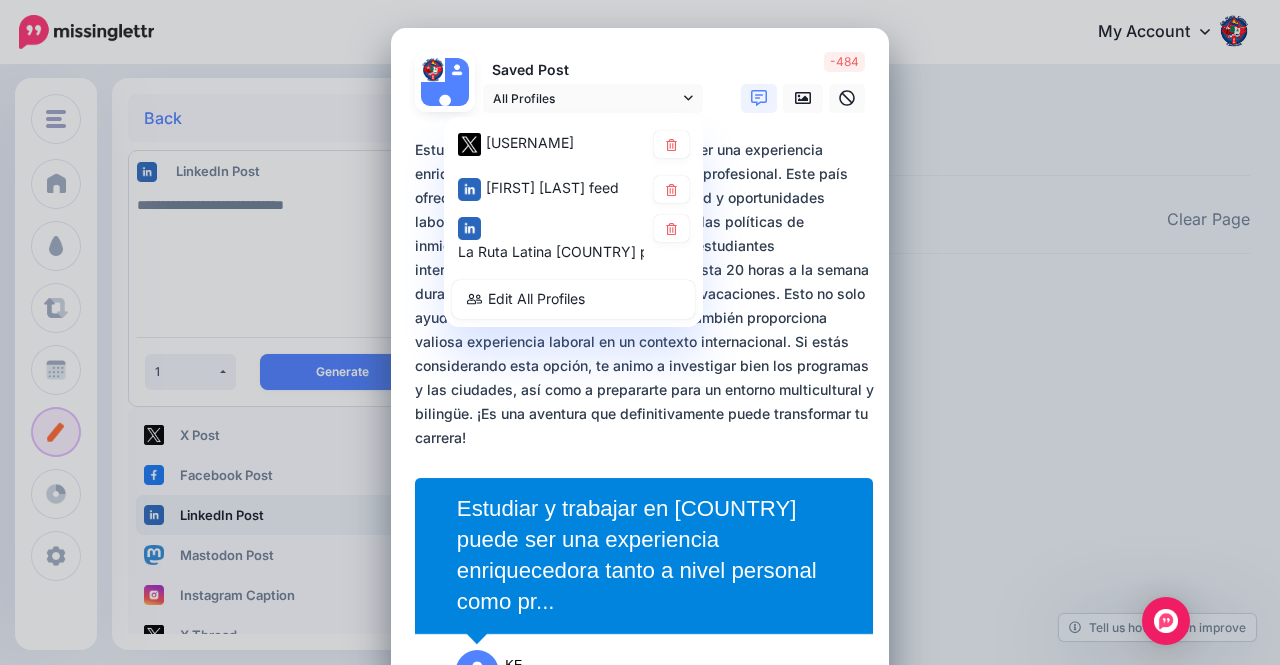 click on "**********" at bounding box center (645, 294) 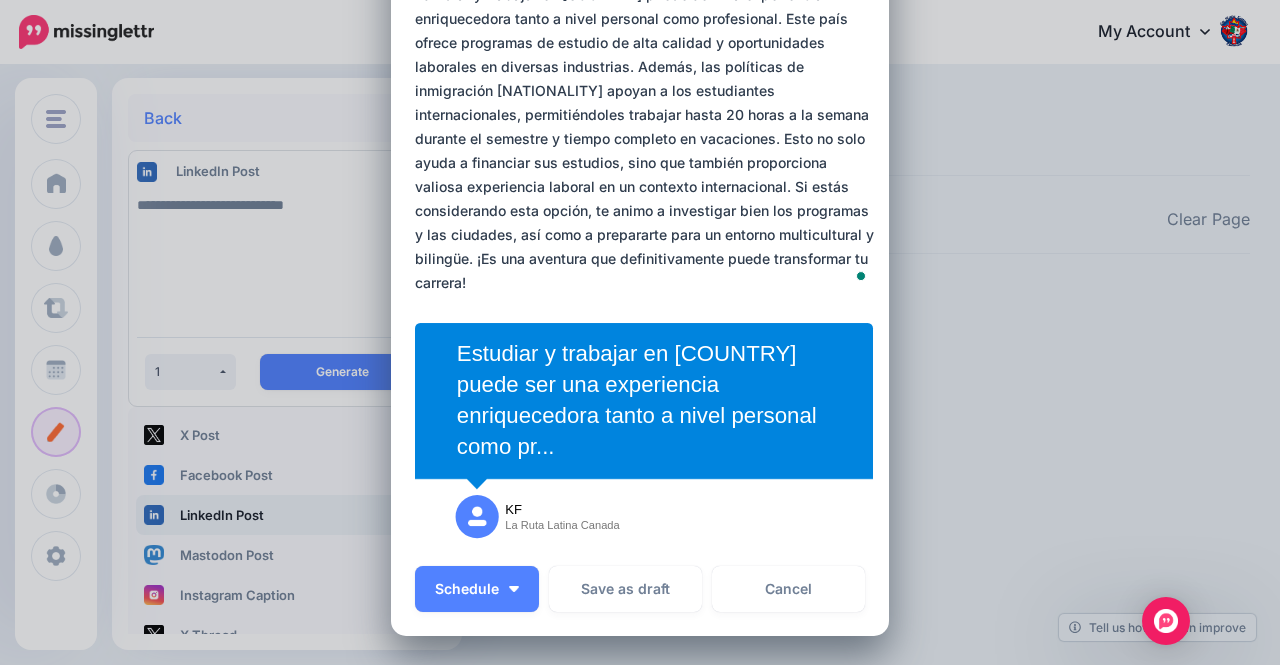 scroll, scrollTop: 156, scrollLeft: 0, axis: vertical 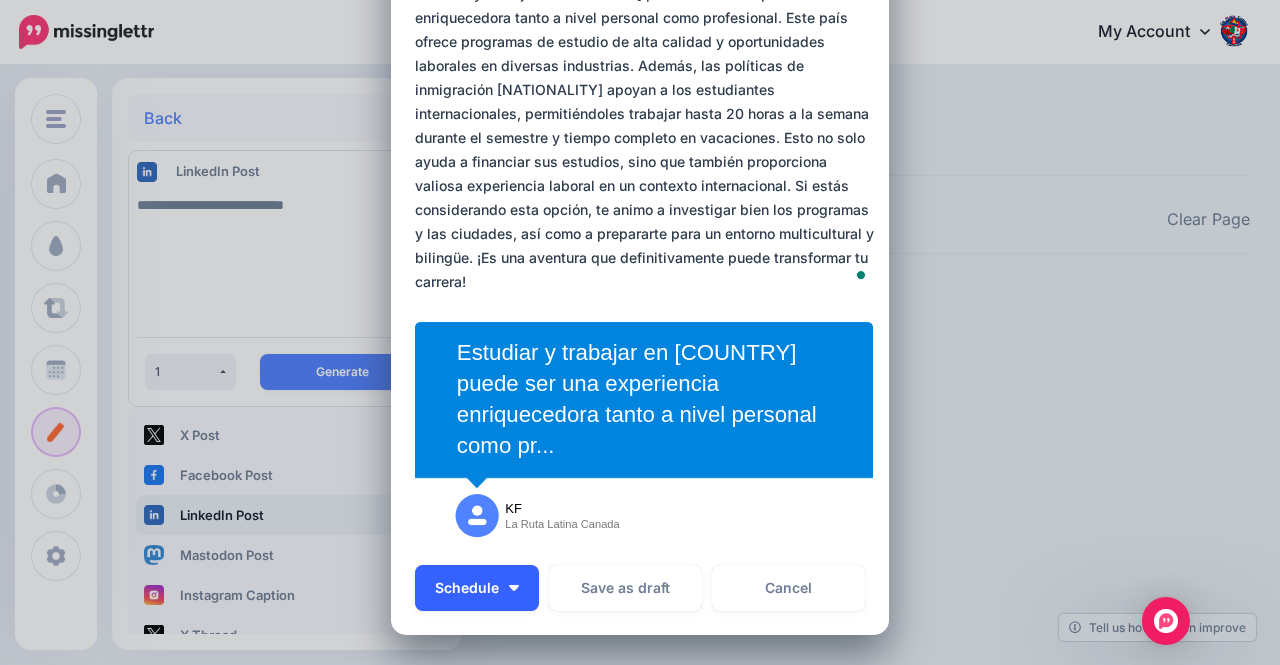 click on "Schedule" at bounding box center [467, 588] 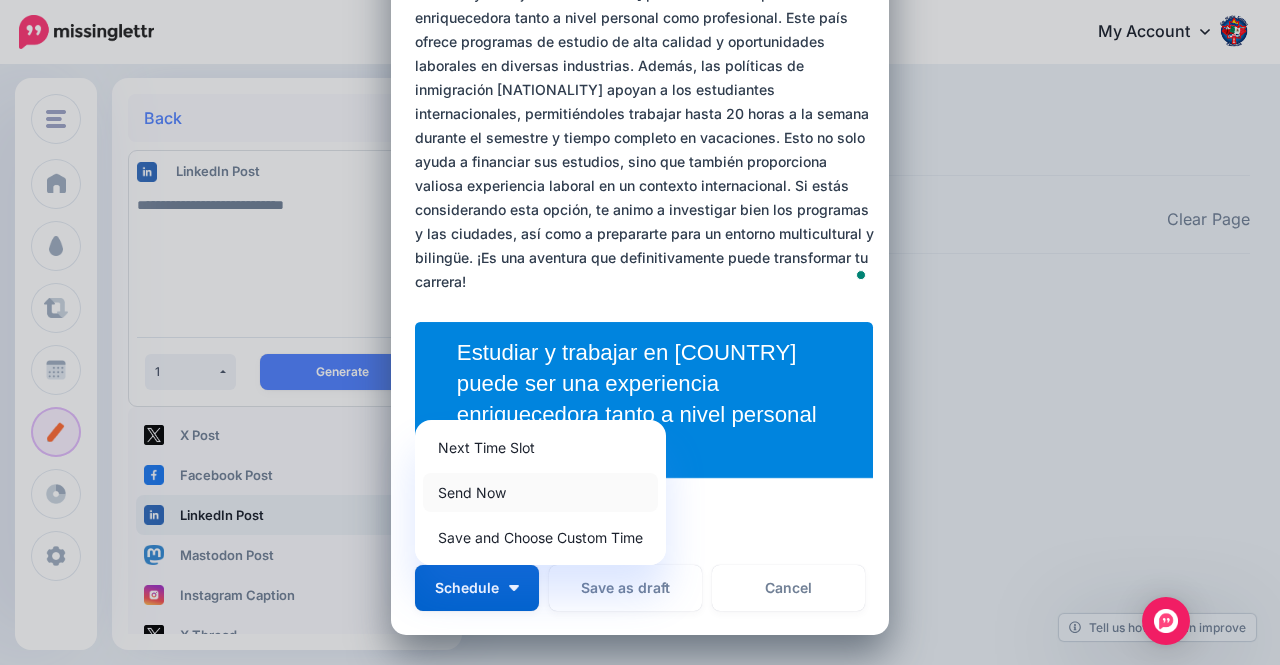 click on "Send Now" at bounding box center (540, 492) 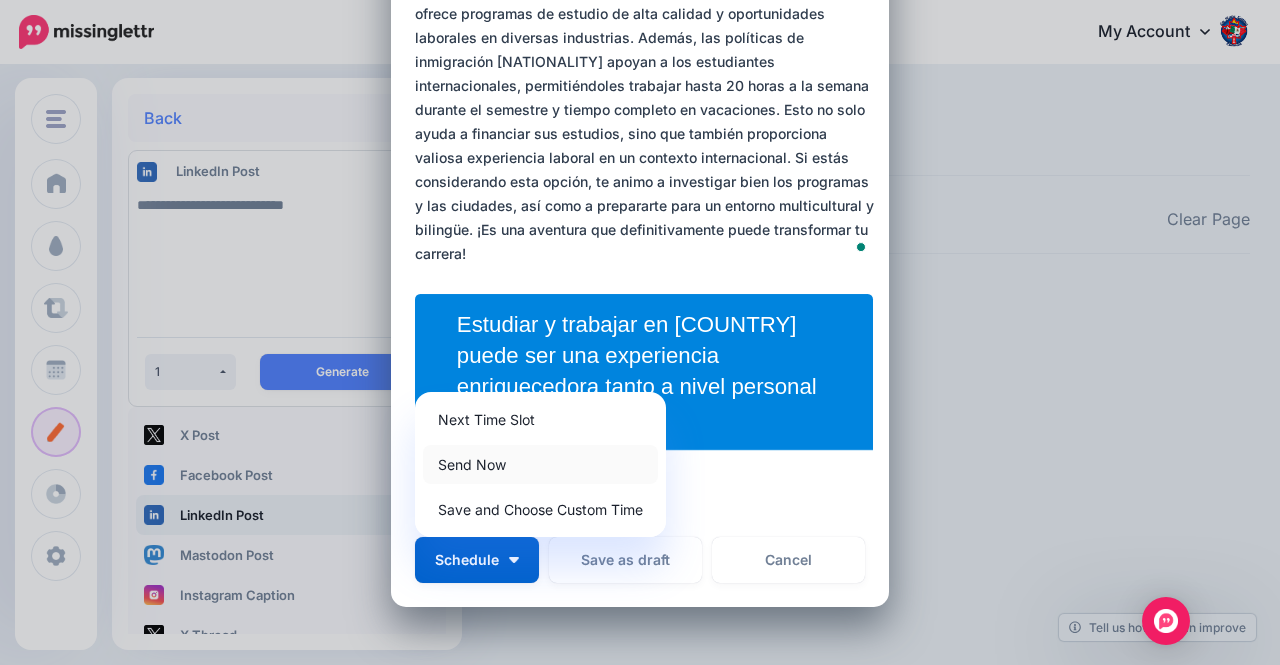 scroll, scrollTop: 275, scrollLeft: 0, axis: vertical 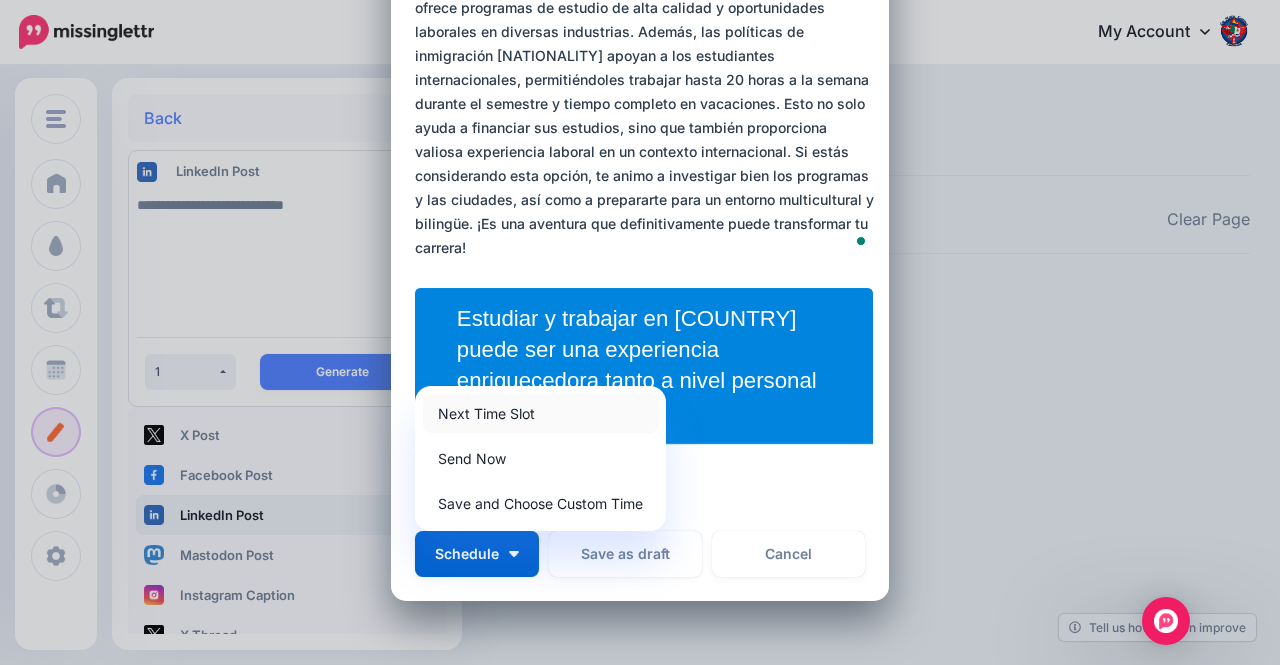 click on "Next Time Slot" at bounding box center [540, 413] 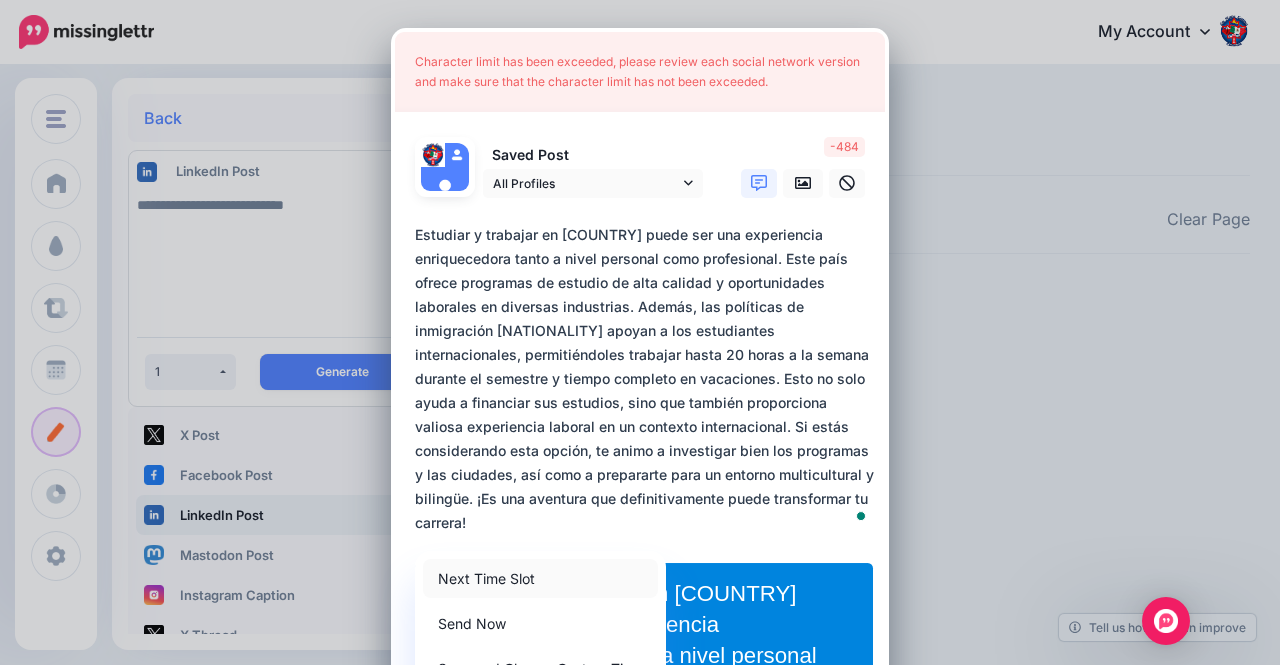scroll, scrollTop: 54, scrollLeft: 0, axis: vertical 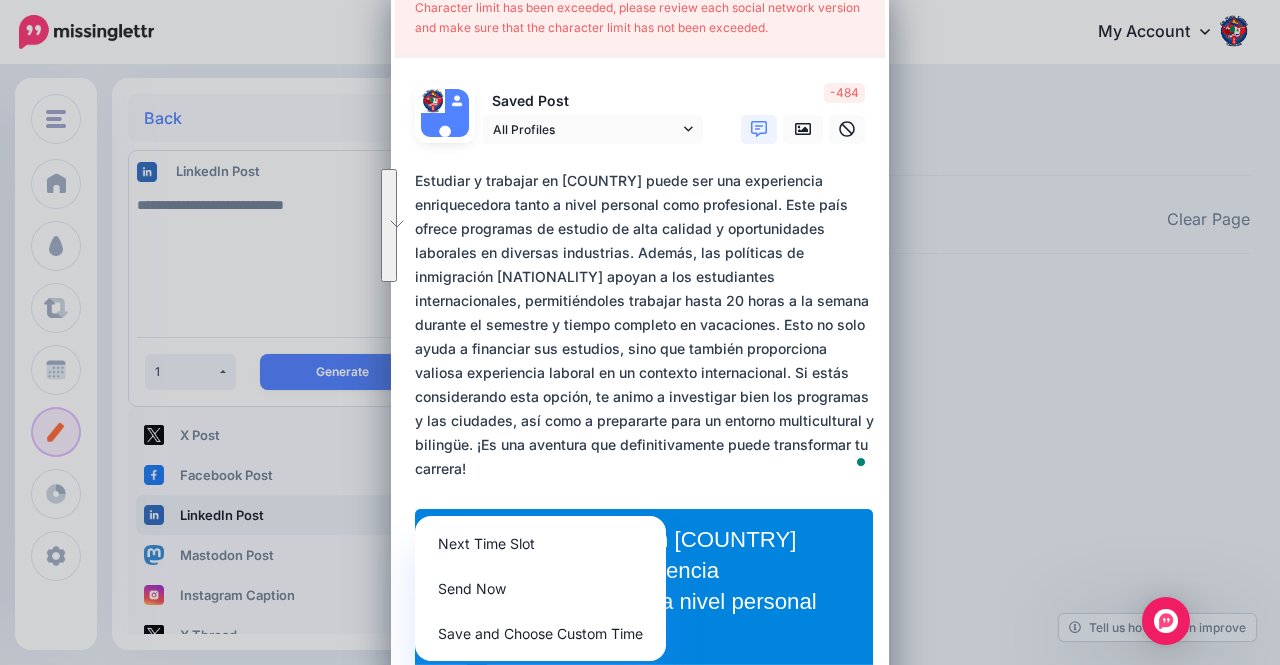 drag, startPoint x: 475, startPoint y: 459, endPoint x: 732, endPoint y: 375, distance: 270.37936 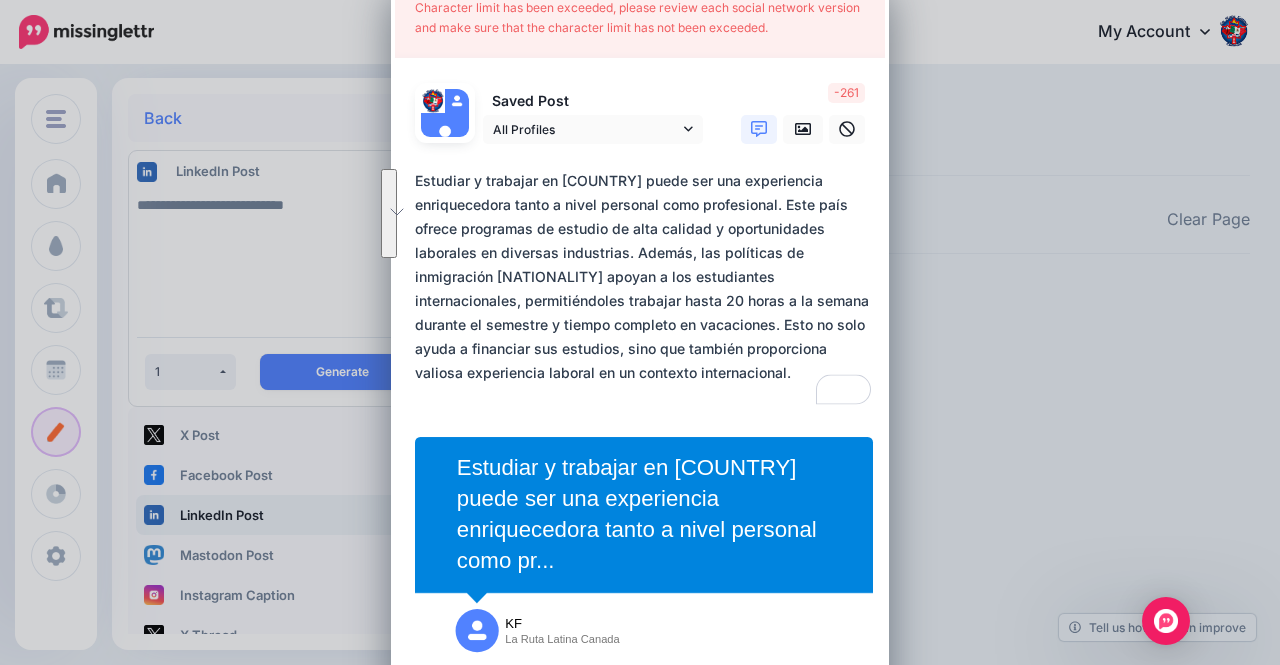 drag, startPoint x: 746, startPoint y: 365, endPoint x: 608, endPoint y: 320, distance: 145.15164 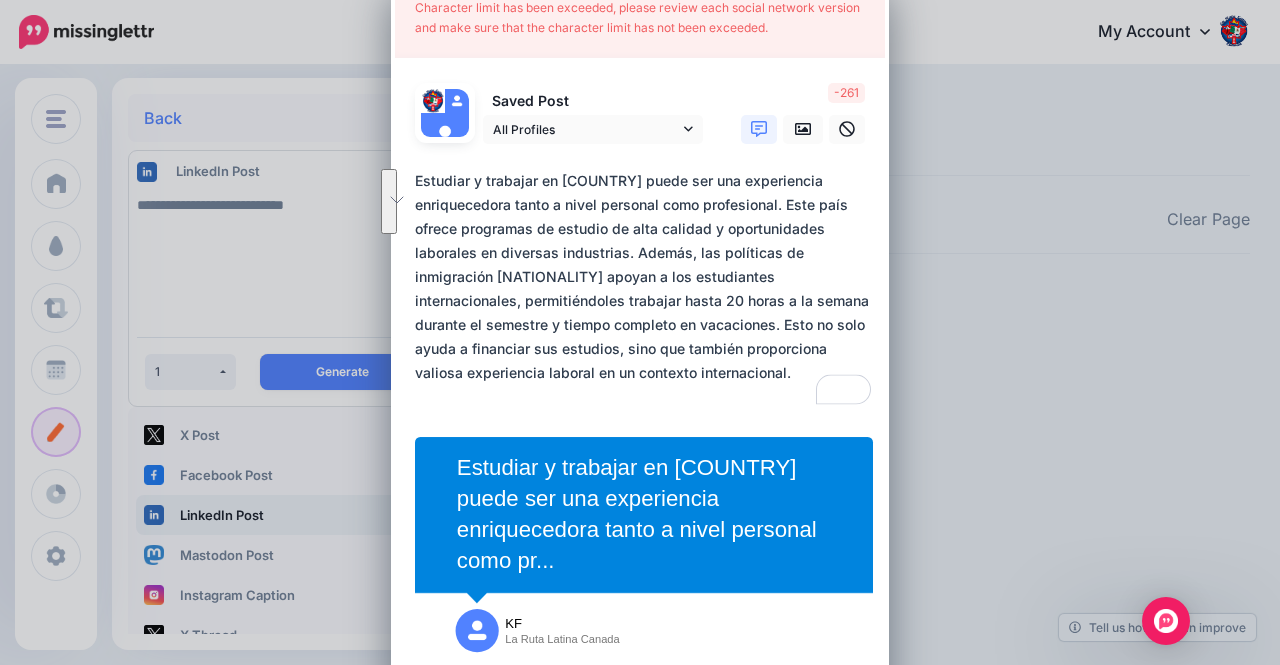 type on "**********" 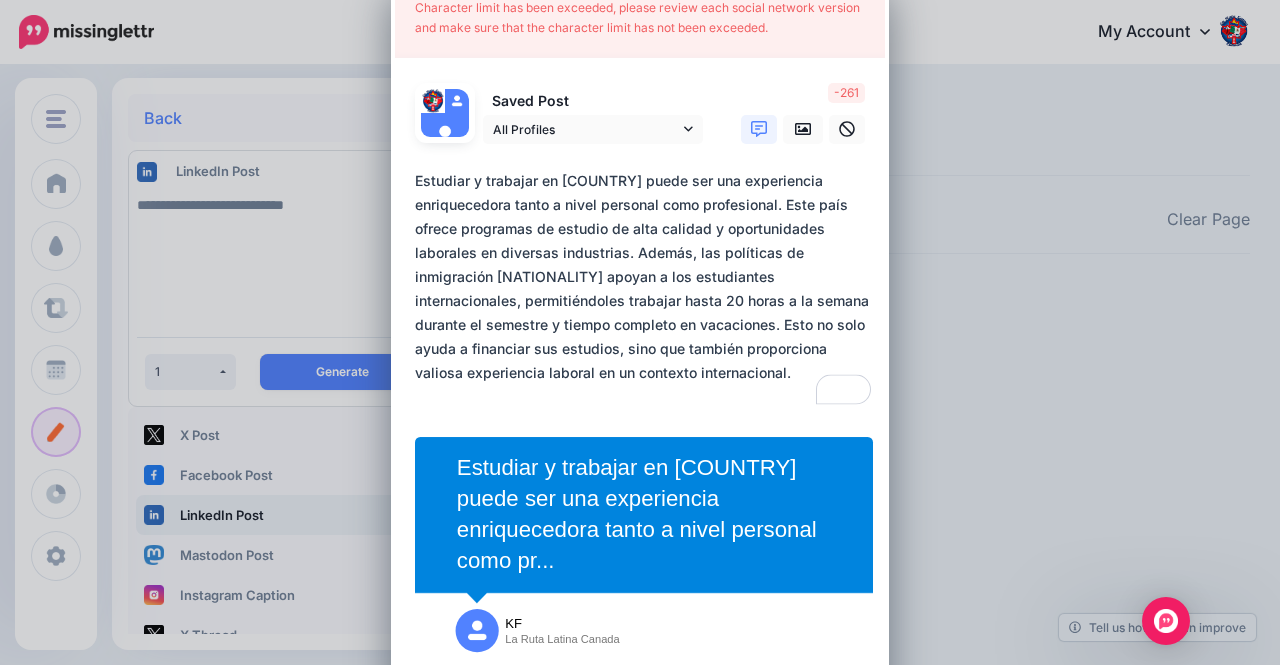 click on "Create AI Post
Loading
Character limit has been exceeded, please review each social network version and make sure that the character limit has not been exceeded.
Saved Post" at bounding box center (640, 332) 